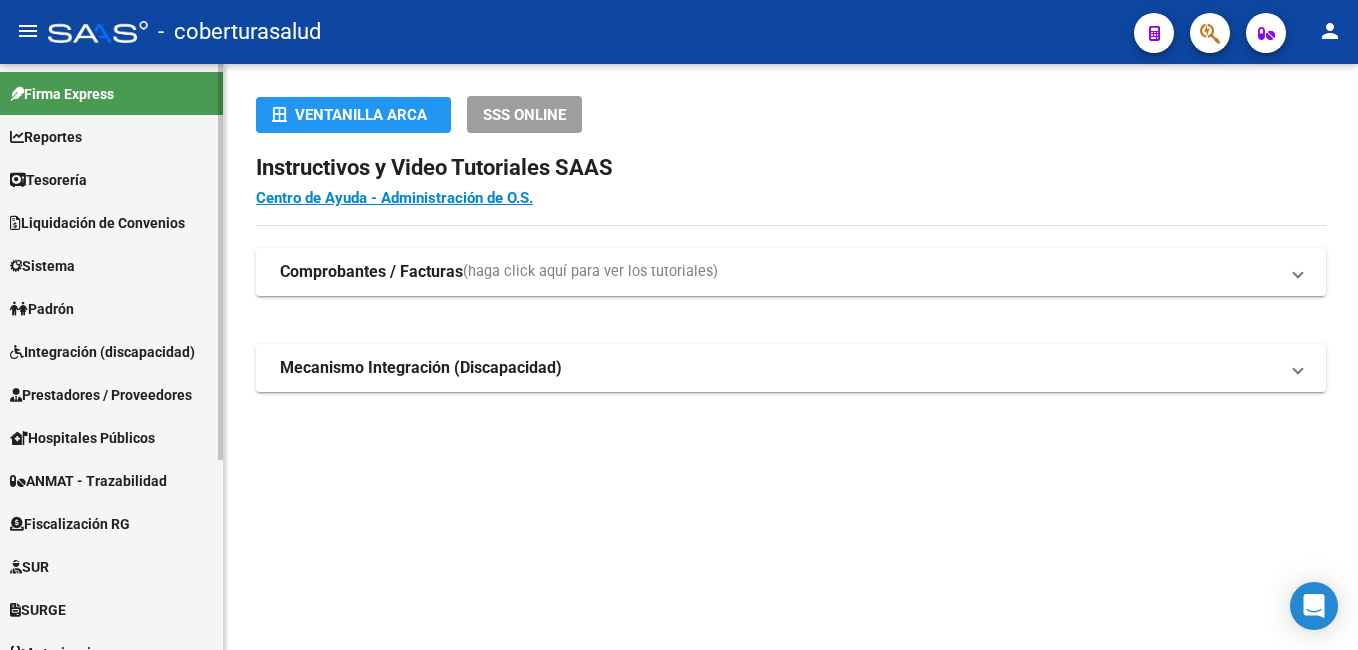 scroll, scrollTop: 0, scrollLeft: 0, axis: both 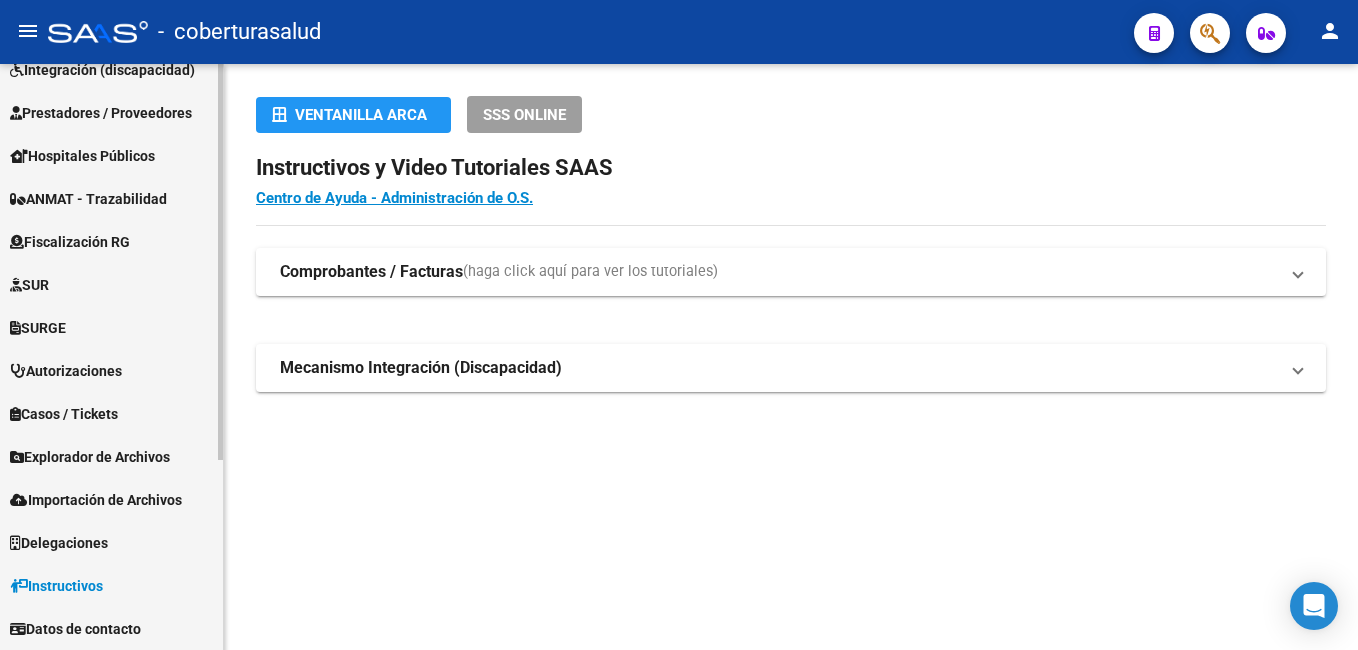 click on "Explorador de Archivos" at bounding box center [90, 457] 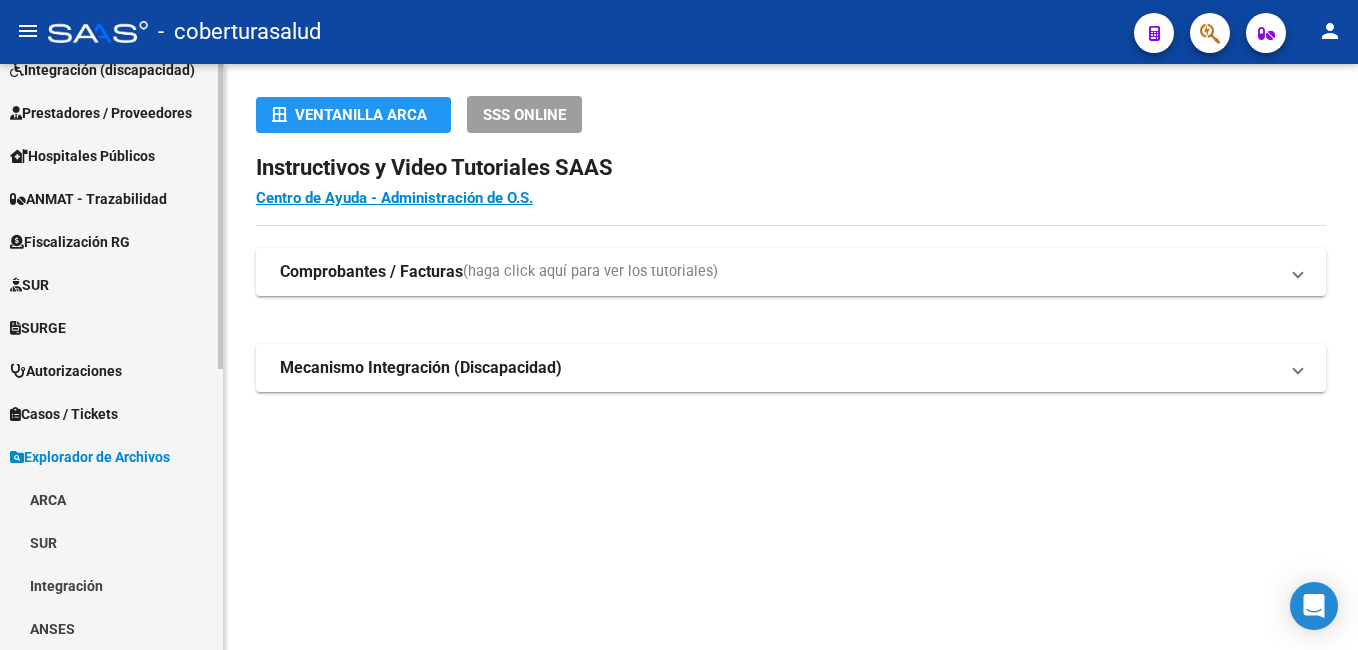 drag, startPoint x: 26, startPoint y: 487, endPoint x: 96, endPoint y: 491, distance: 70.11419 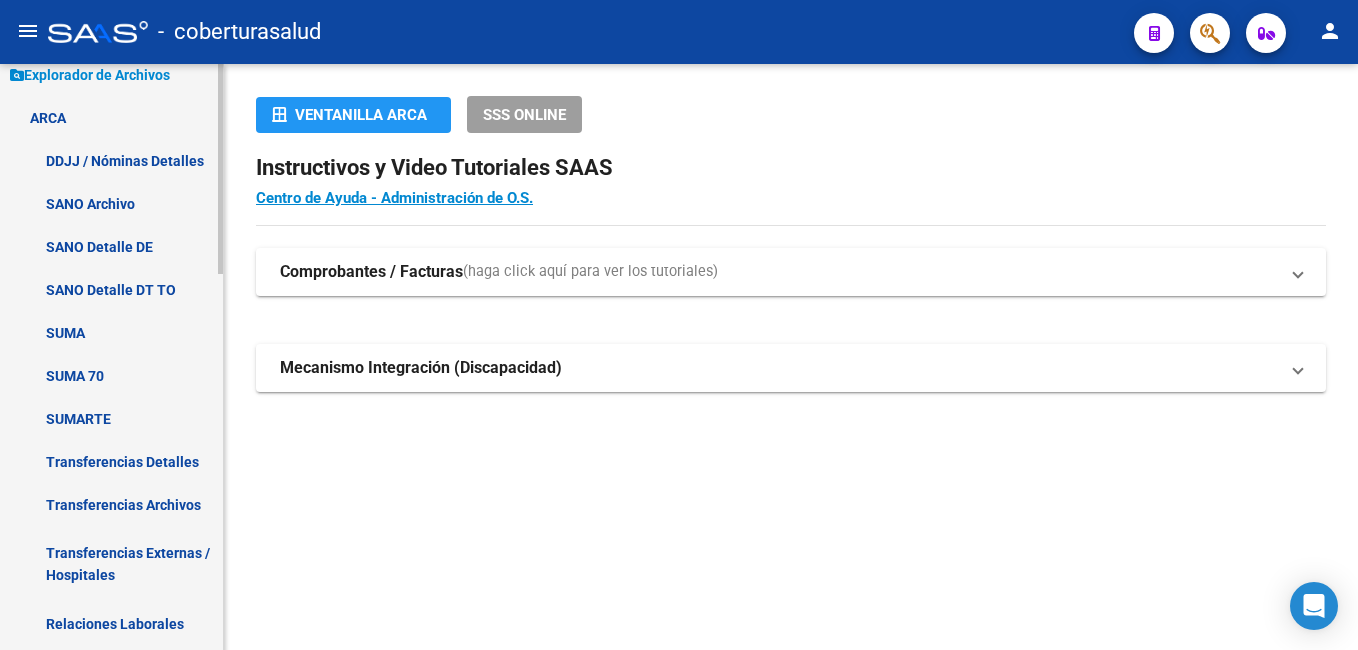 scroll, scrollTop: 682, scrollLeft: 0, axis: vertical 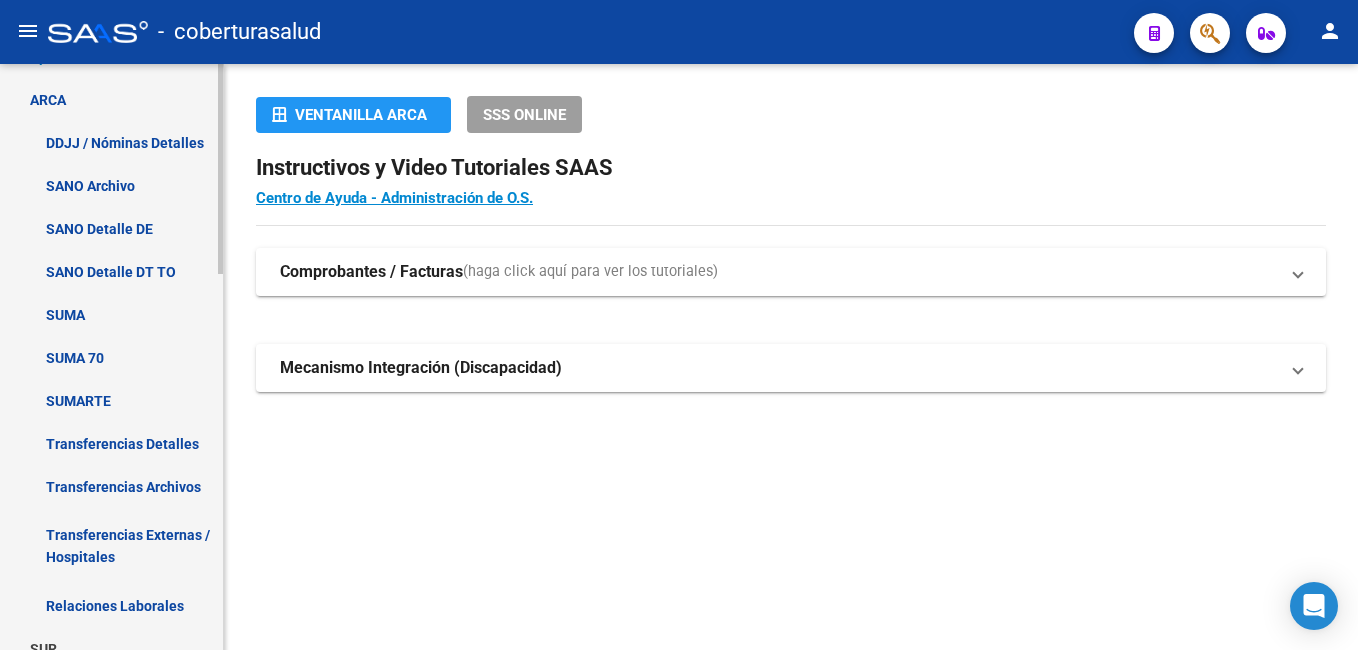 click on "Transferencias Detalles" at bounding box center (111, 443) 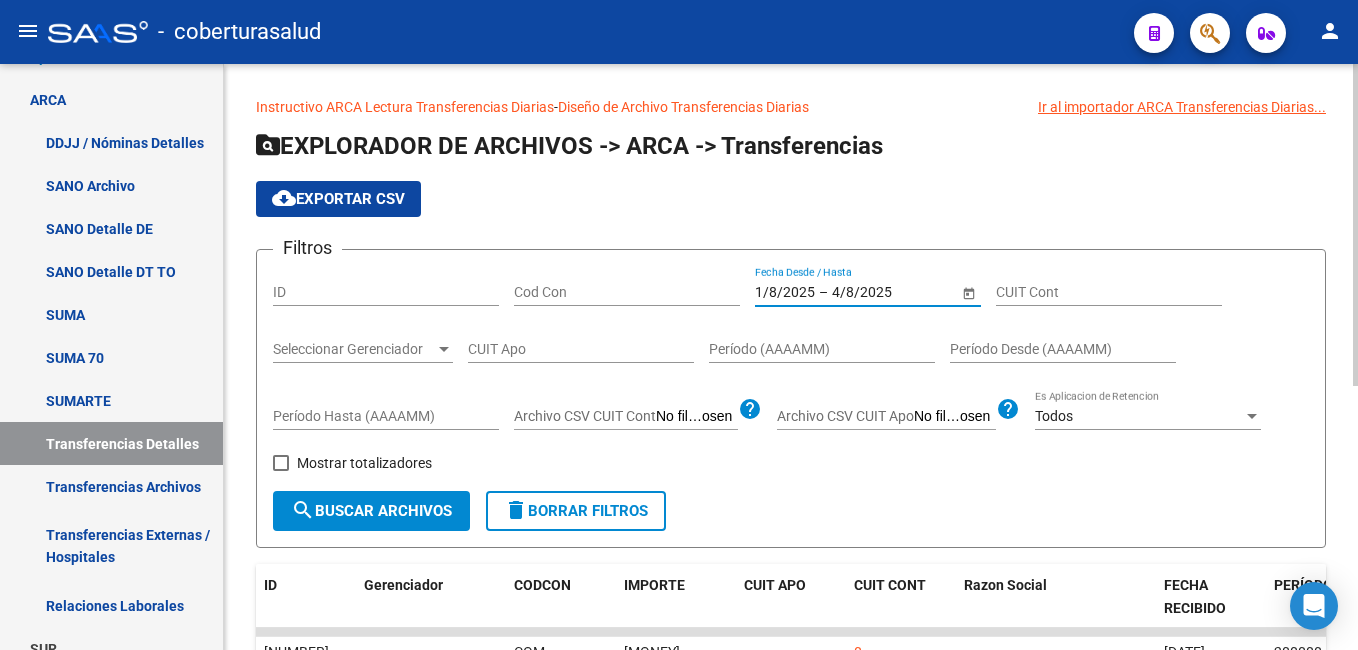 click on "4/8/2025" at bounding box center [881, 292] 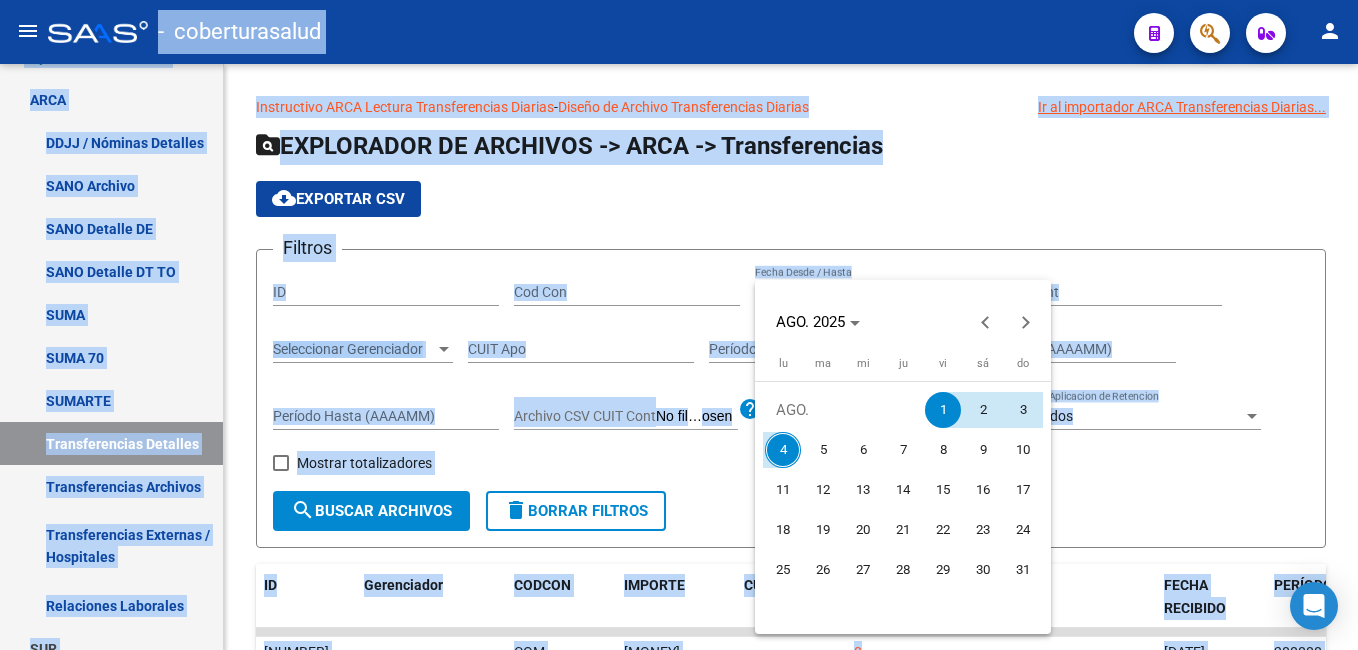 drag, startPoint x: 906, startPoint y: 293, endPoint x: 938, endPoint y: 409, distance: 120.33287 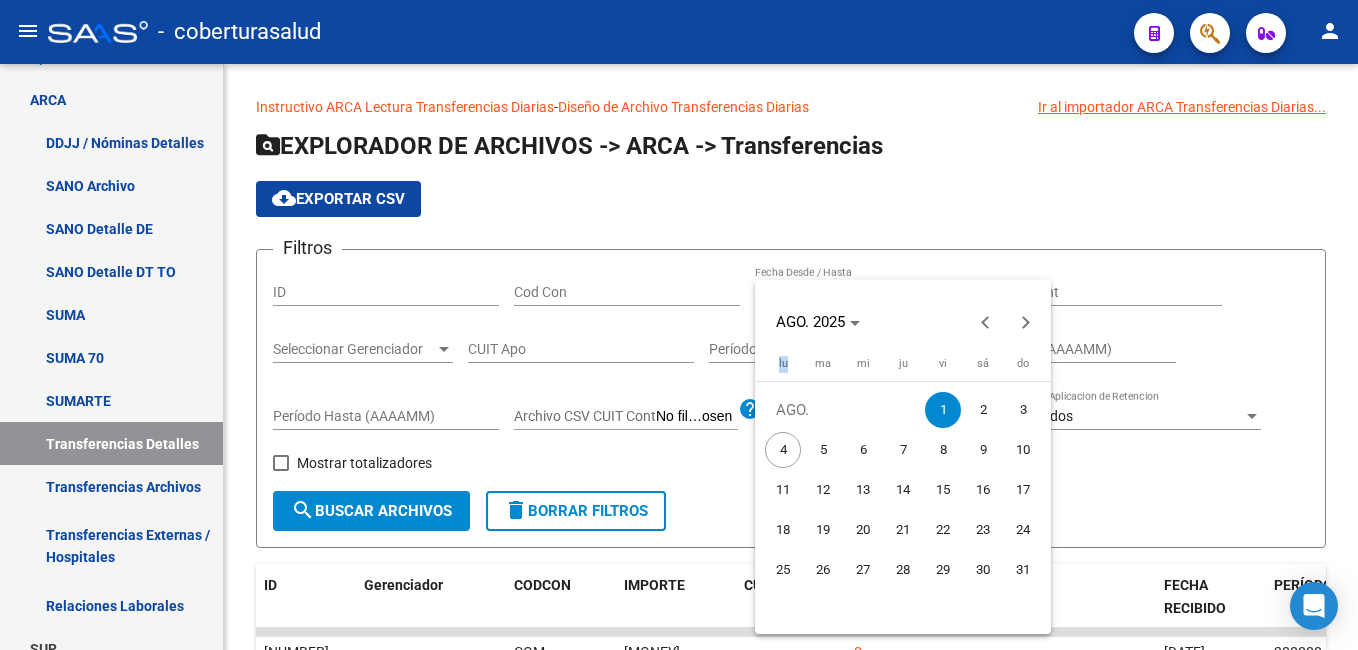 click on "1" at bounding box center [943, 410] 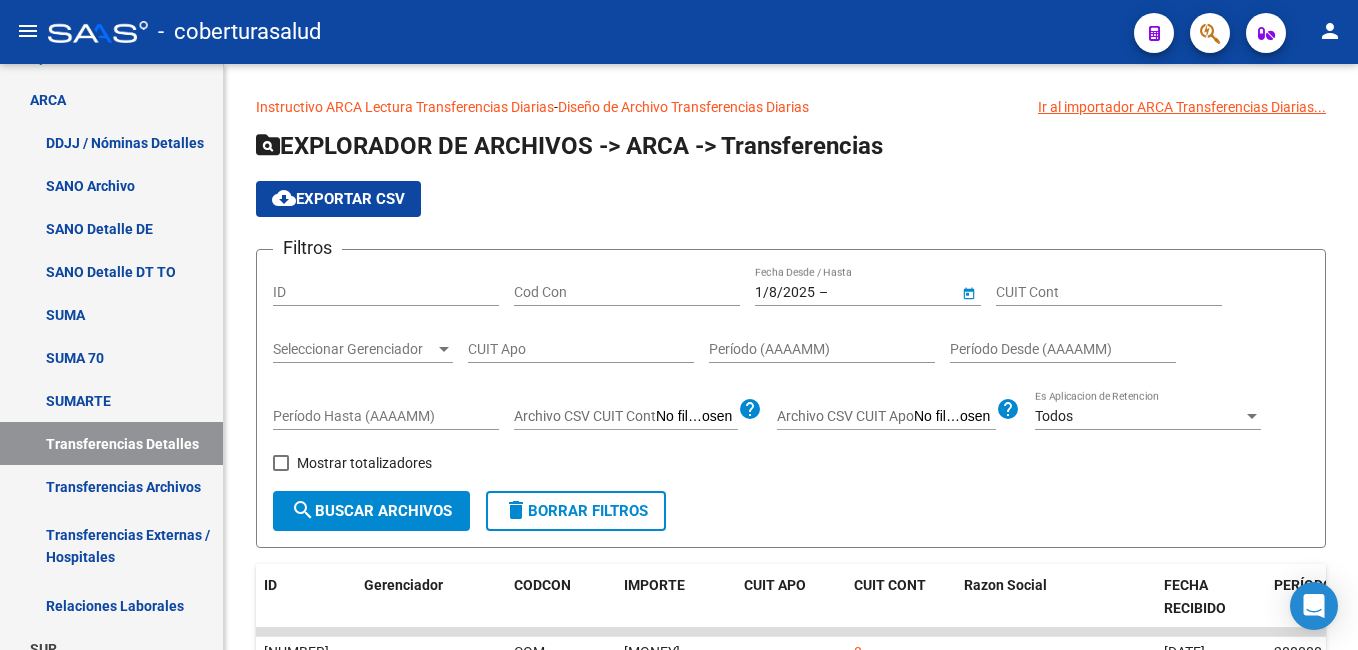 type on "1/8/2025" 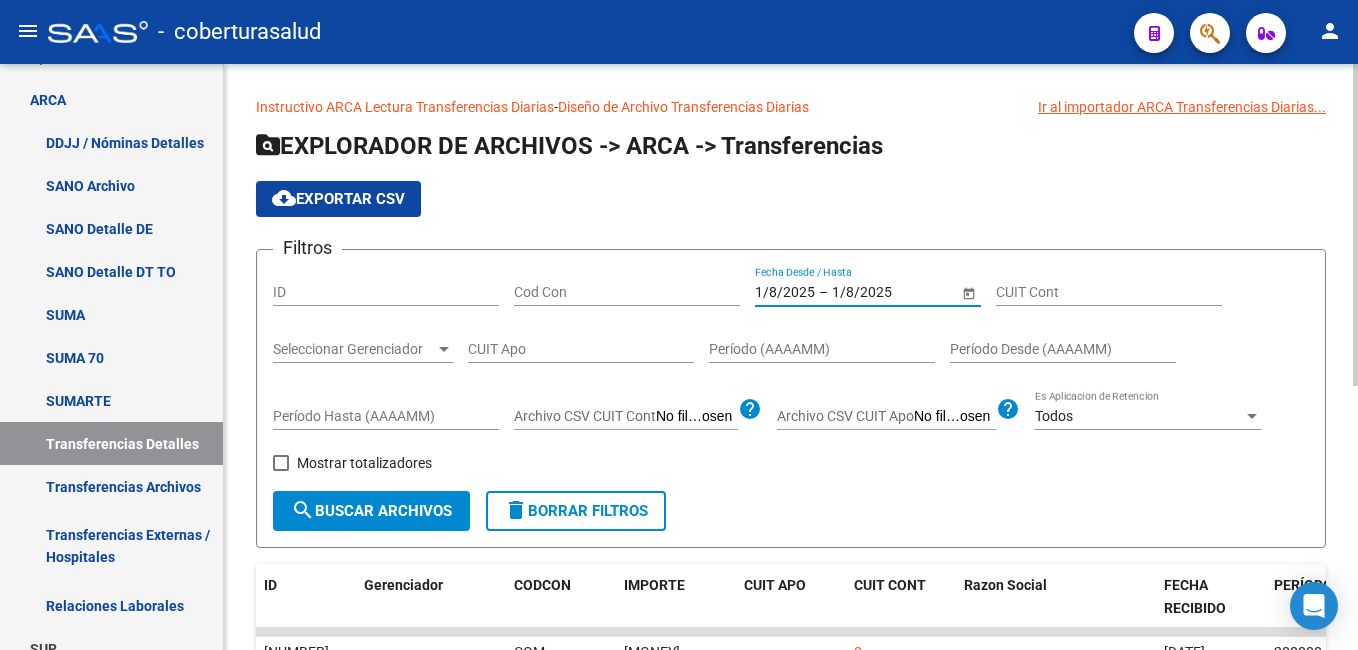 click on "search  Buscar Archivos" 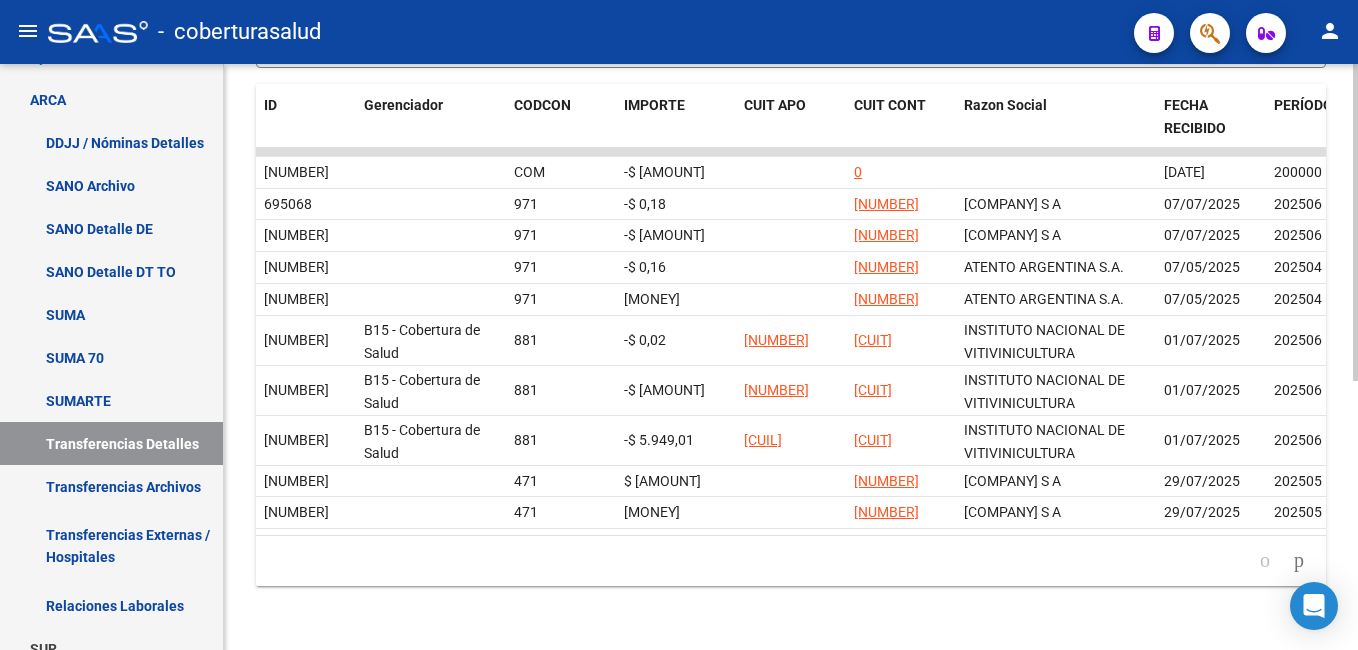 scroll, scrollTop: 497, scrollLeft: 0, axis: vertical 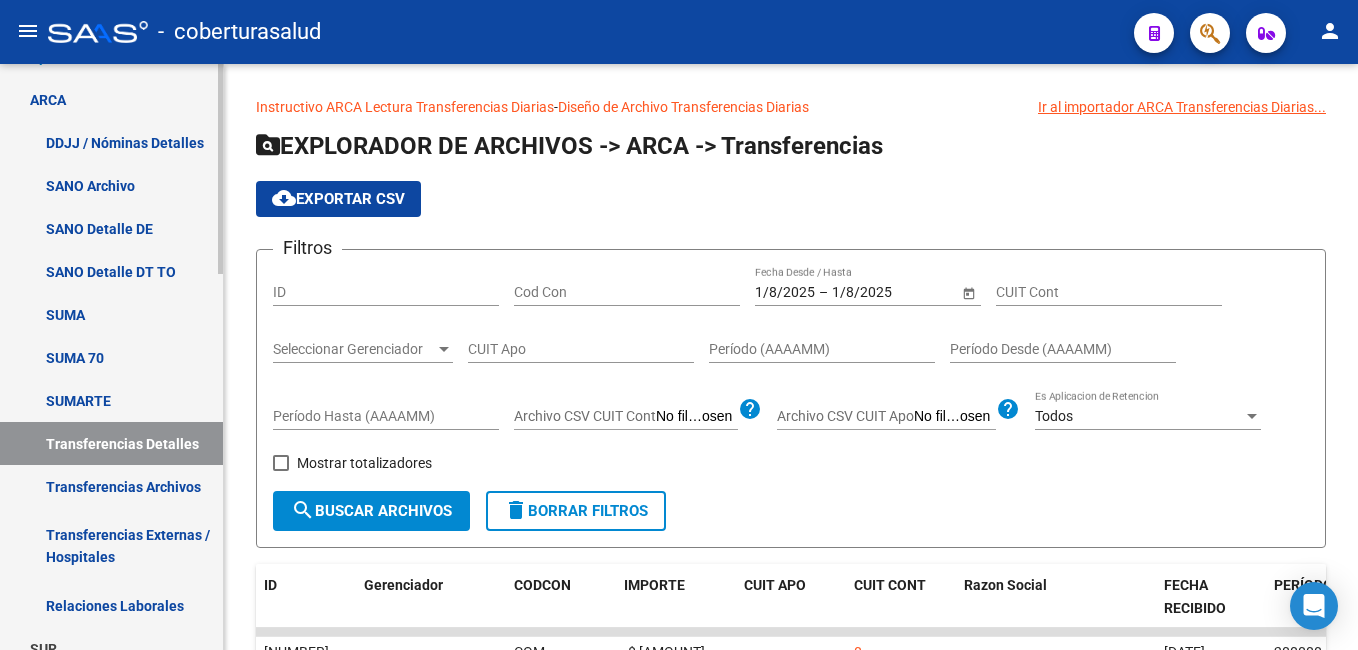 click on "DDJJ / Nóminas Detalles" at bounding box center [111, 142] 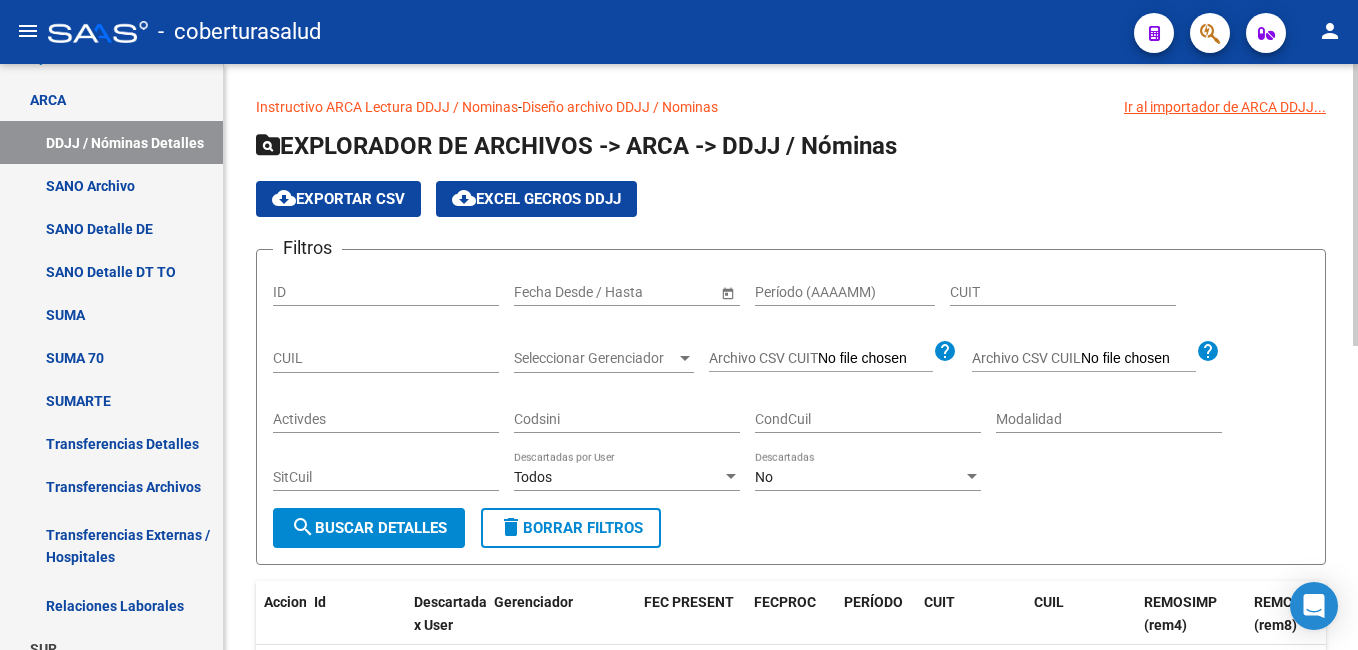 click on "Período (AAAAMM)" at bounding box center [845, 292] 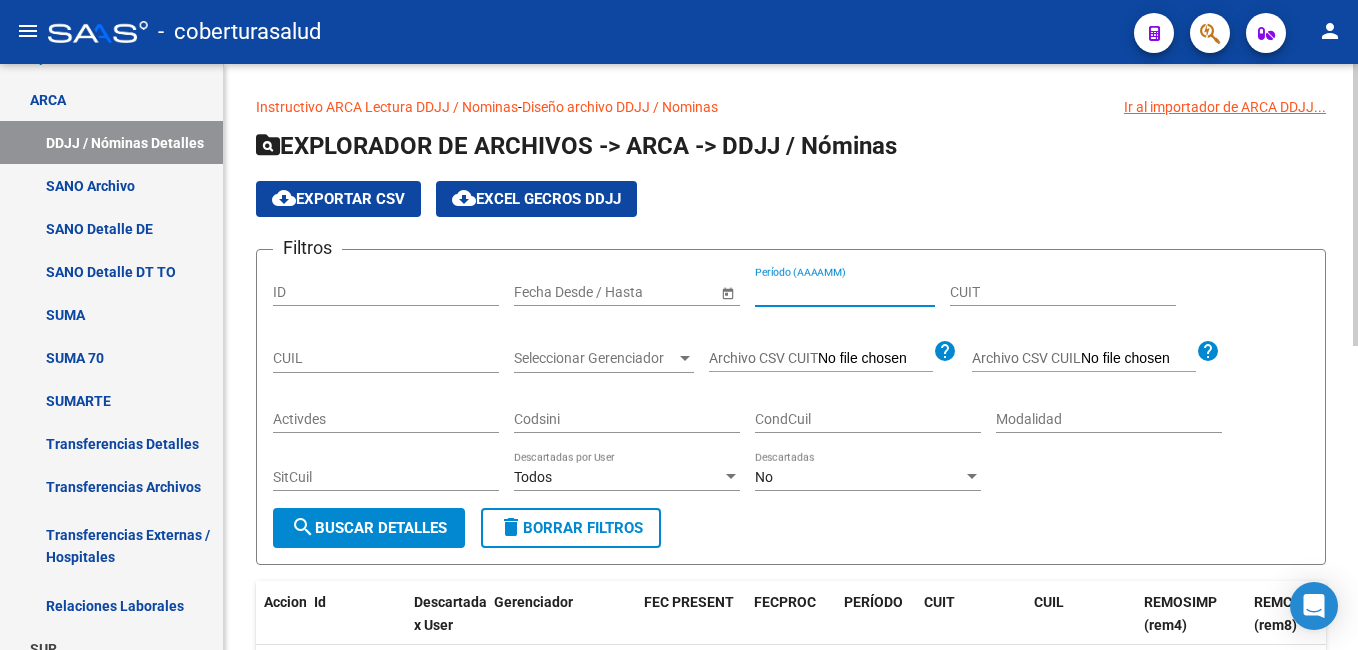 click on "cloud_download  Exportar CSV  cloud_download  EXCEL GECROS DDJJ" 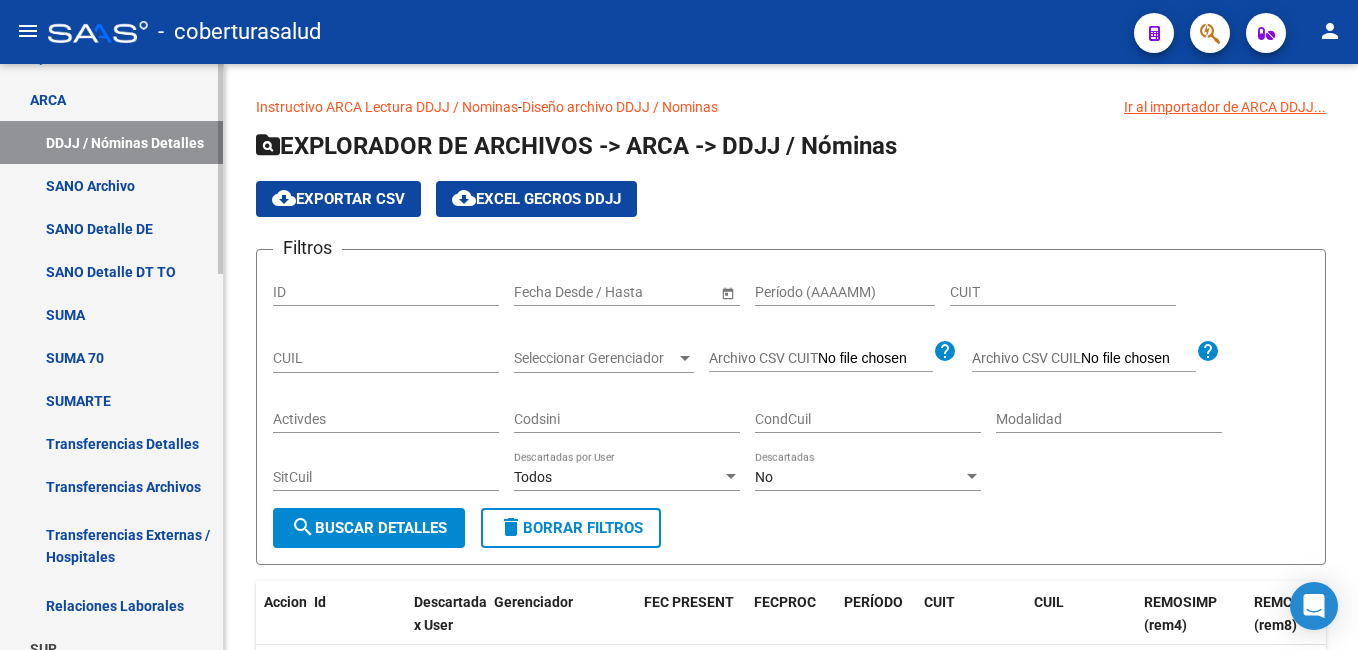 scroll, scrollTop: 282, scrollLeft: 0, axis: vertical 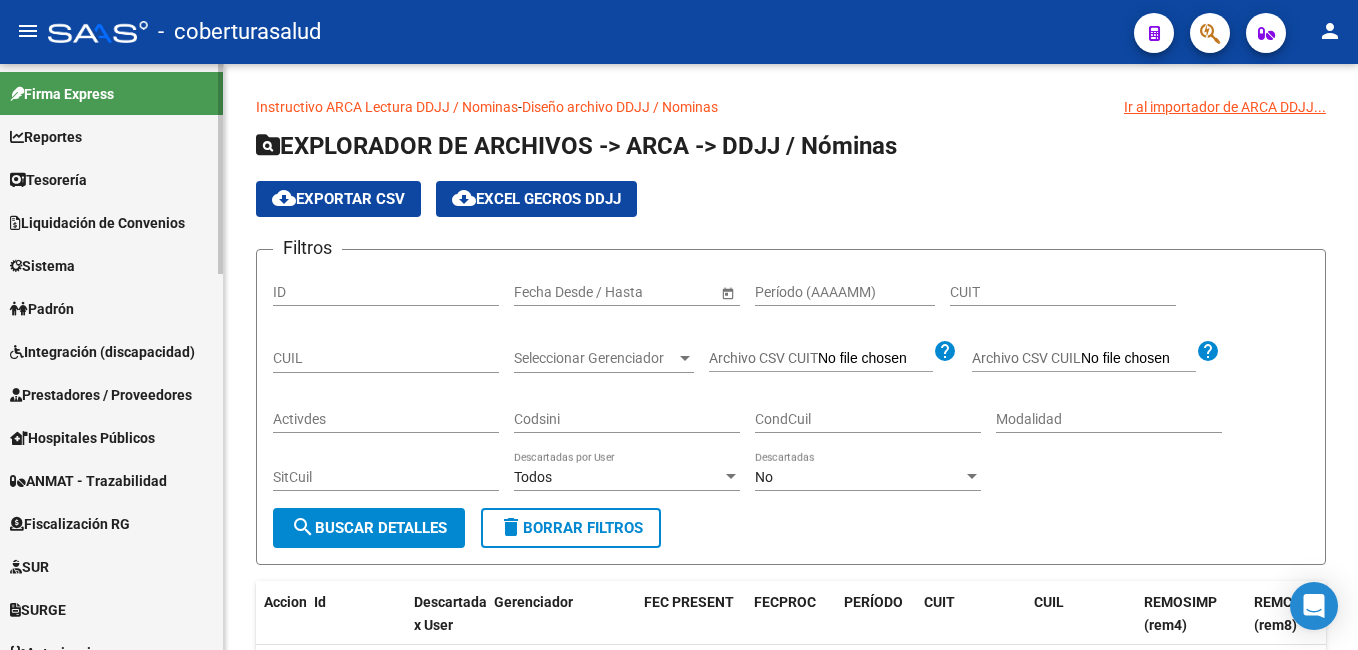 click on "Liquidación de Convenios" at bounding box center (97, 223) 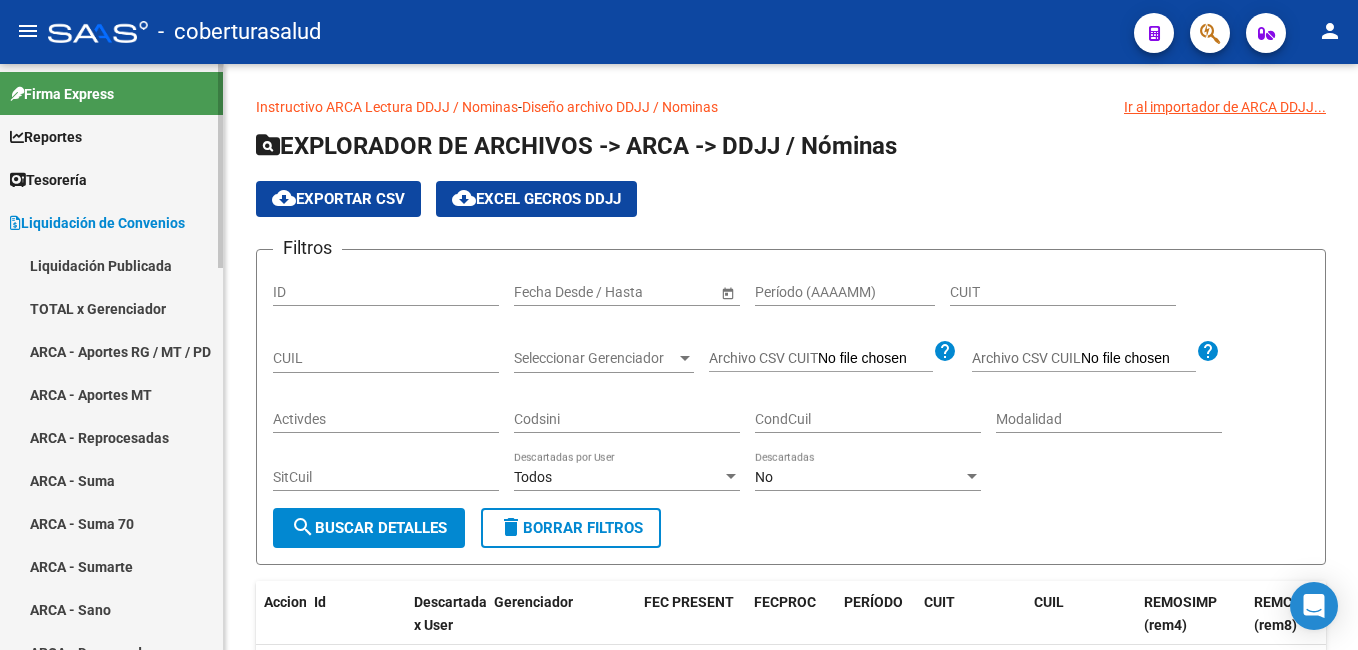 click on "Liquidación Publicada" at bounding box center (111, 265) 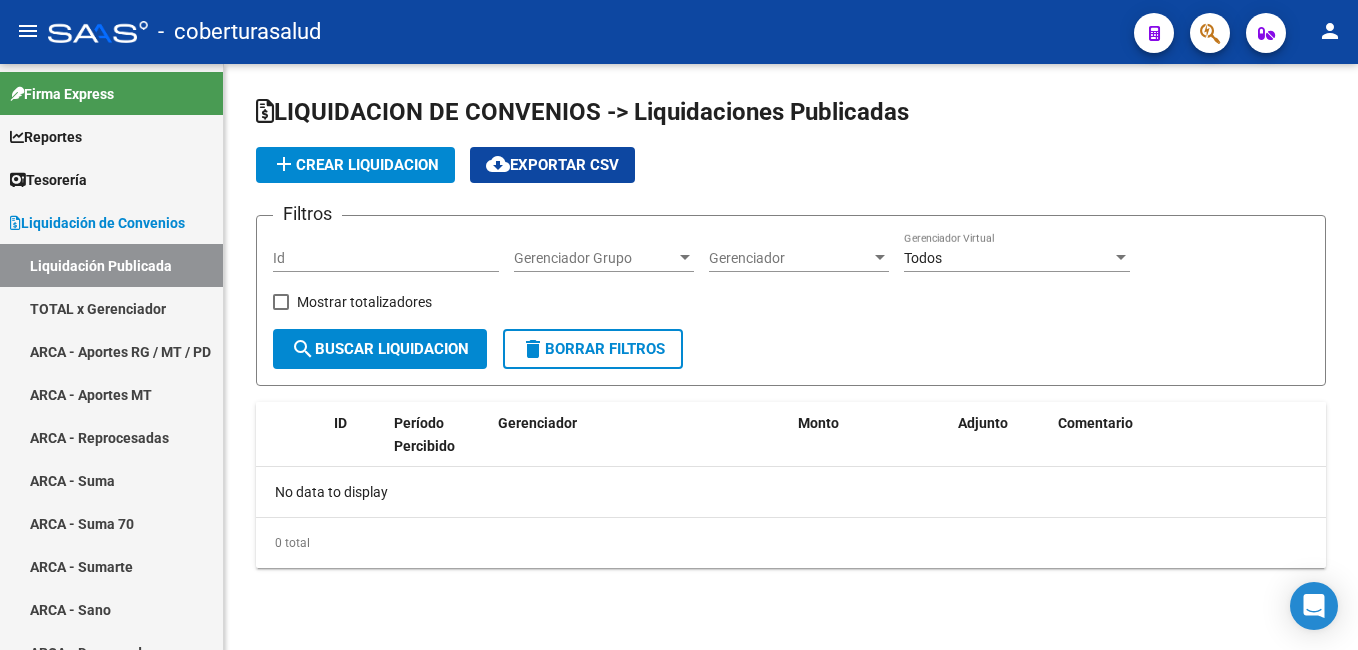 checkbox on "true" 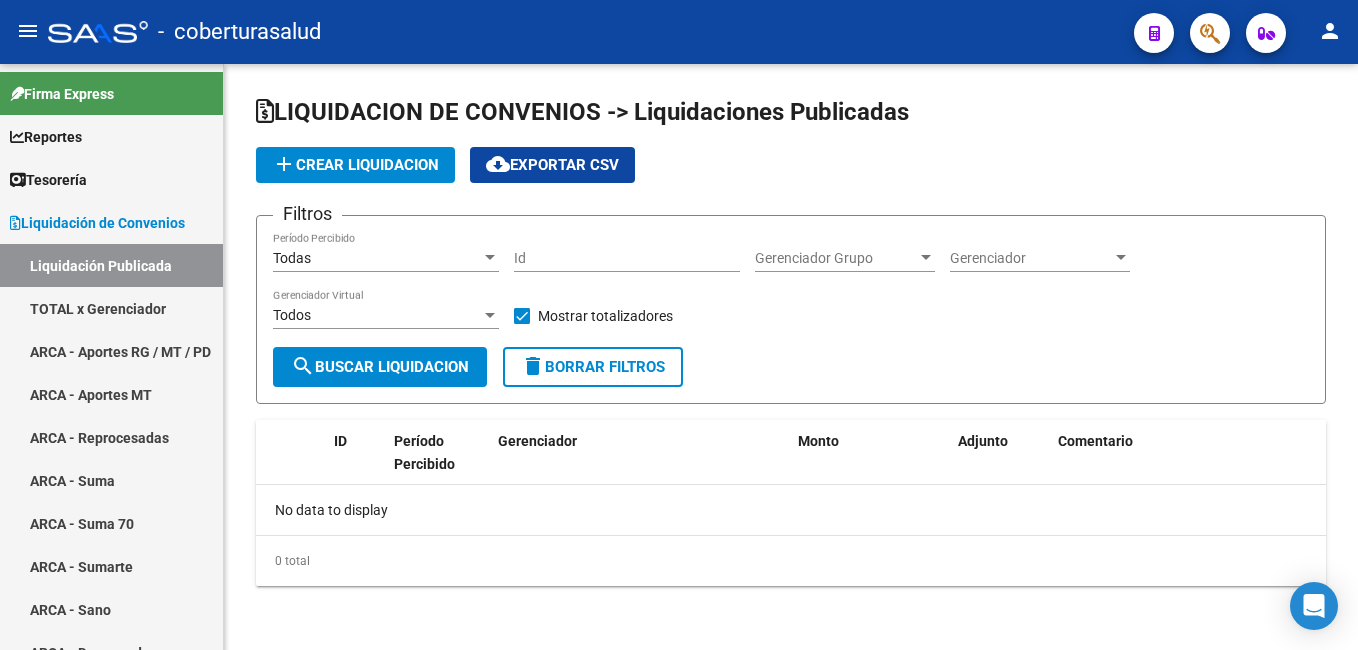 click on "Gerenciador Grupo" at bounding box center (836, 258) 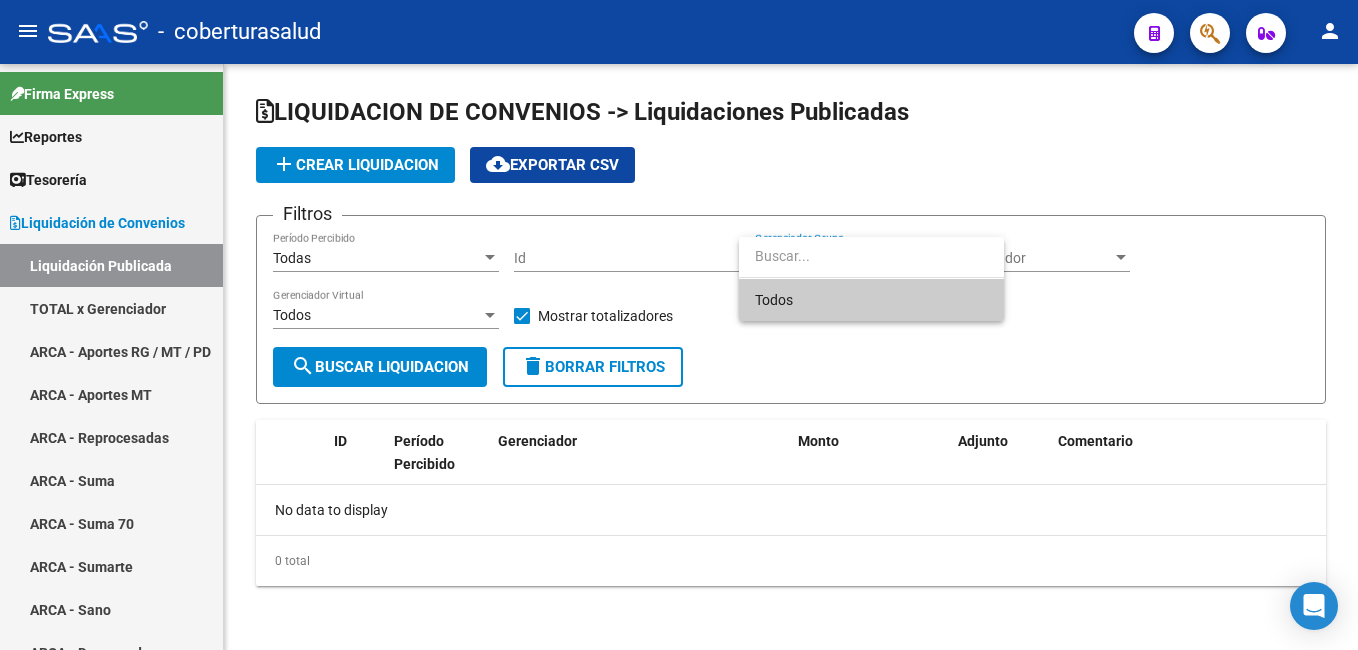 click on "Todos" at bounding box center [871, 300] 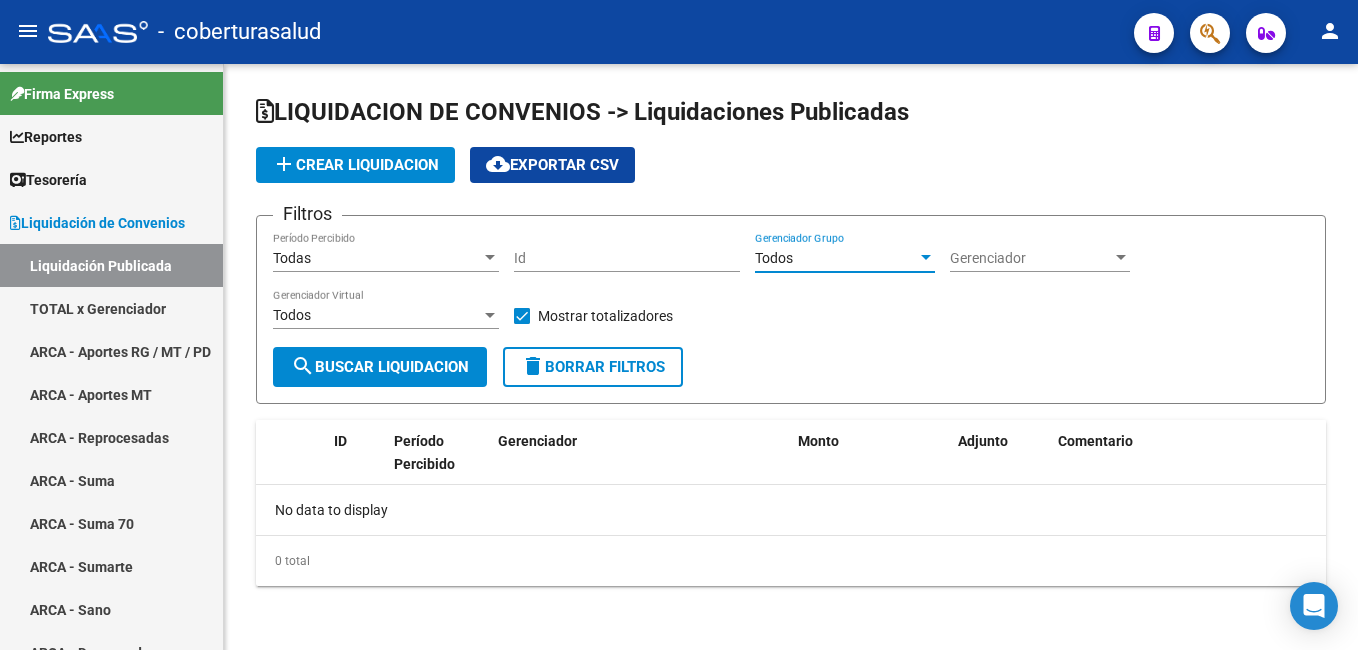 click on "Gerenciador" at bounding box center [1031, 258] 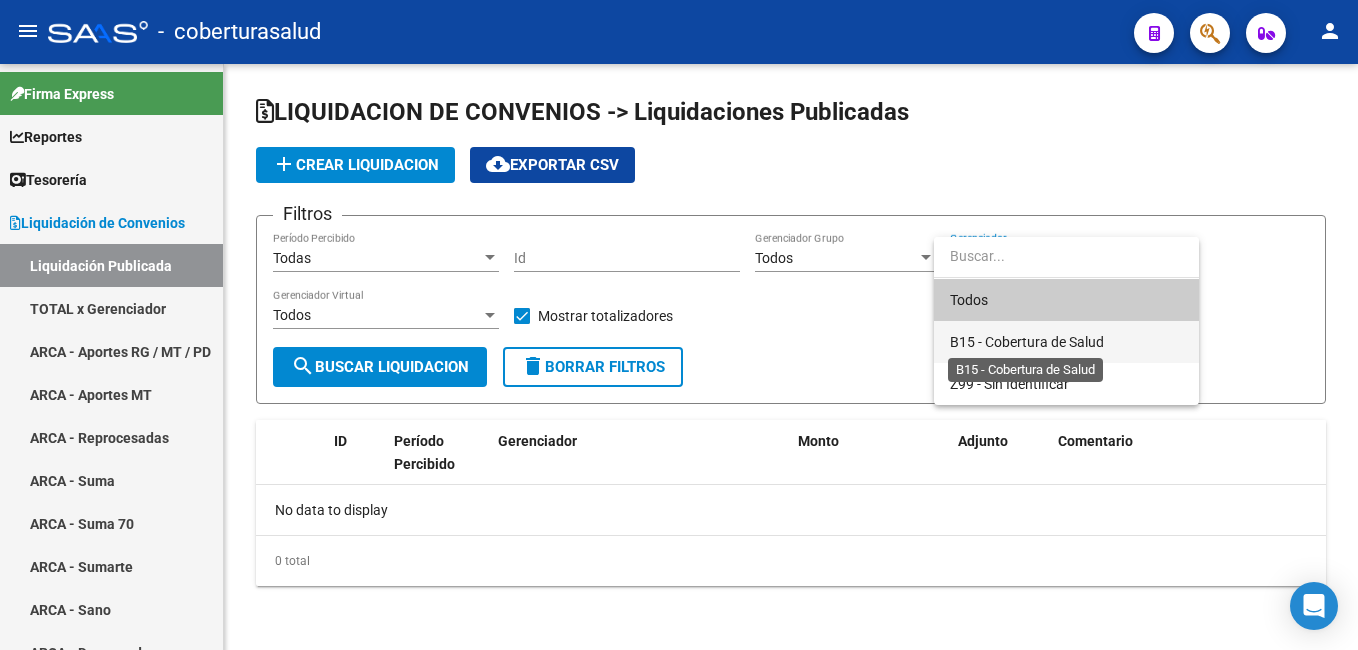 click on "B15 - Cobertura de Salud" at bounding box center [1027, 342] 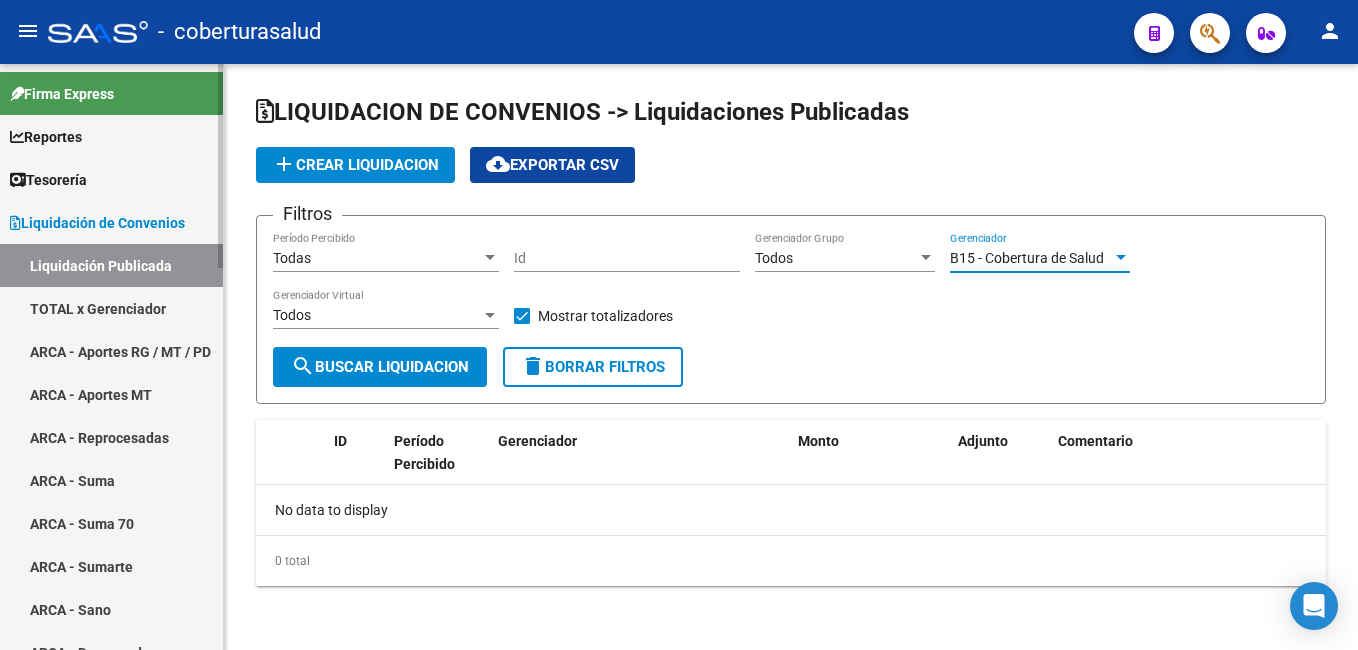 click on "Tesorería" at bounding box center [111, 179] 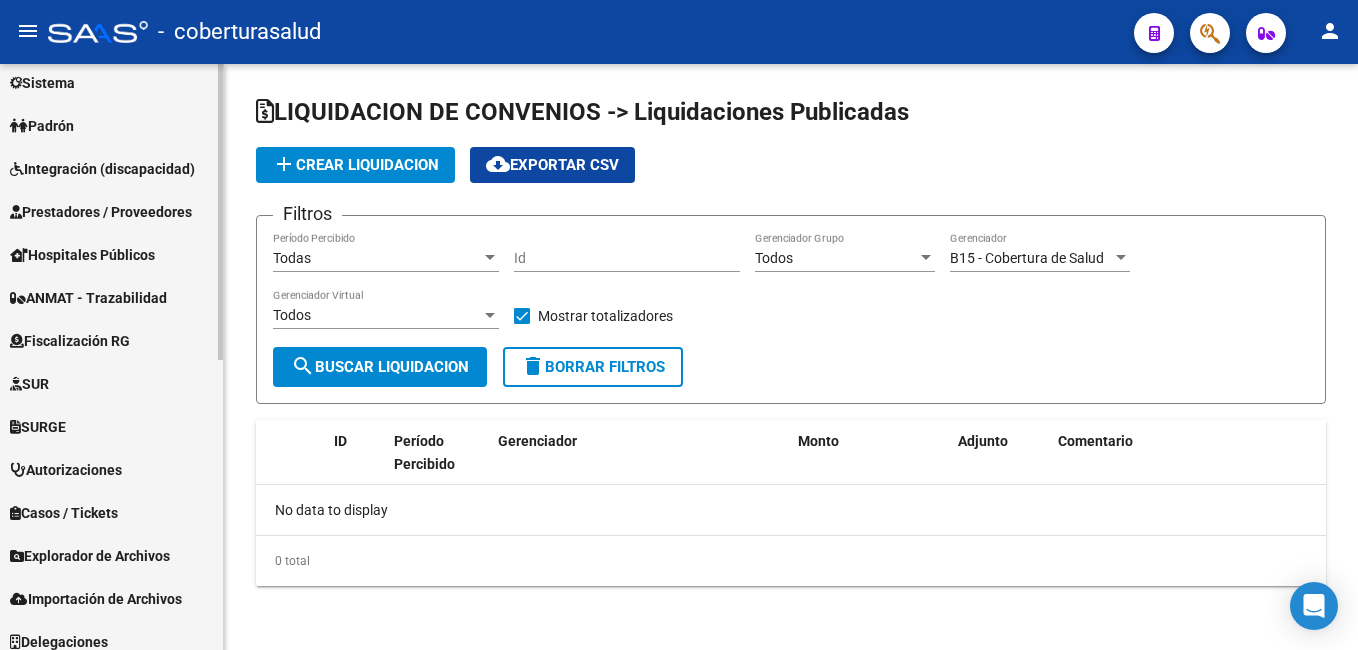 scroll, scrollTop: 573, scrollLeft: 0, axis: vertical 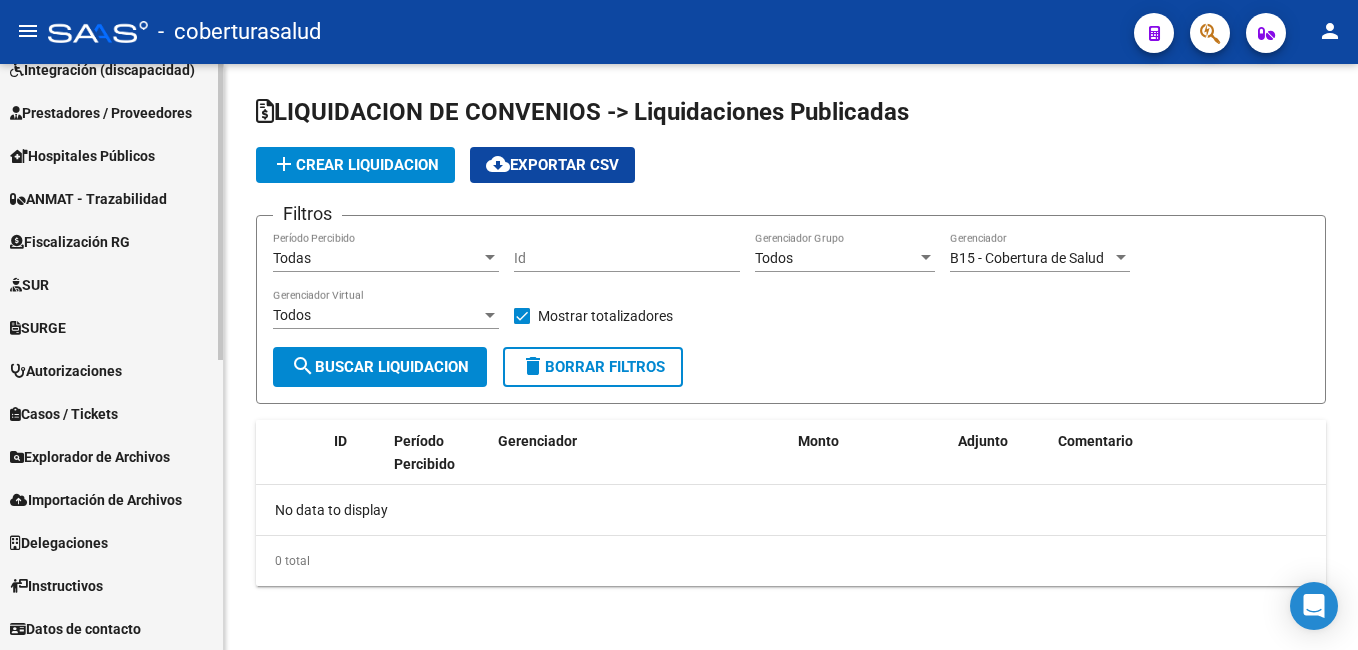 click on "Explorador de Archivos" at bounding box center (90, 457) 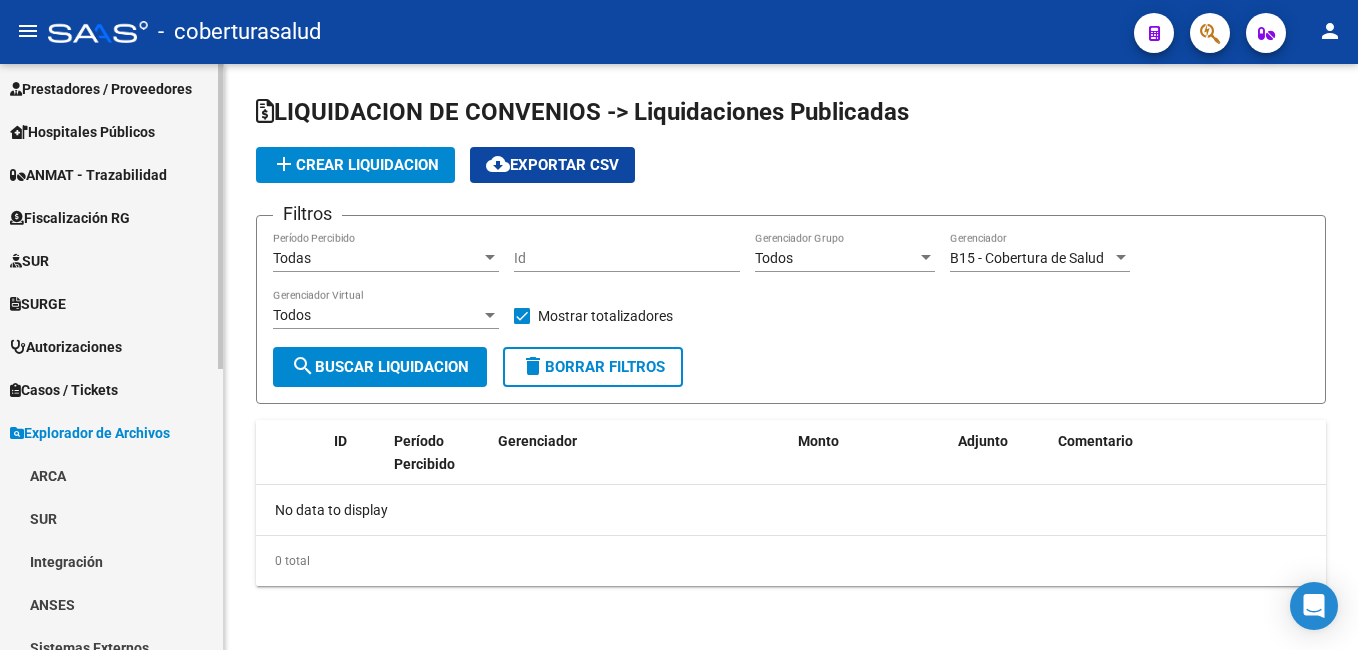 scroll, scrollTop: 282, scrollLeft: 0, axis: vertical 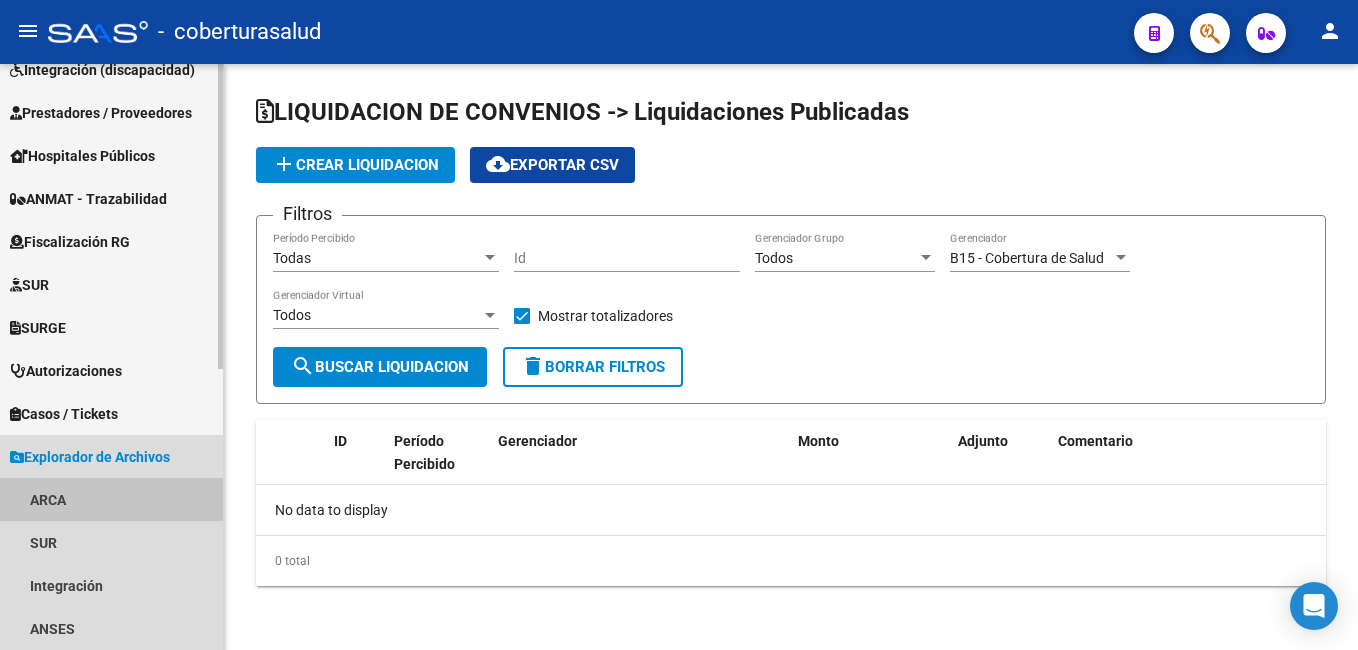 click on "ARCA" at bounding box center [111, 499] 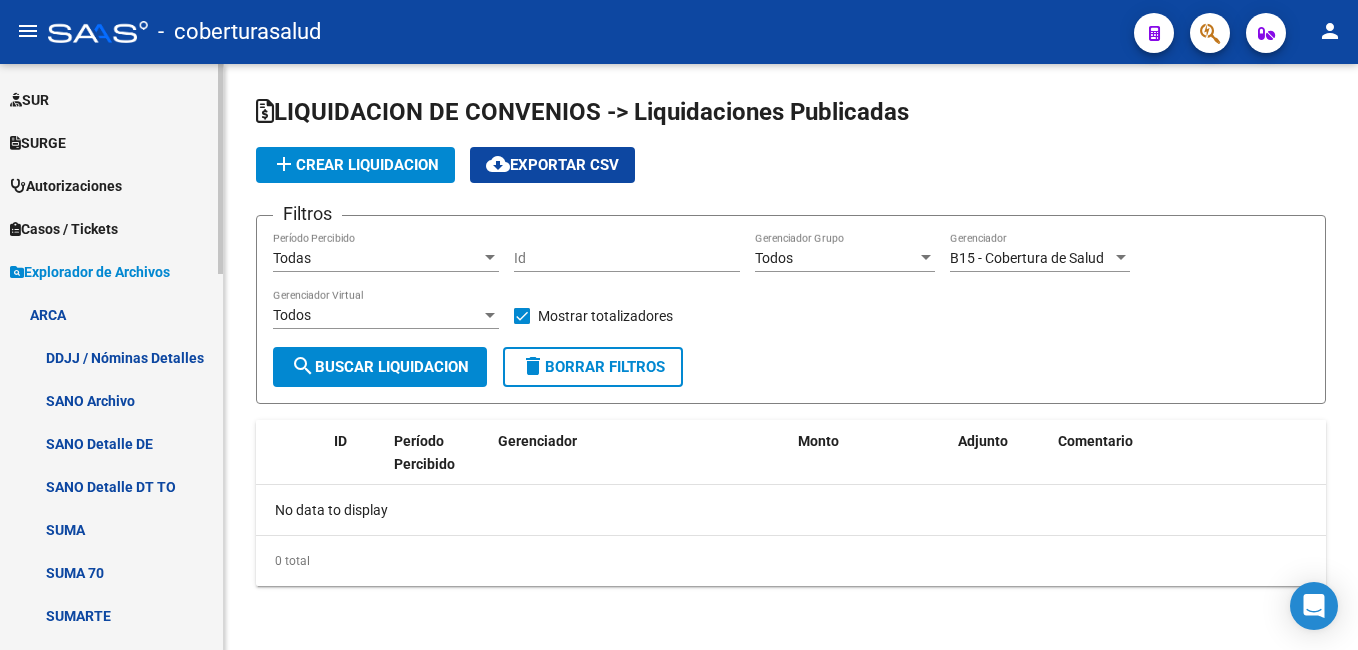 scroll, scrollTop: 682, scrollLeft: 0, axis: vertical 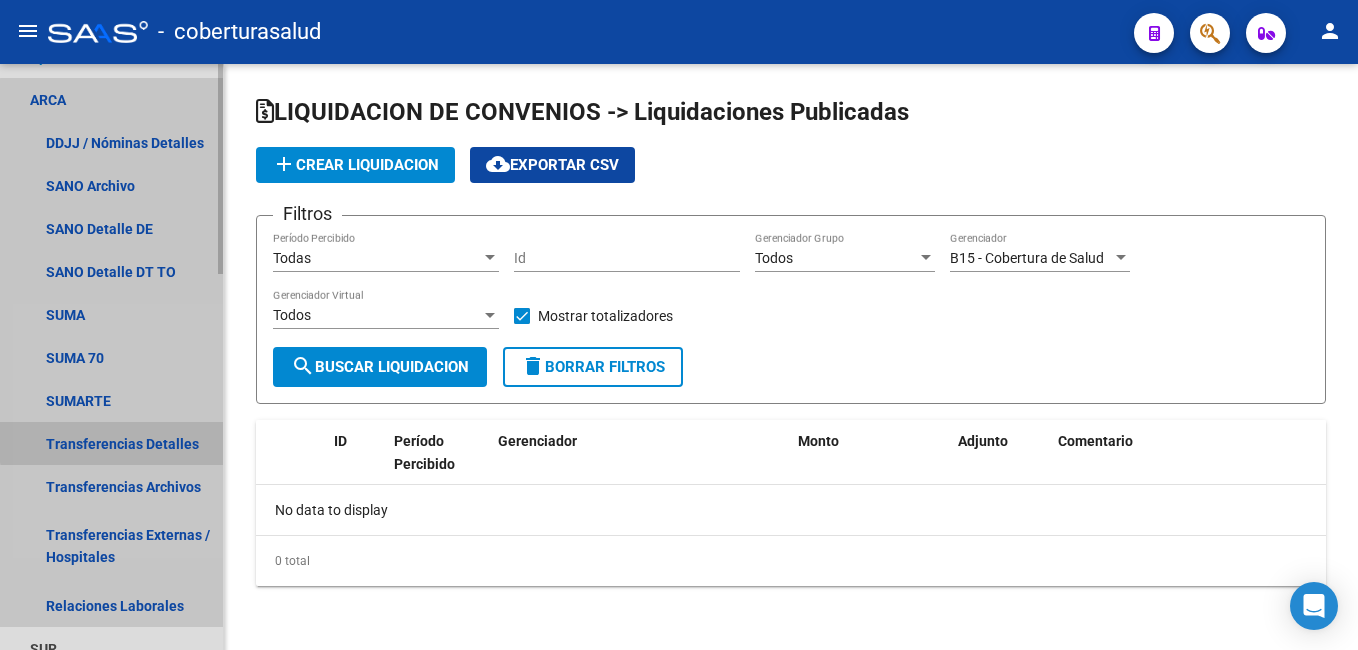 click on "Transferencias Detalles" at bounding box center [111, 443] 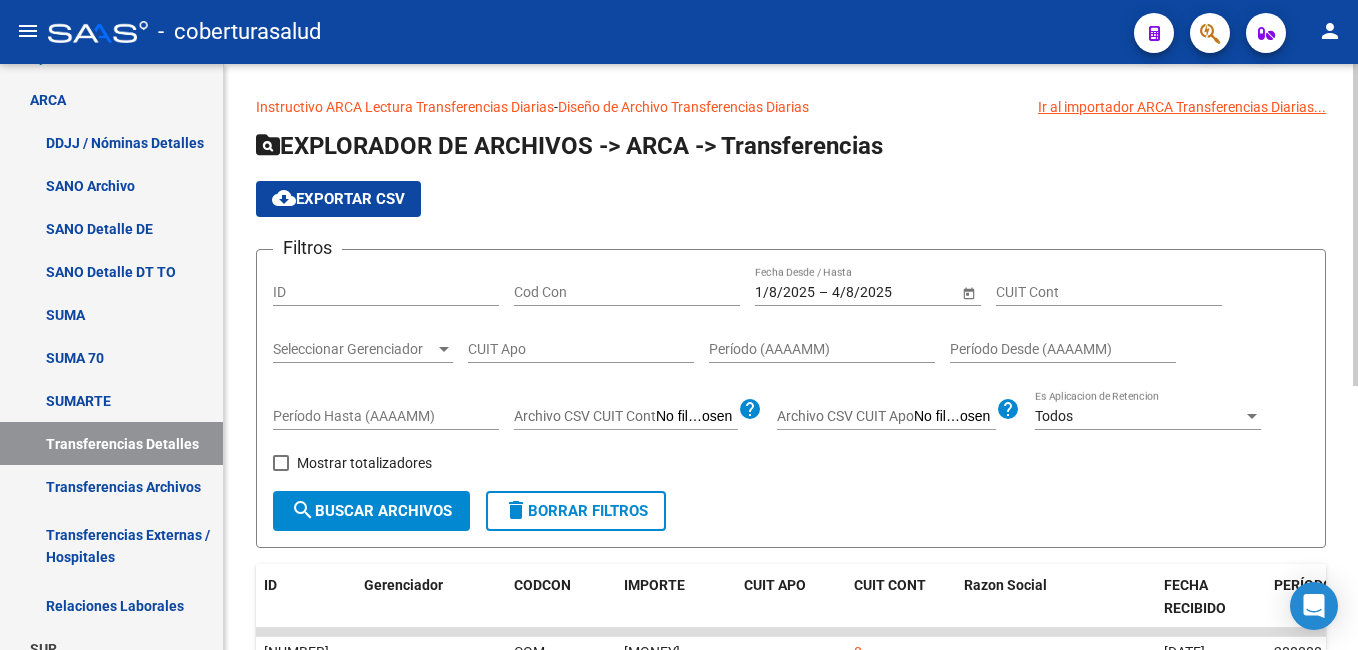 click on "1/8/2025" at bounding box center [785, 292] 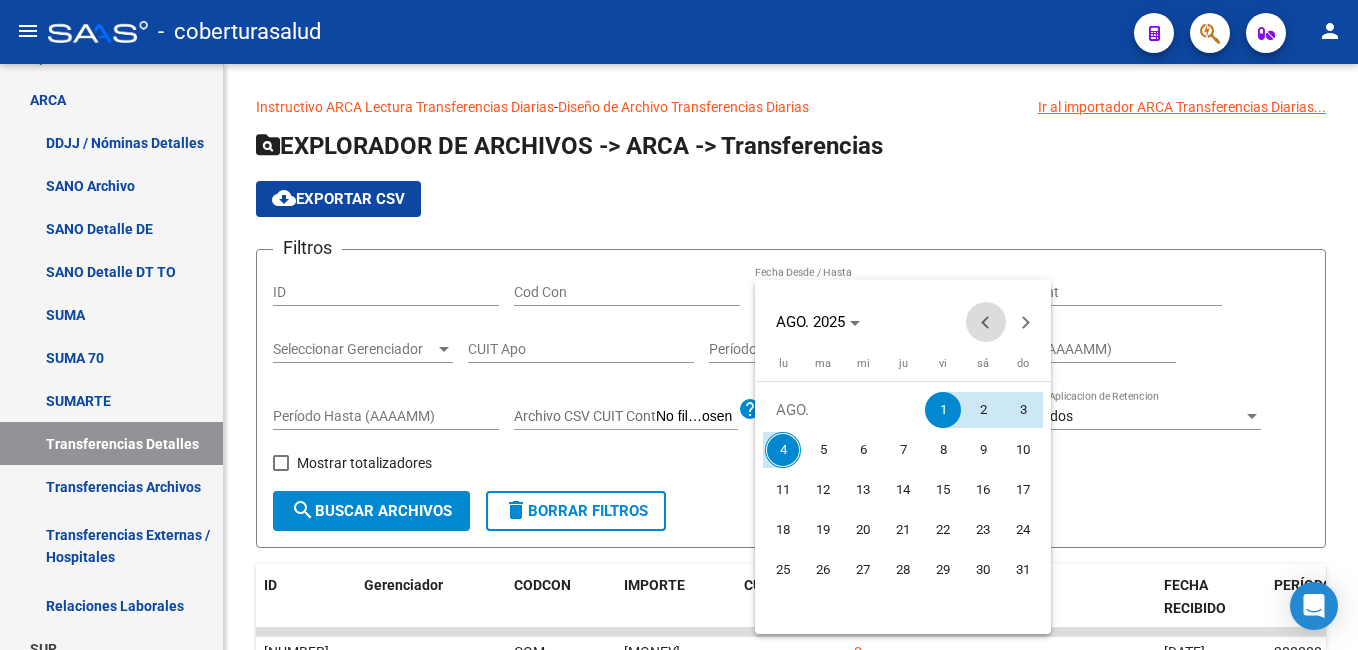 click at bounding box center [986, 322] 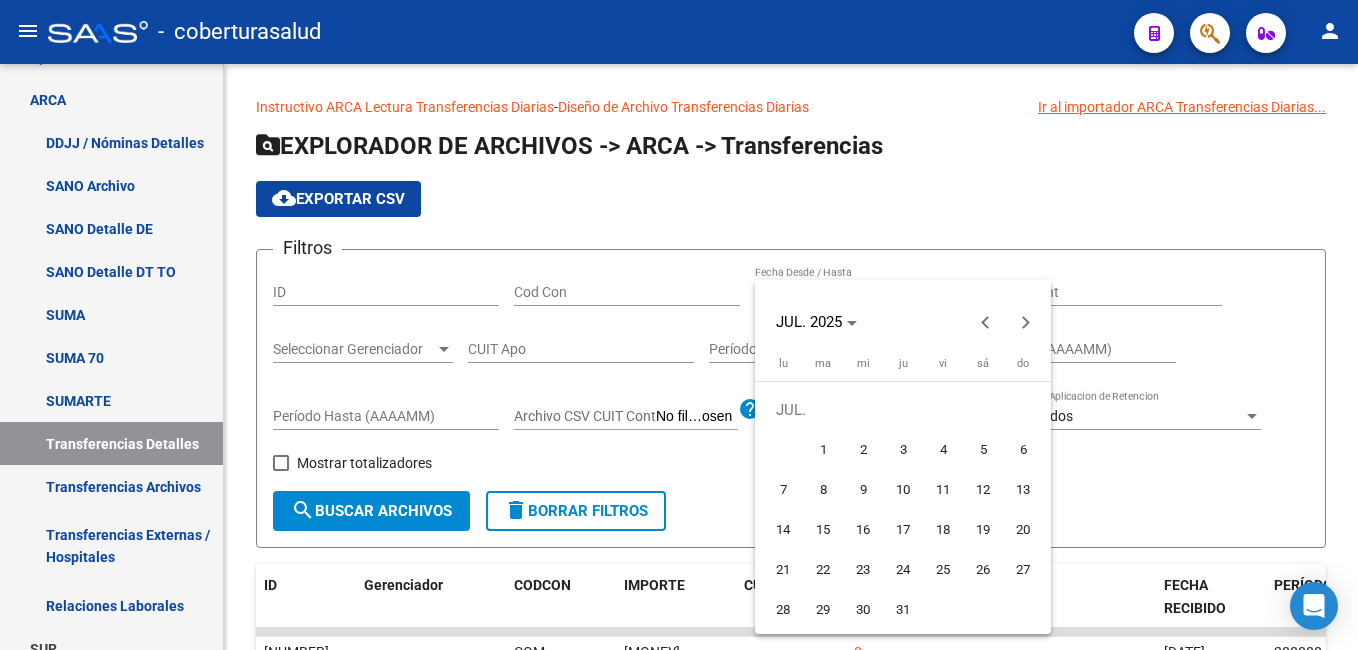 click on "1" at bounding box center [823, 450] 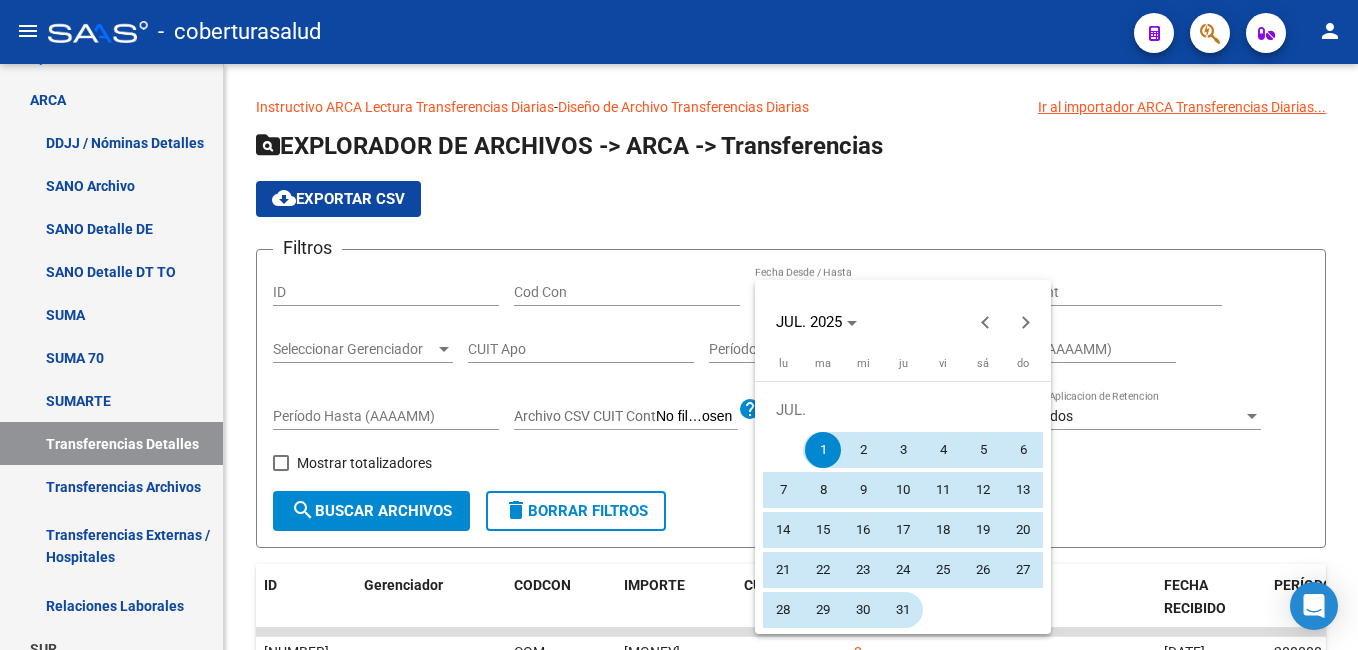 click on "31" at bounding box center [903, 610] 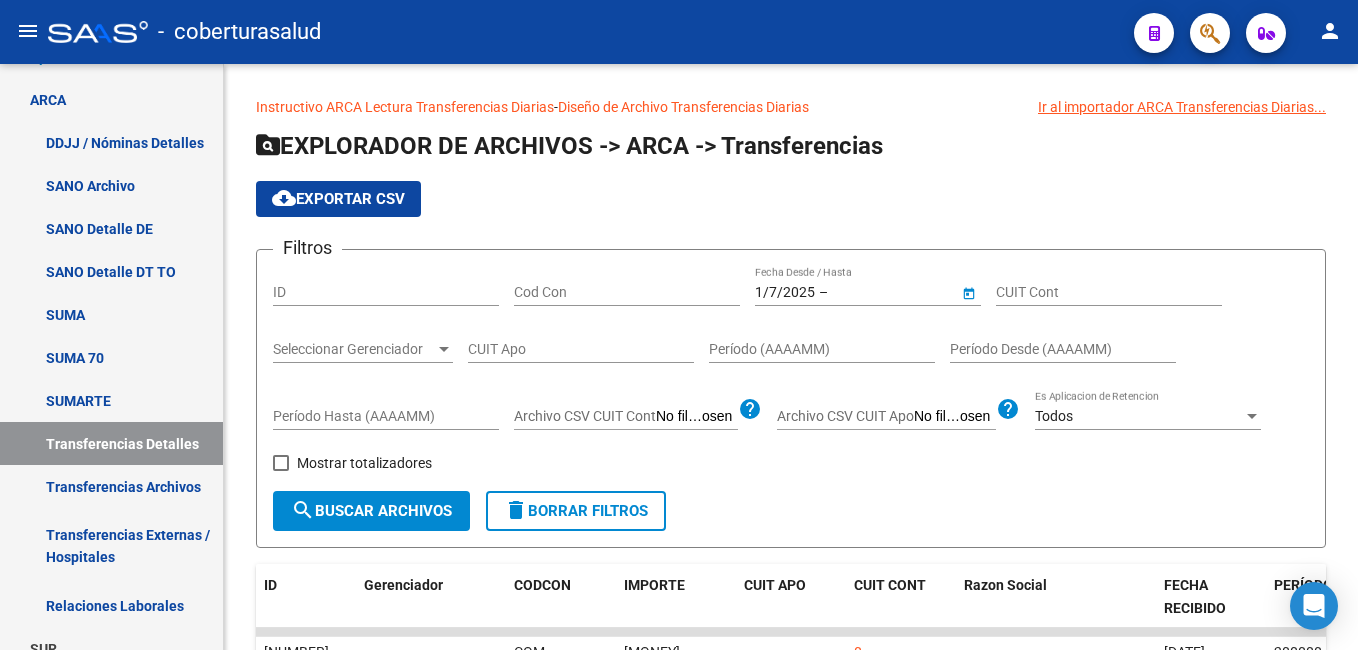 type on "31/7/2025" 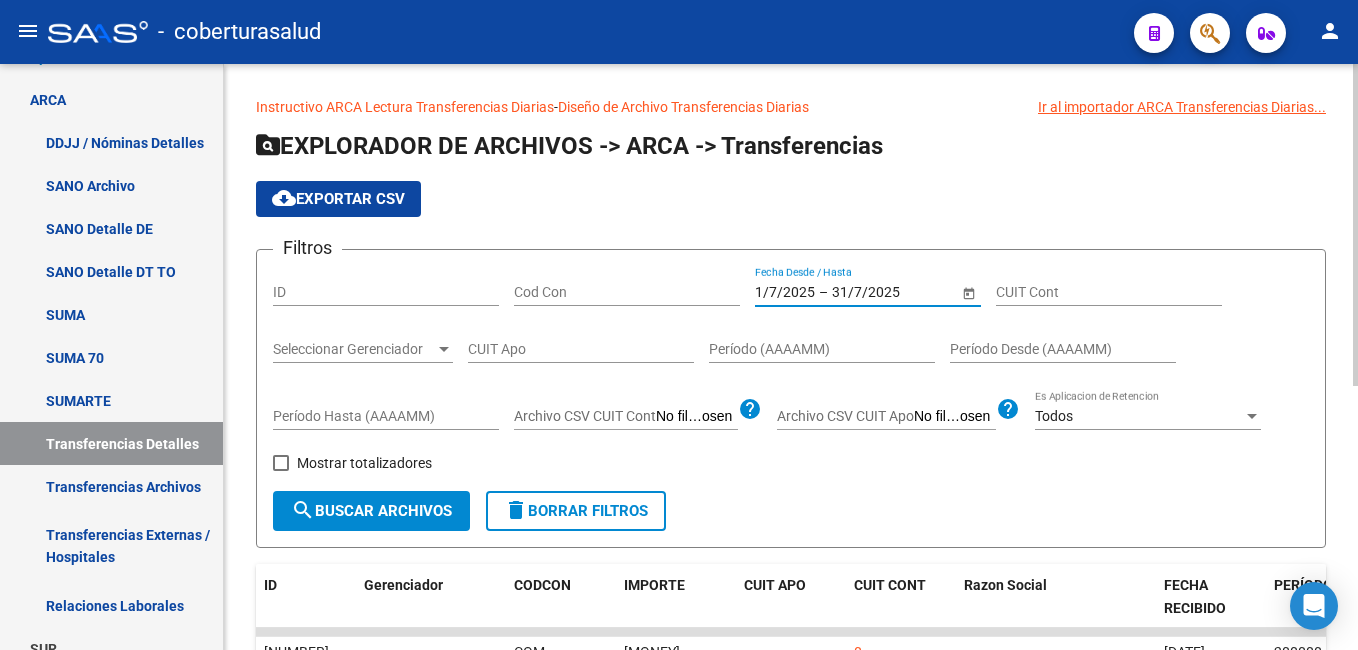 click on "search  Buscar Archivos" 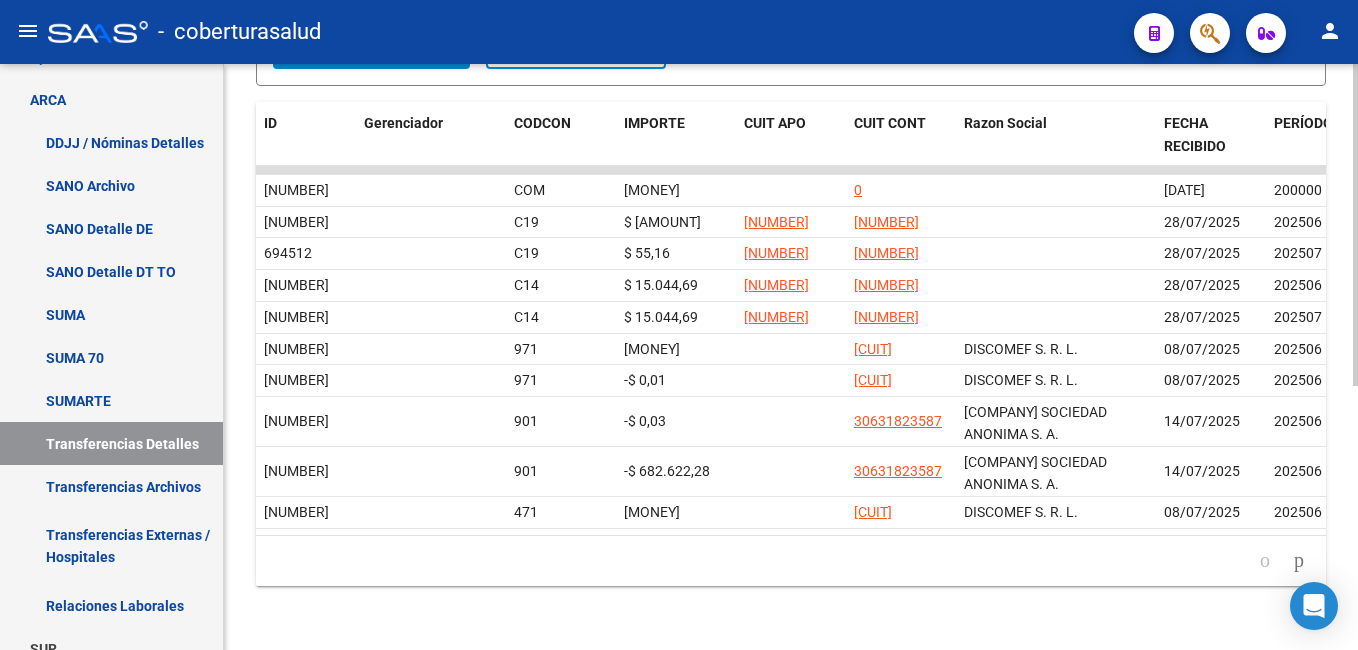 scroll, scrollTop: 0, scrollLeft: 0, axis: both 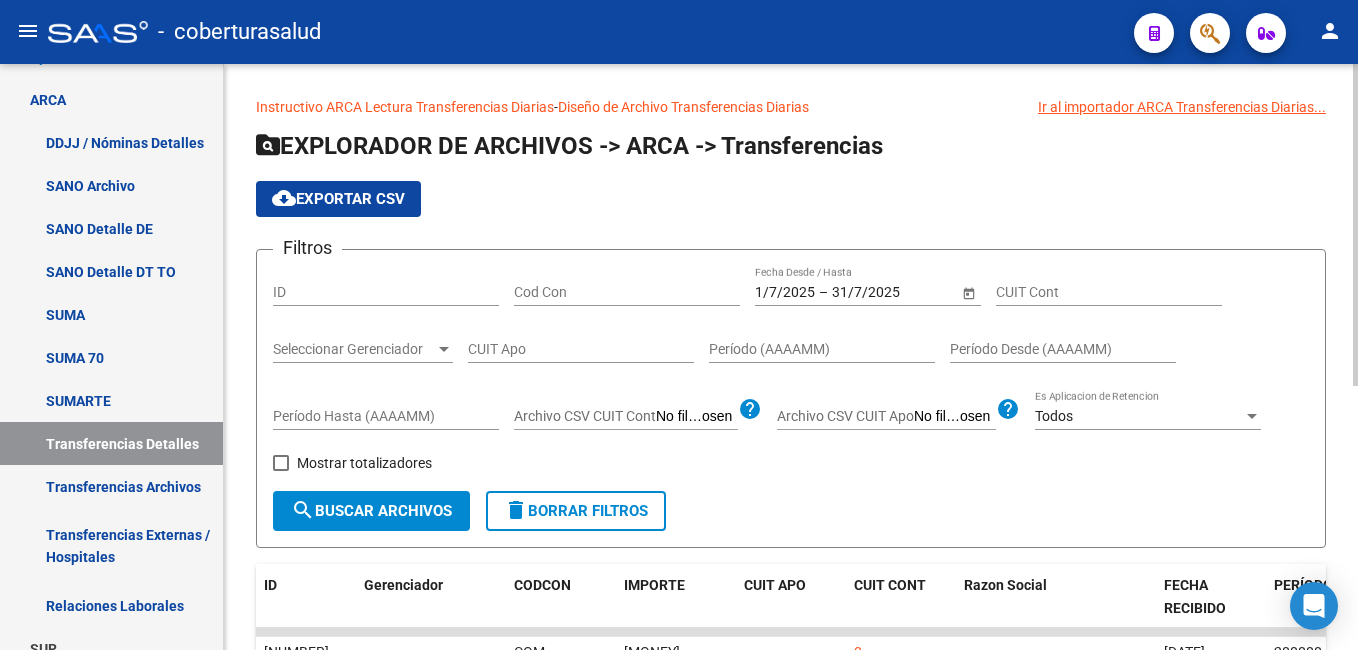 click on "cloud_download  Exportar CSV" 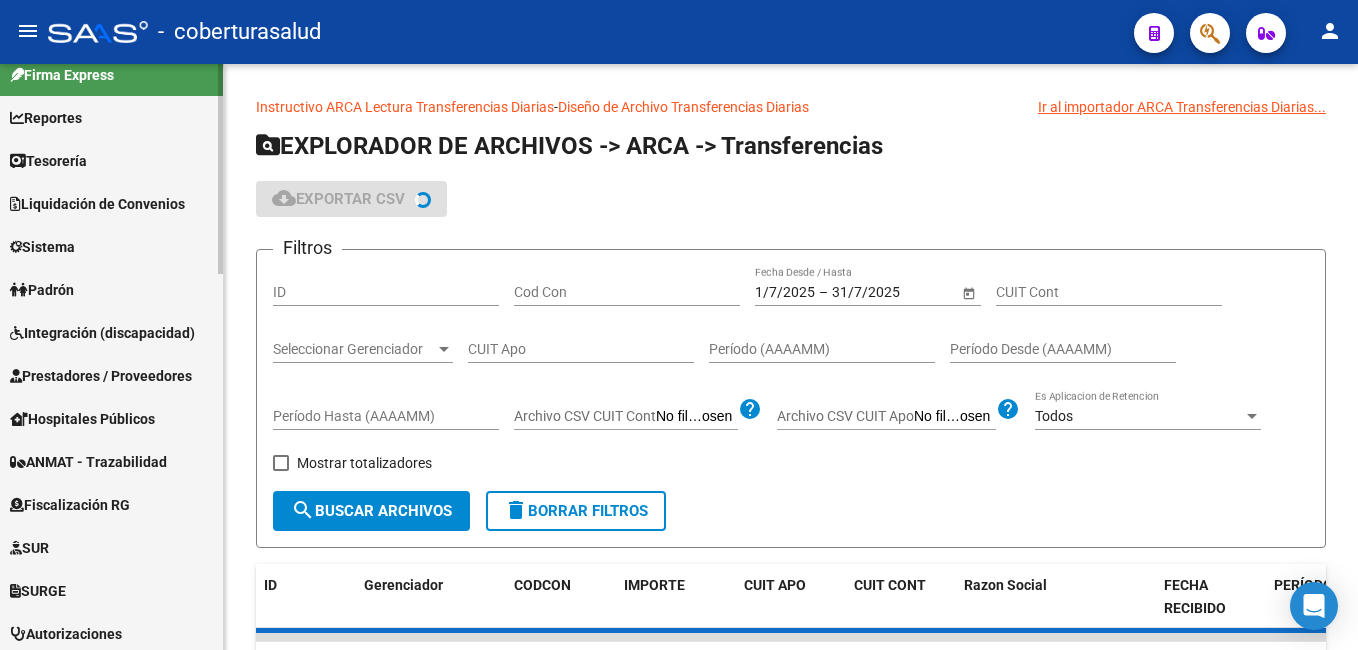click on "Firma Express     Reportes Tablero de Control Ingresos Percibidos Análisis de todos los conceptos (histórico) Análisis de todos los conceptos detalle (mensual) Apertura de Transferencias Reales (histórico) Análisis Ingresos RG por CUIT (mensual) Imputación de Códigos Ingresos Devengados Análisis Histórico Detalles Transferencias RG sin DDJJ Detalles por CUIL RG Detalles - MT/PD MT morosos Egresos Devengados Comprobantes Recibidos Facturación Apócrifa Auditorías x Área Auditorías x Usuario Ítems de Auditorías x Usuario Auditorías No Liquidadas SUR Expedientes Internos Movimiento de Expte. SSS Padrón Traspasos x O.S. Traspasos x Gerenciador Traspasos x Provincia Nuevos Aportantes Métricas - Padrón SSS Métricas - Crecimiento Población Tesorería Cheques Emitidos Transferencias Bancarias Realizadas    Tesorería Extractos Procesados (csv) Extractos Originales (pdf) Otros Ingresos Cheques Emitidos Pendientes de Depósito Cheques Depositados Histórico Auditorías Confirmadas ARCA - Suma" 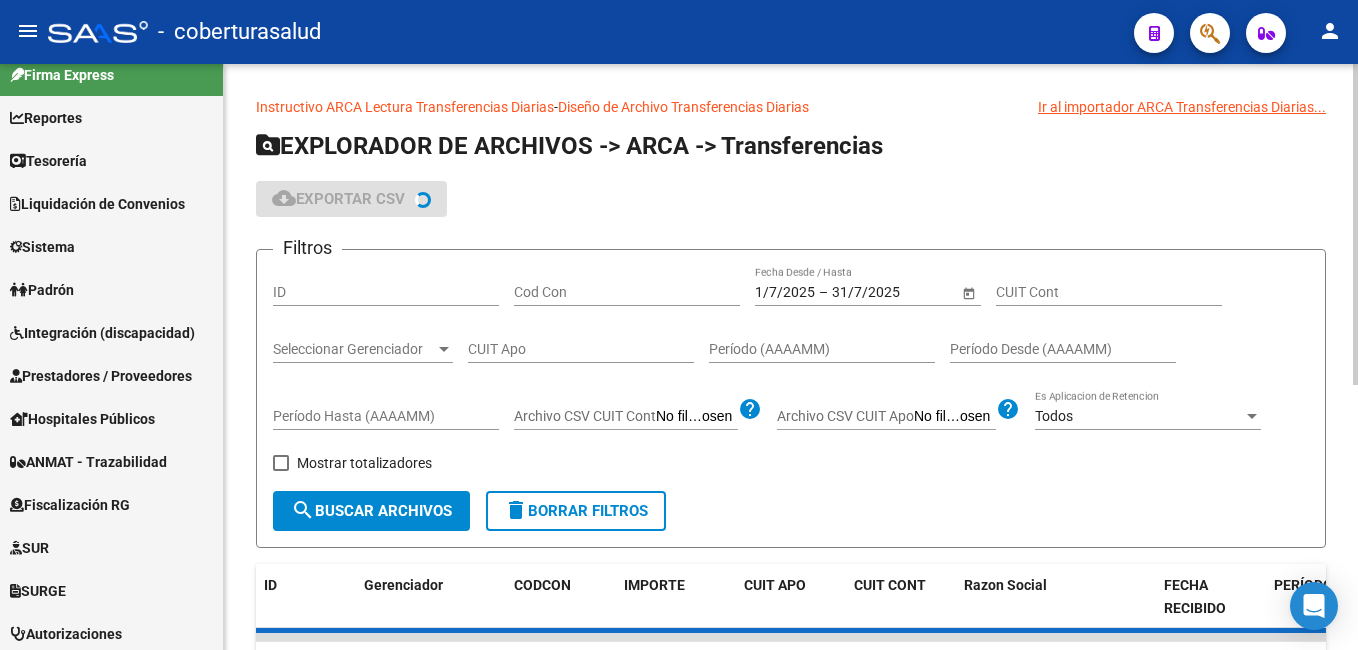 scroll, scrollTop: 14, scrollLeft: 0, axis: vertical 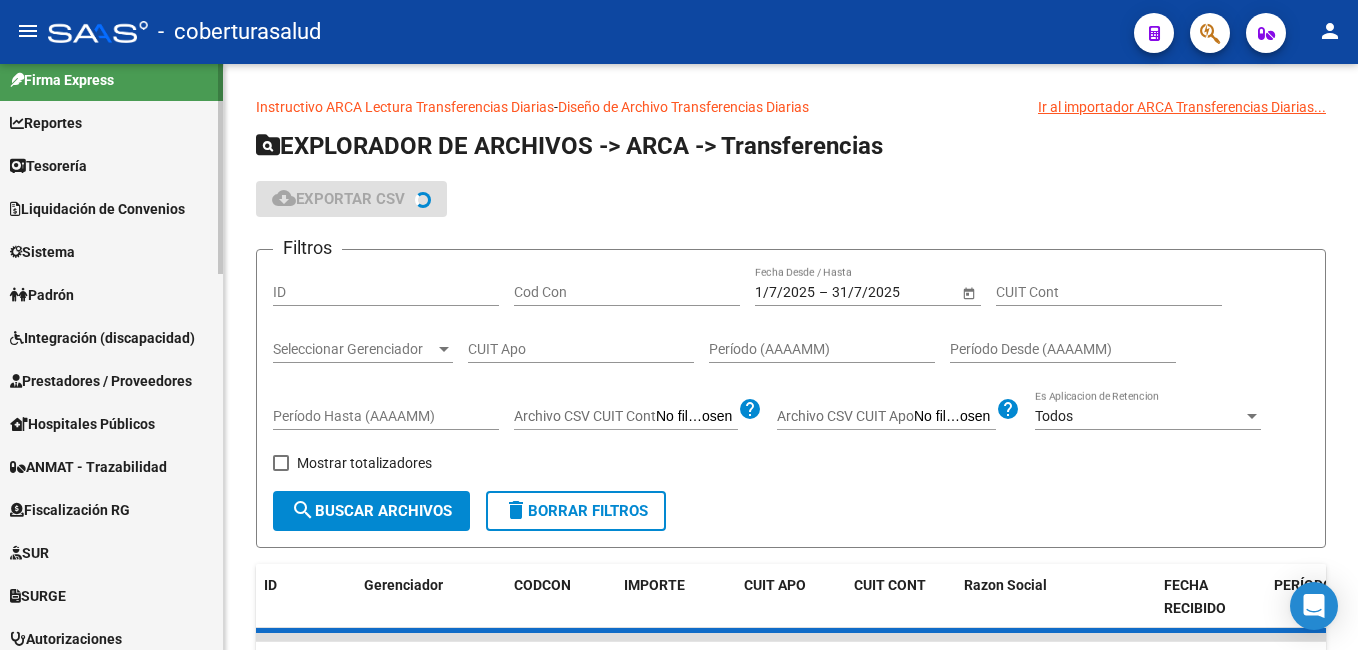 click on "Tesorería" at bounding box center (48, 166) 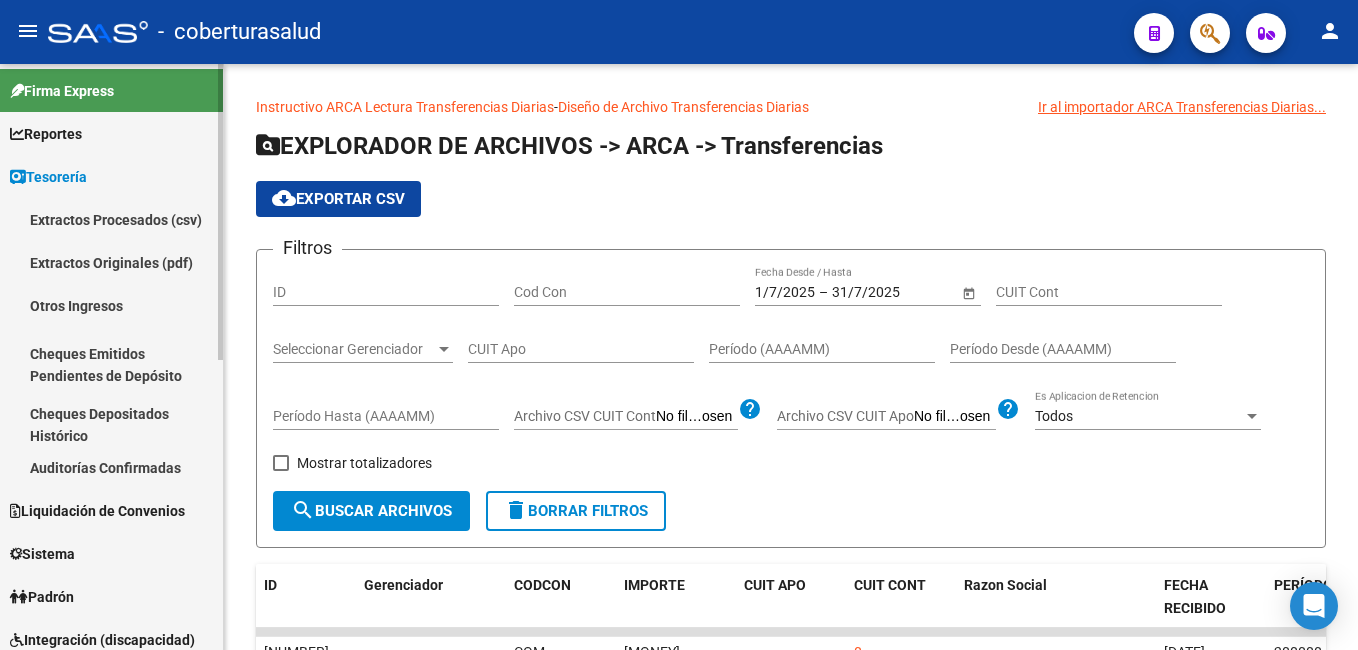 scroll, scrollTop: 0, scrollLeft: 0, axis: both 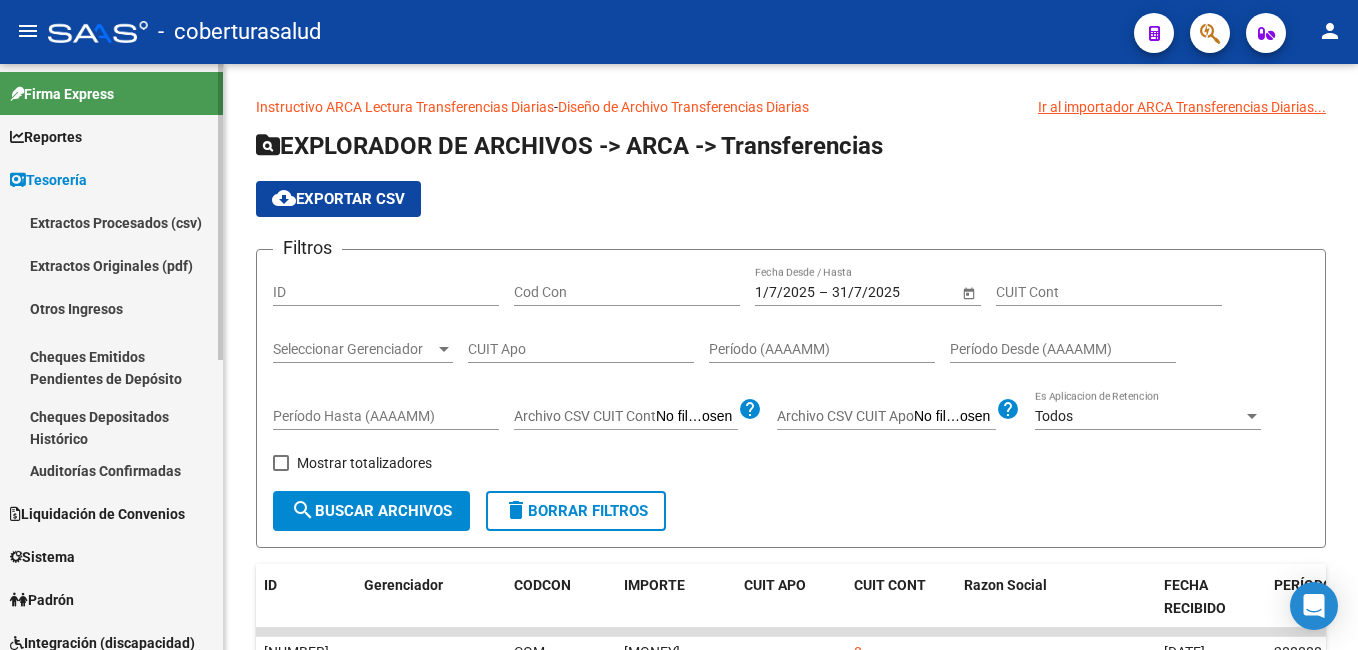 click on "Reportes" at bounding box center [111, 136] 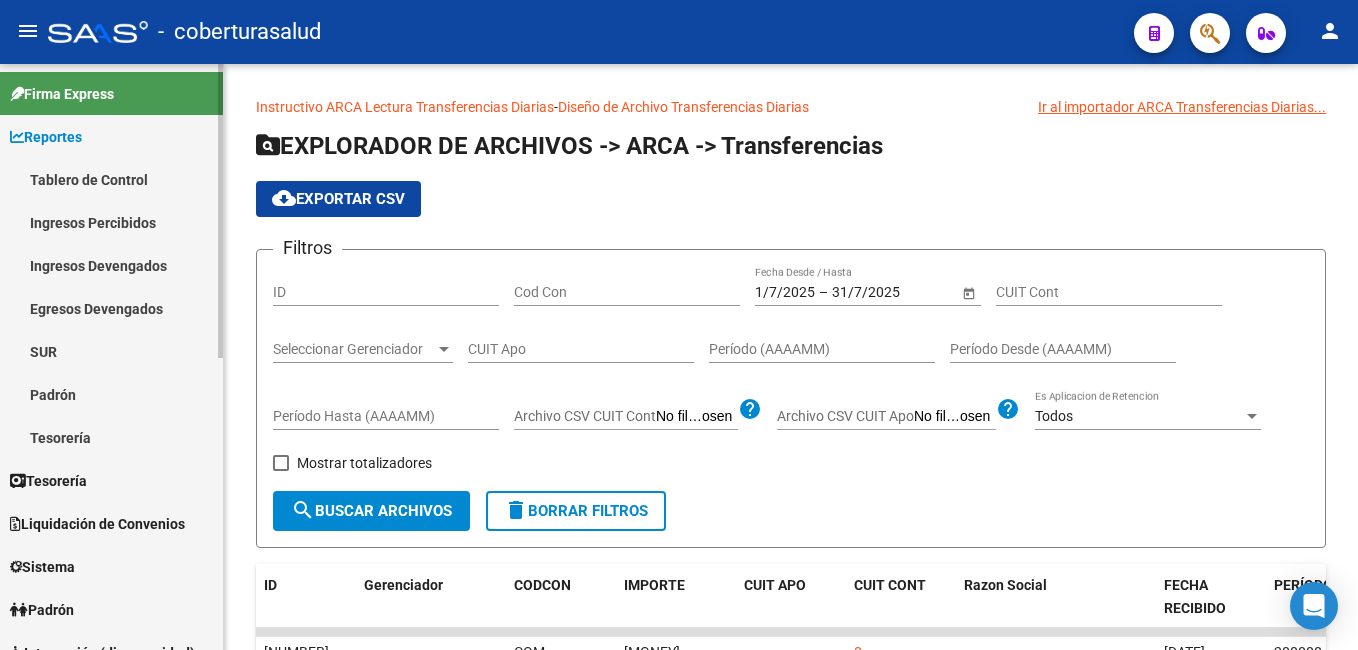 click on "Ingresos Percibidos" at bounding box center [111, 222] 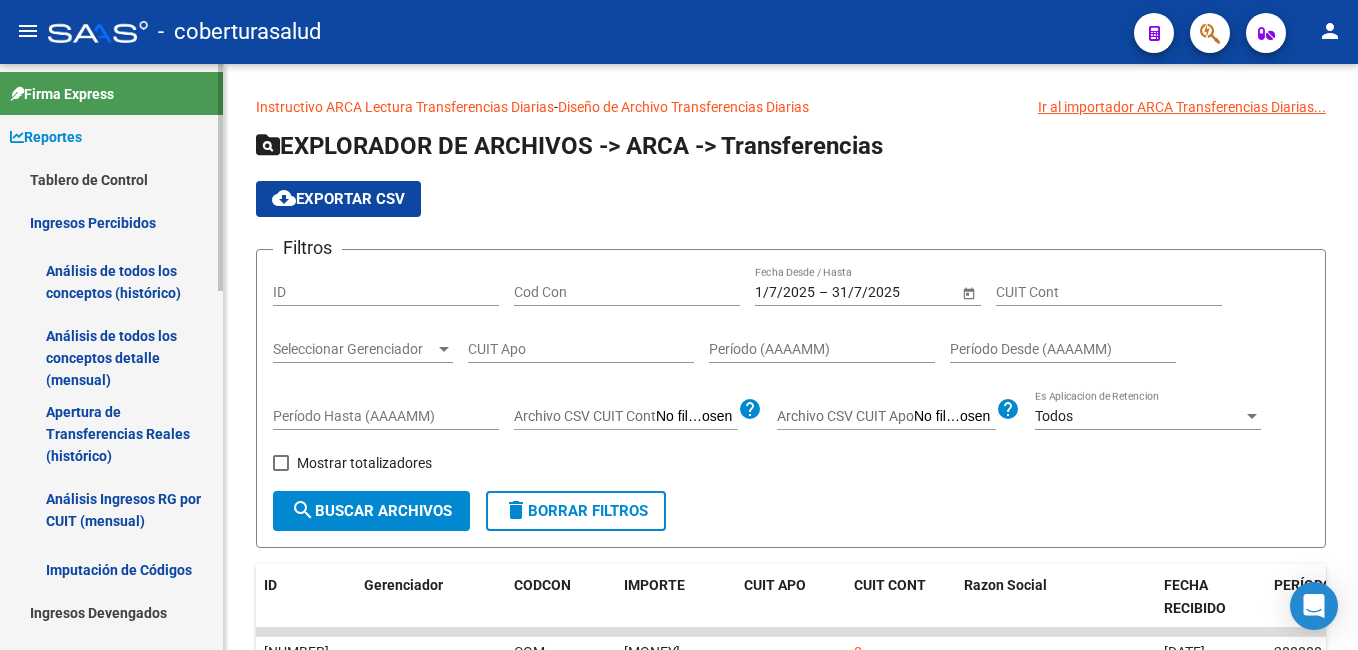 click on "Análisis de todos los conceptos (histórico)" at bounding box center [111, 282] 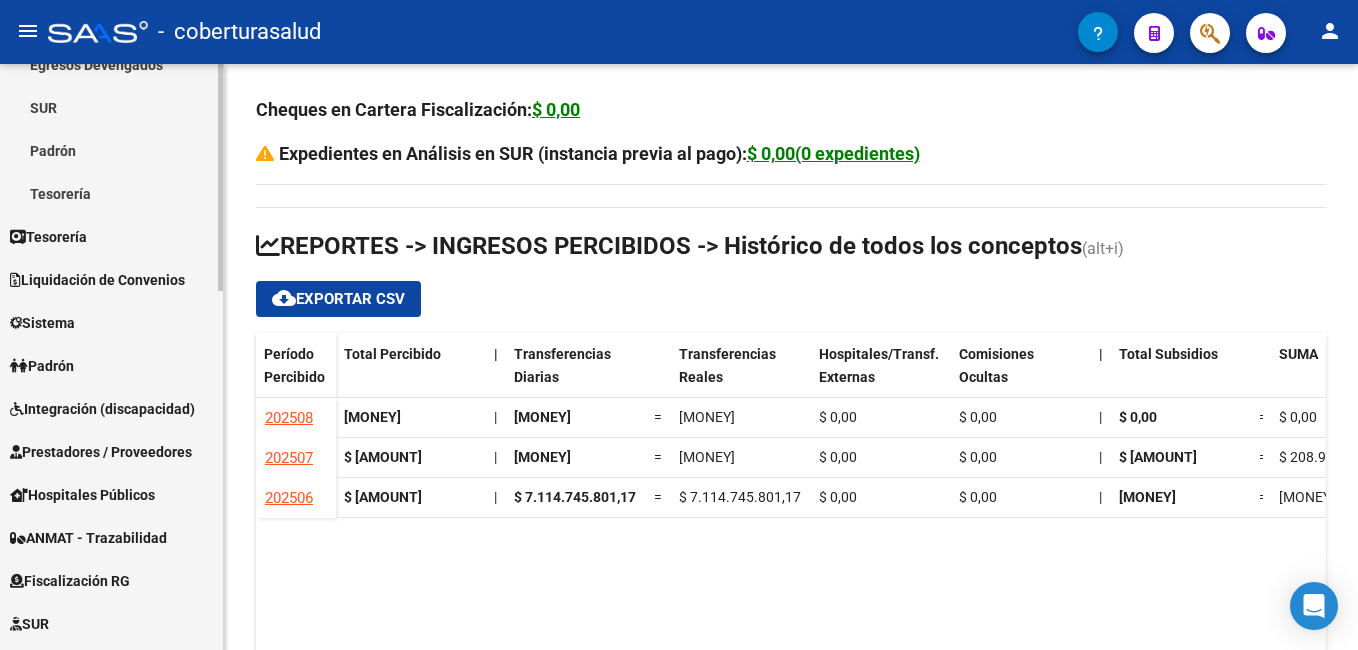scroll, scrollTop: 730, scrollLeft: 0, axis: vertical 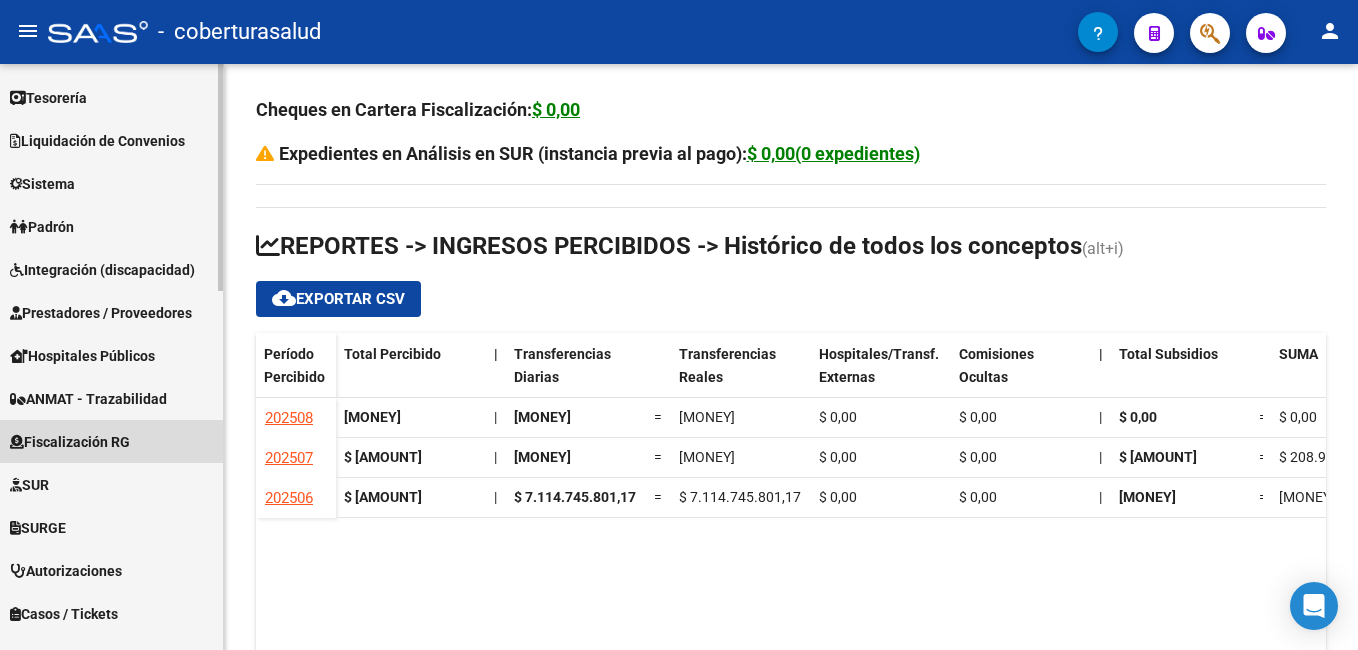 click on "Fiscalización RG" at bounding box center [111, 441] 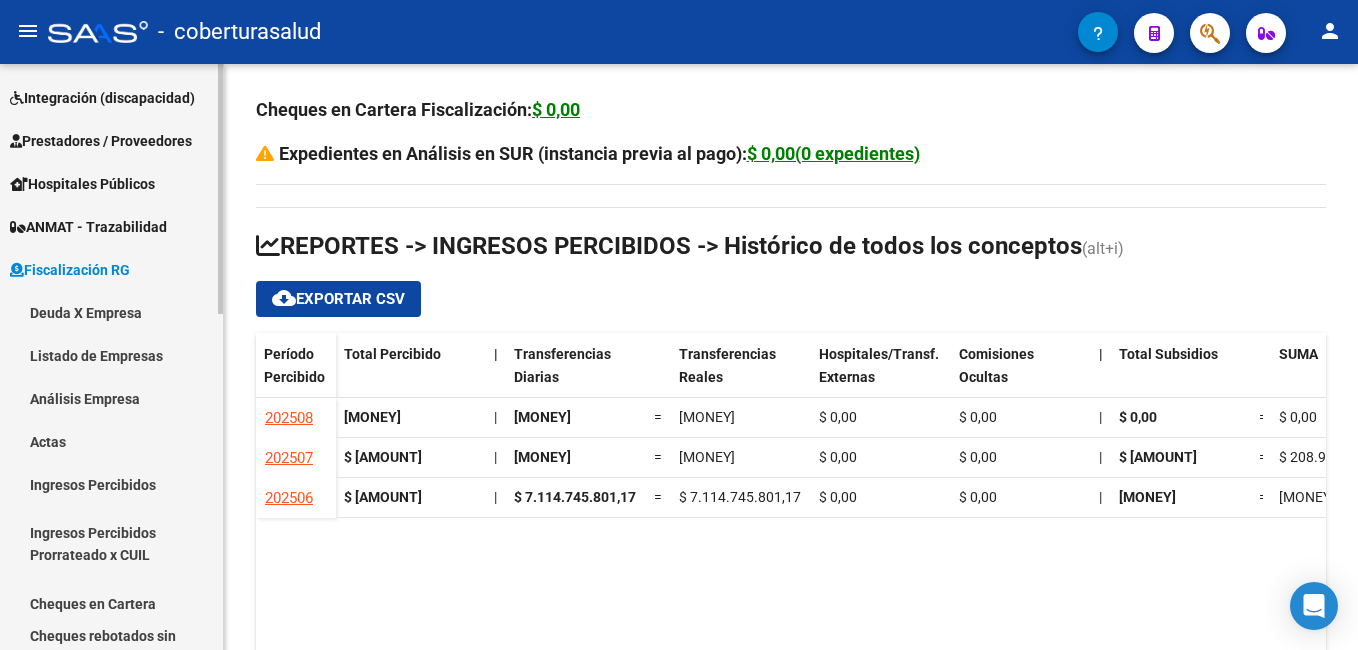 scroll, scrollTop: 230, scrollLeft: 0, axis: vertical 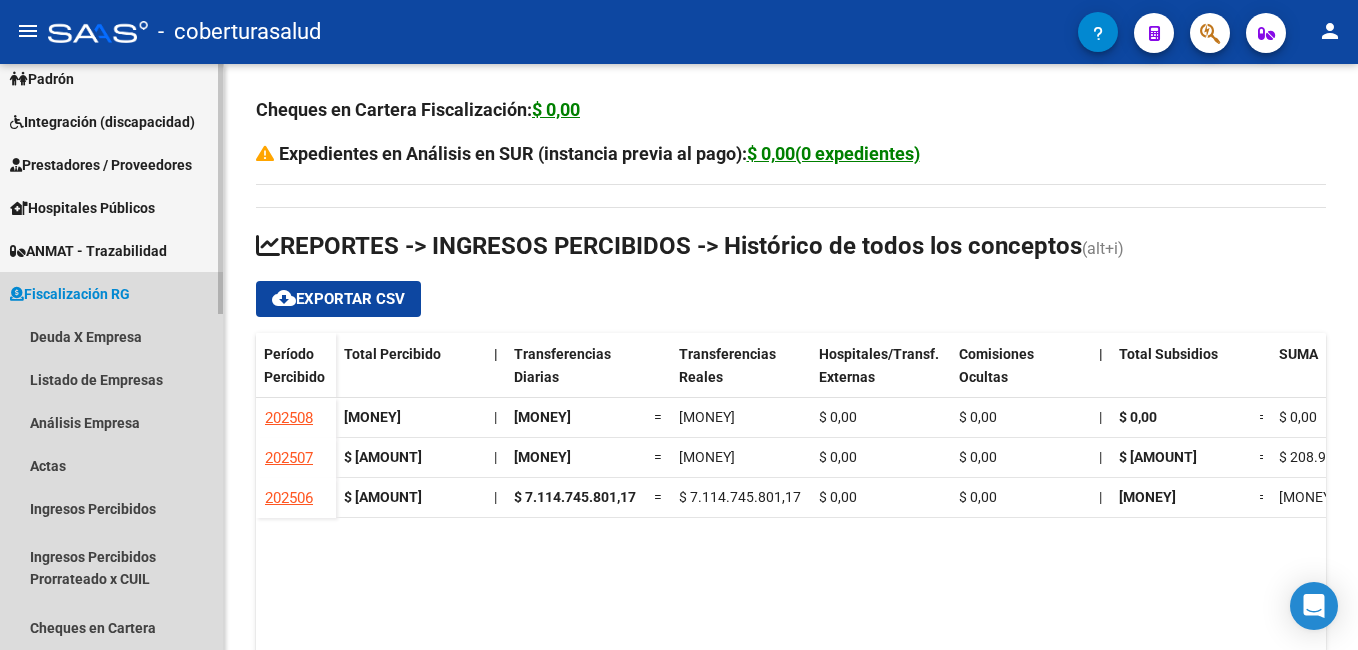 click on "Fiscalización RG" at bounding box center (70, 294) 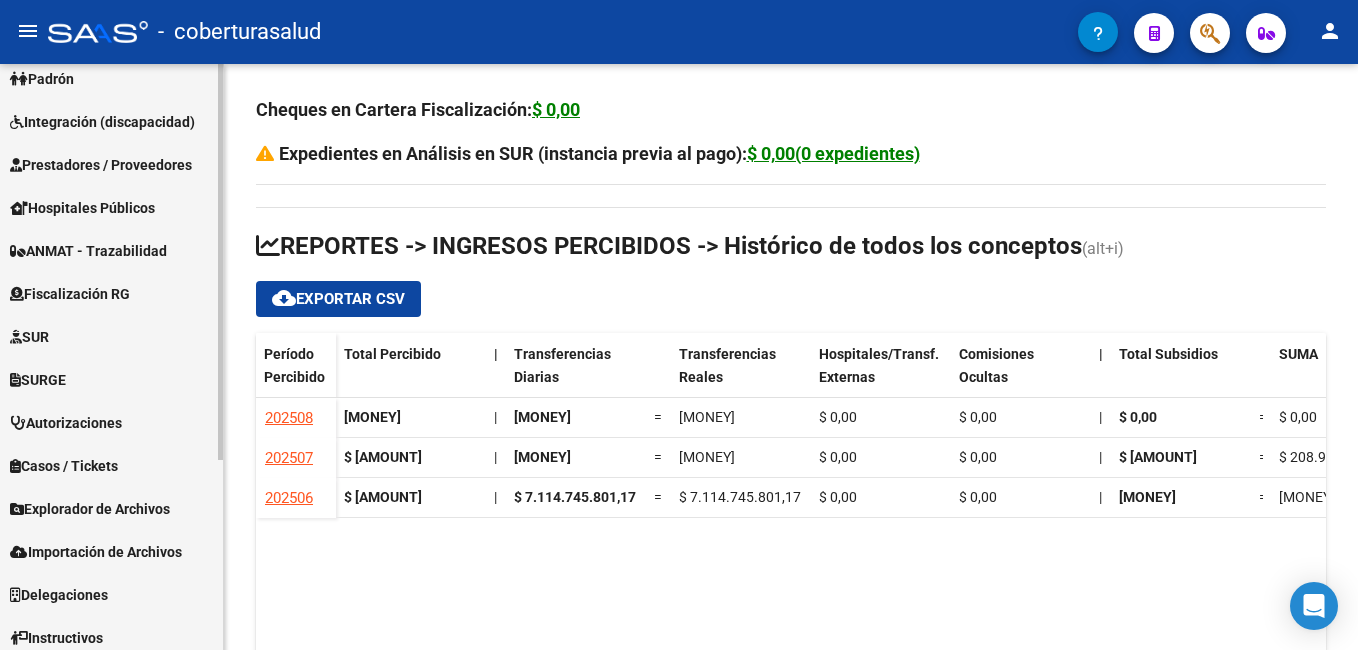 click on "Importación de Archivos" at bounding box center (96, 552) 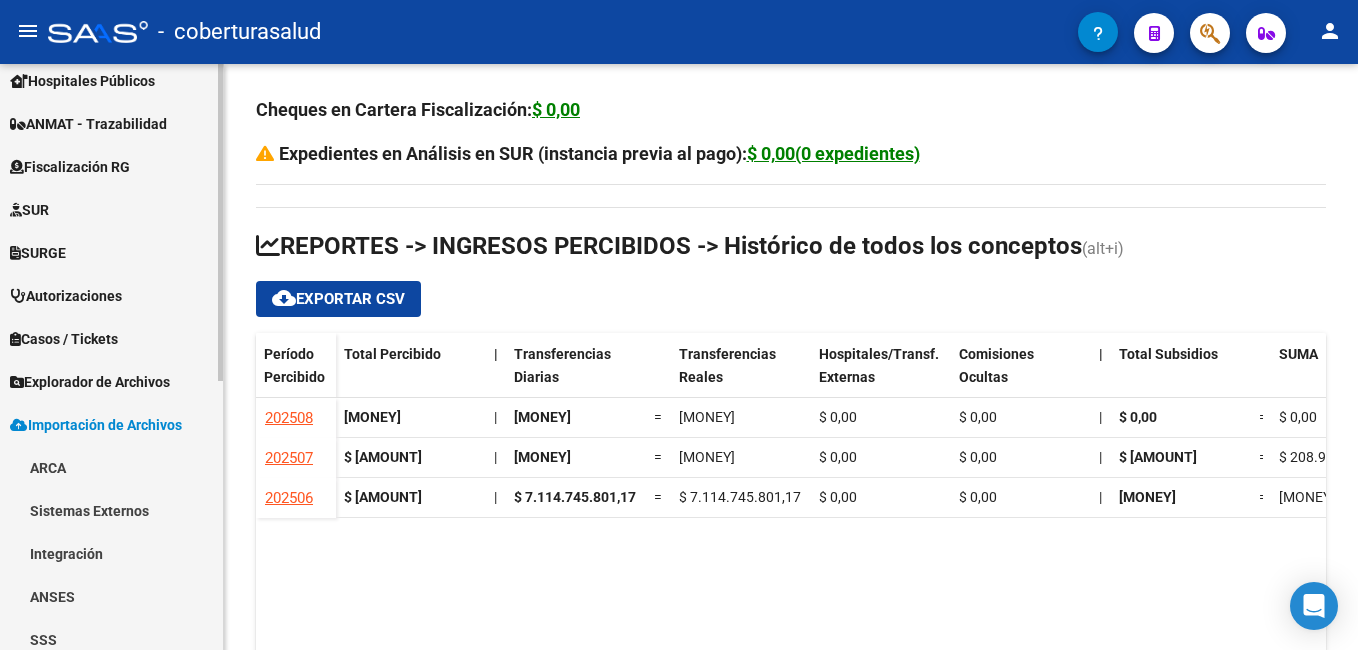 scroll, scrollTop: 497, scrollLeft: 0, axis: vertical 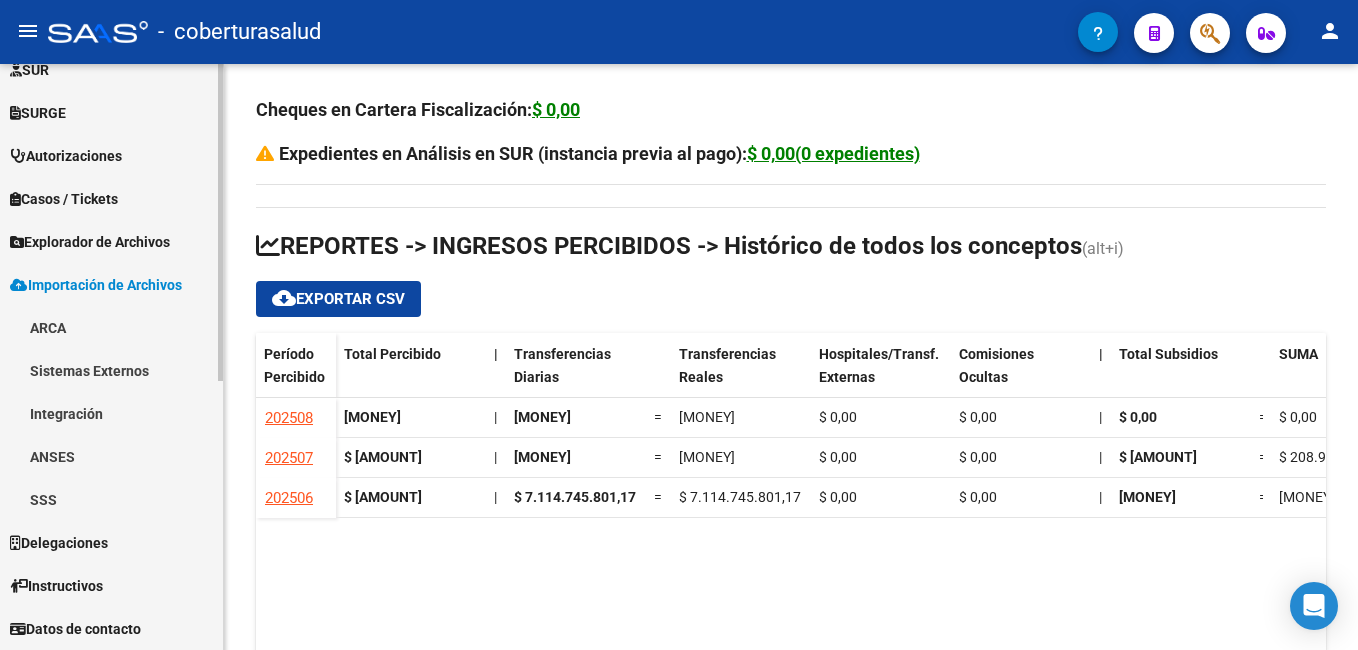 click on "ARCA" at bounding box center (111, 327) 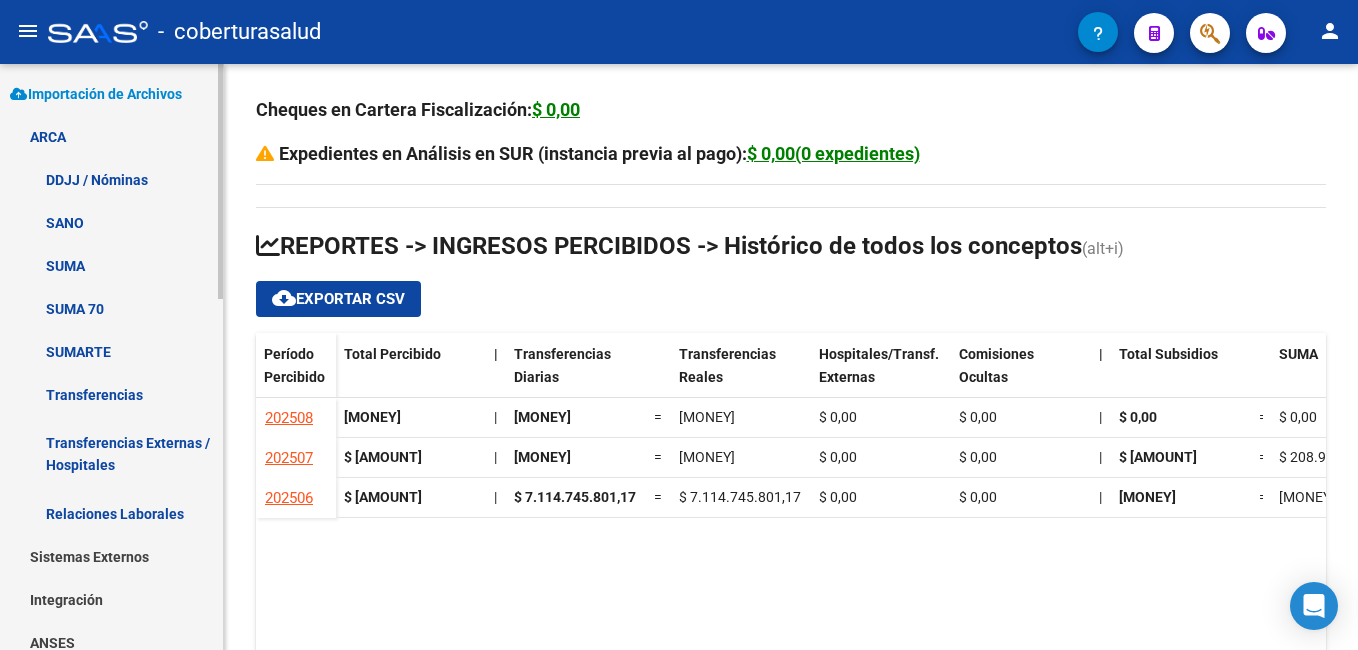 scroll, scrollTop: 697, scrollLeft: 0, axis: vertical 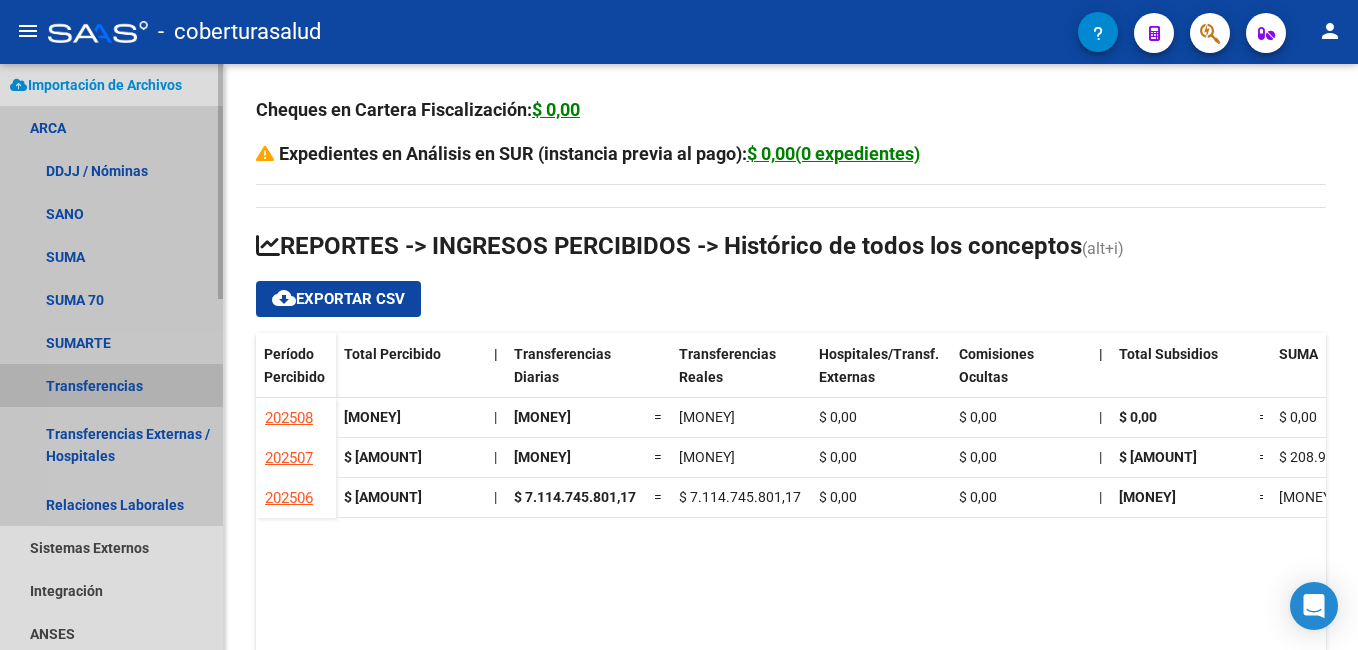 click on "Transferencias" at bounding box center [111, 385] 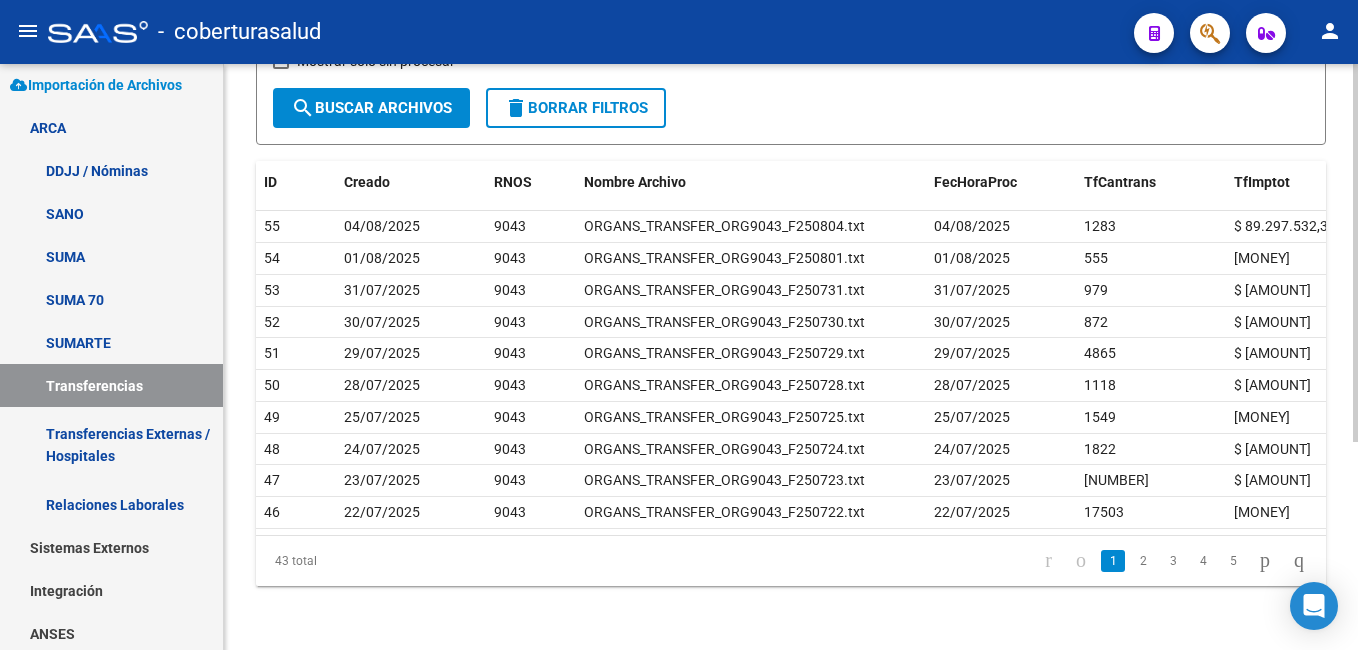 scroll, scrollTop: 0, scrollLeft: 0, axis: both 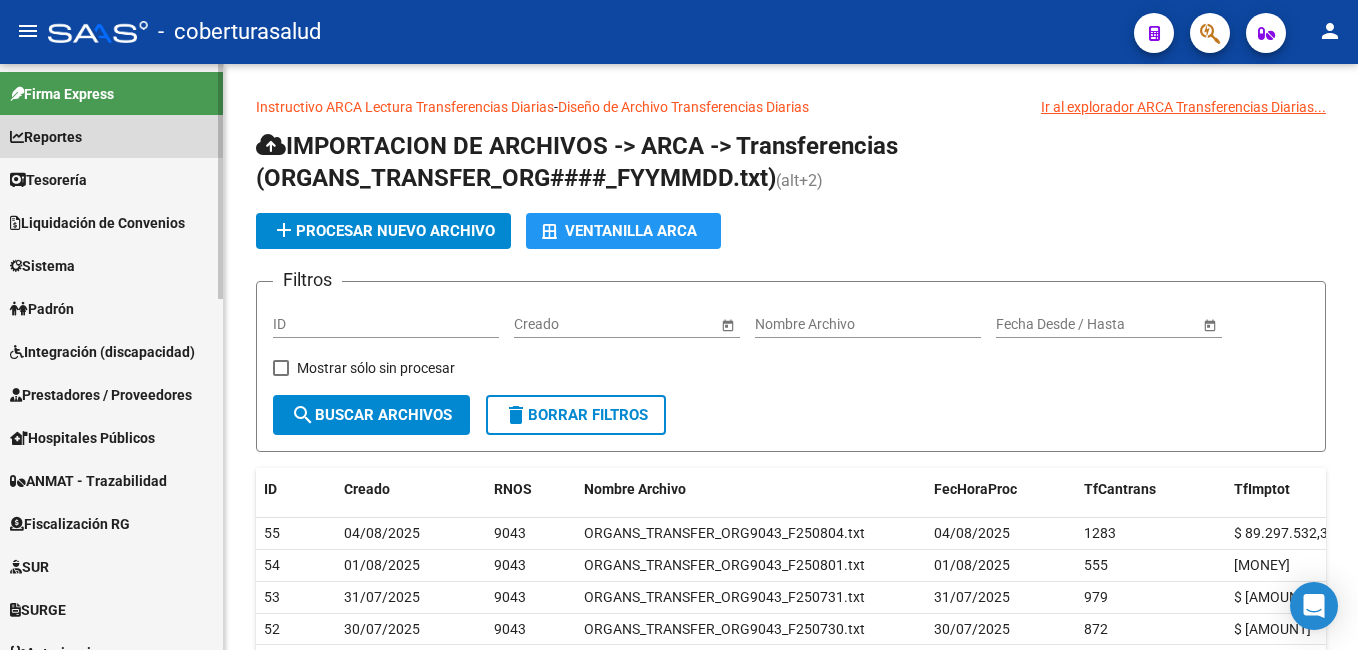 click on "Reportes" at bounding box center (46, 137) 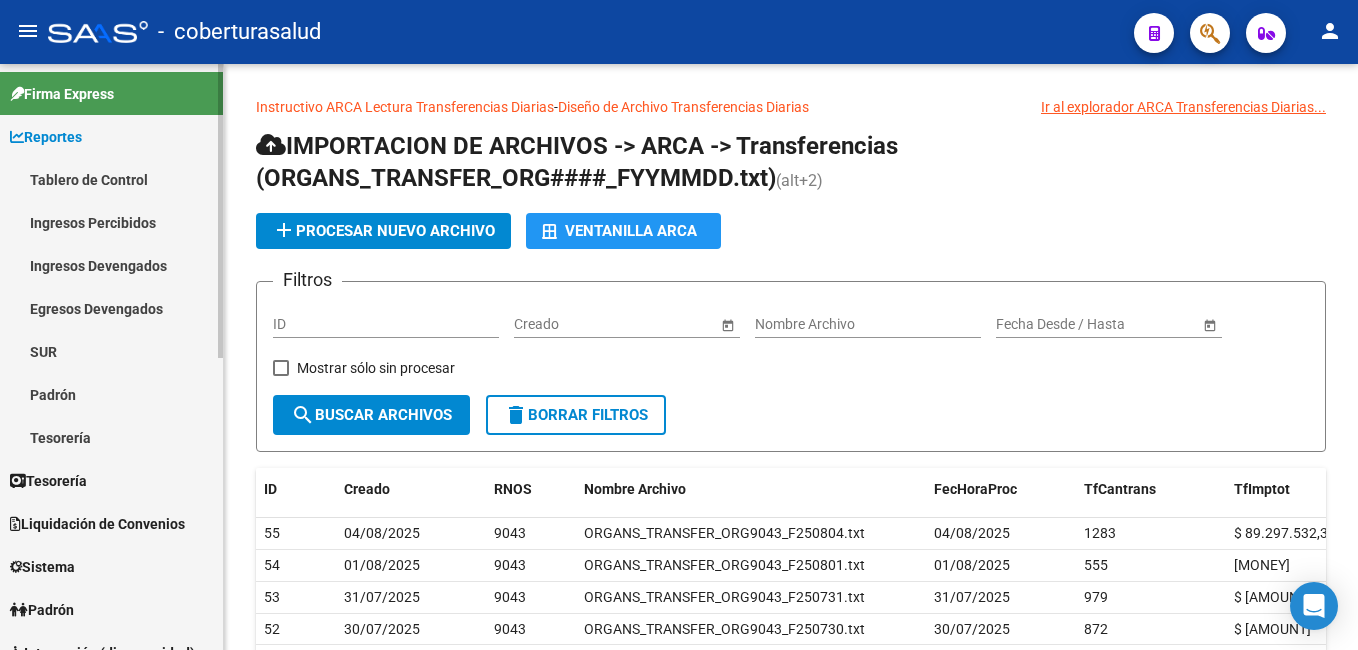 click on "Ingresos Percibidos" at bounding box center [111, 222] 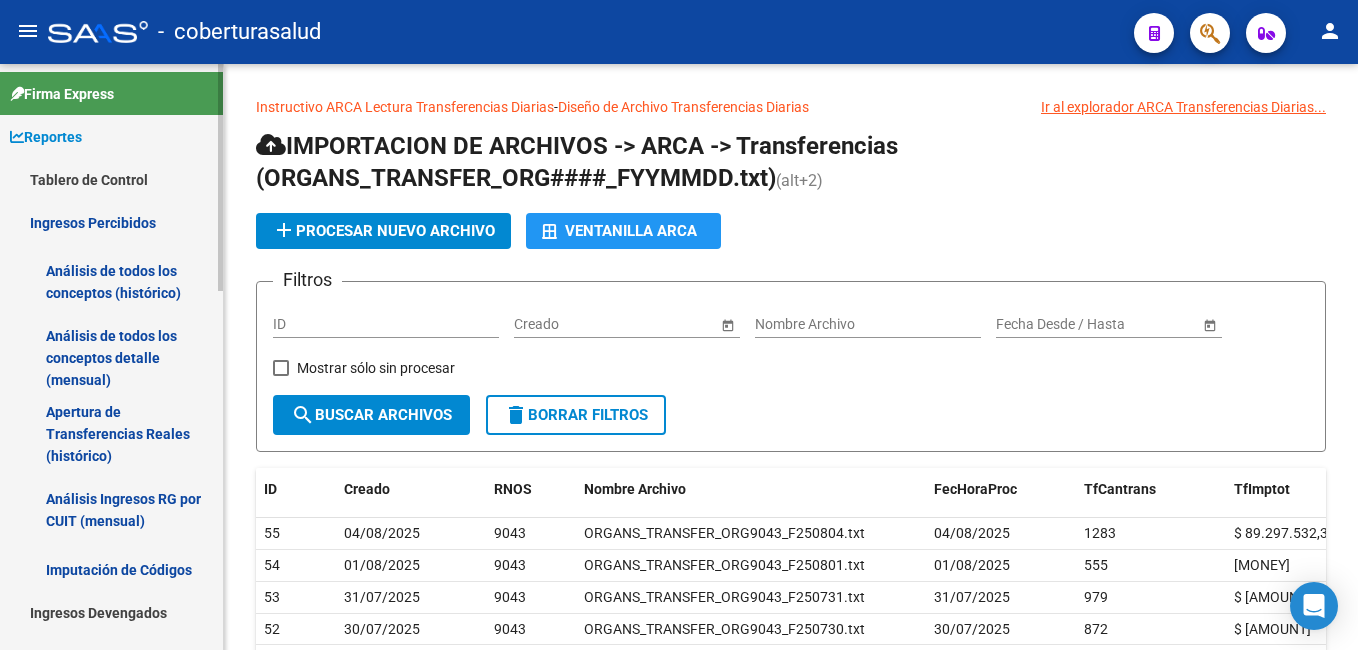 click on "Análisis de todos los conceptos (histórico)" at bounding box center [111, 282] 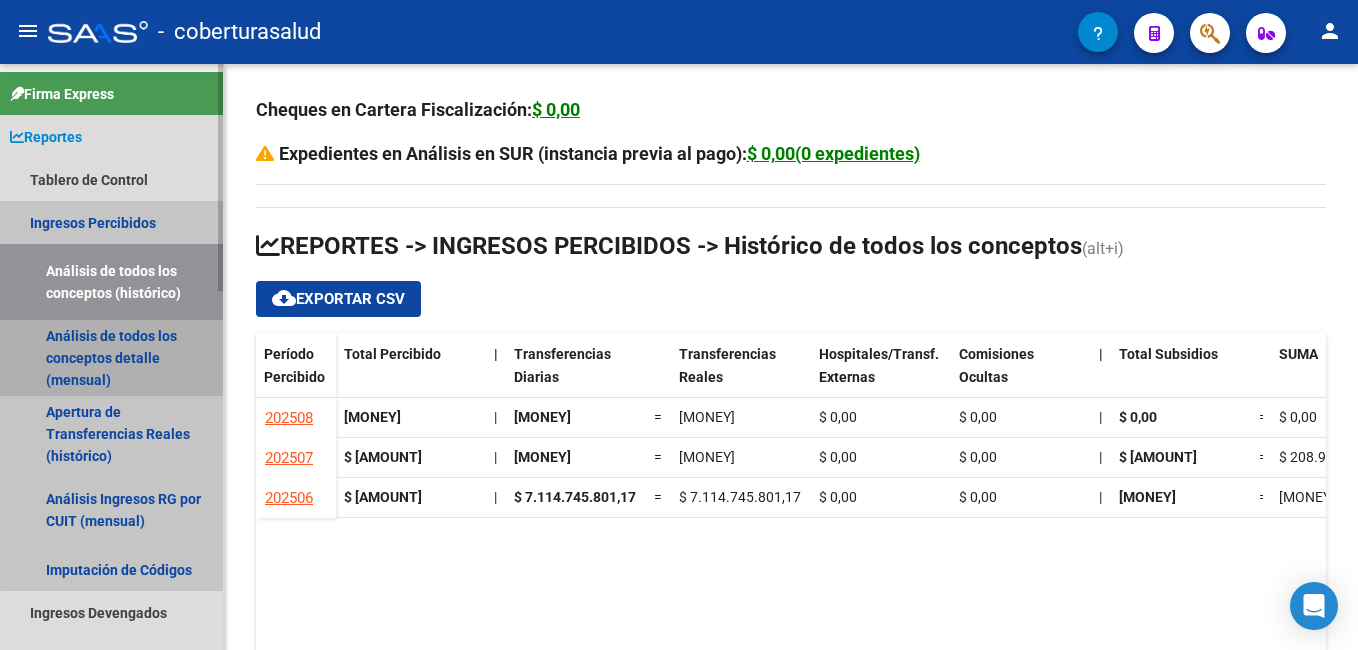 click on "Análisis de todos los conceptos detalle (mensual)" at bounding box center (111, 358) 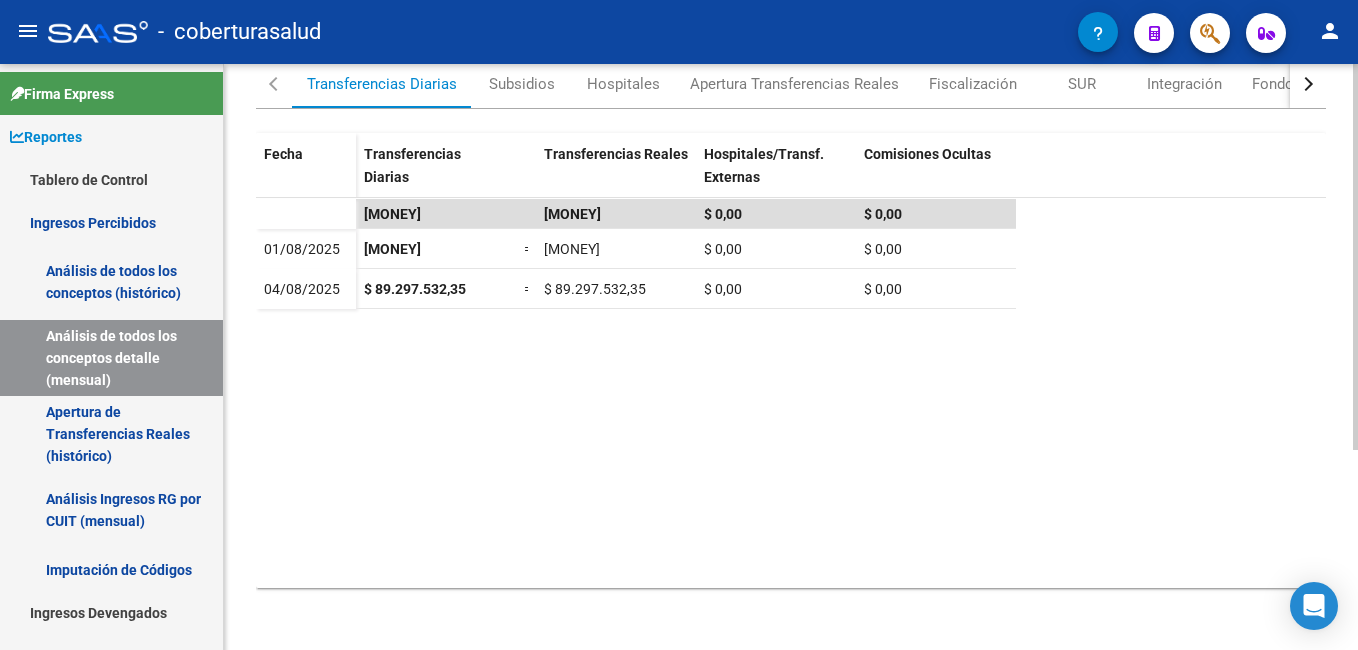 scroll, scrollTop: 304, scrollLeft: 0, axis: vertical 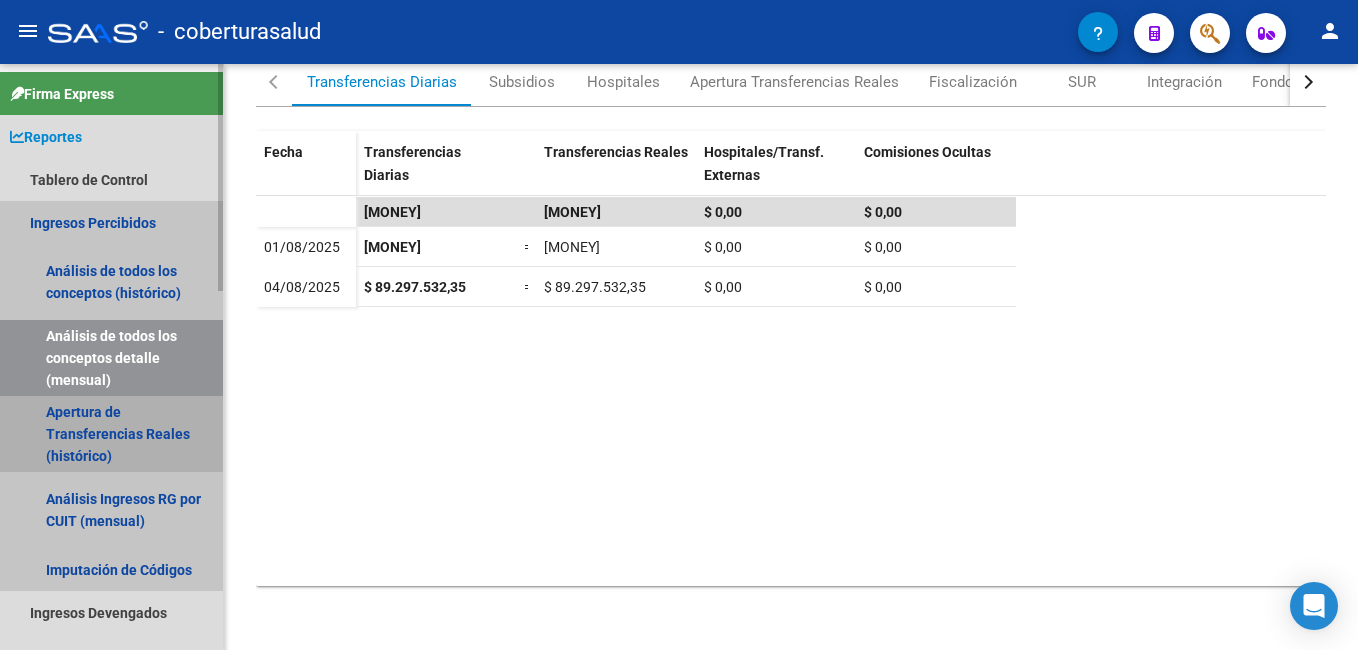 click on "Apertura de Transferencias Reales (histórico)" at bounding box center (111, 434) 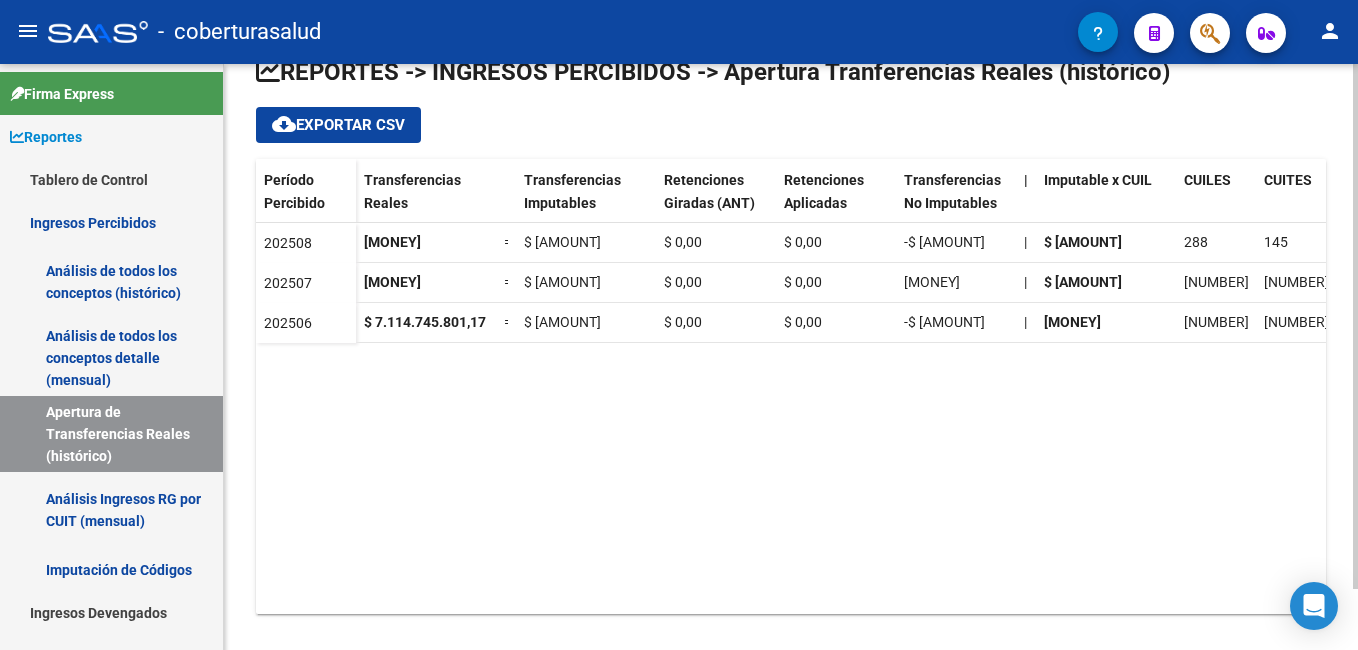 scroll, scrollTop: 68, scrollLeft: 0, axis: vertical 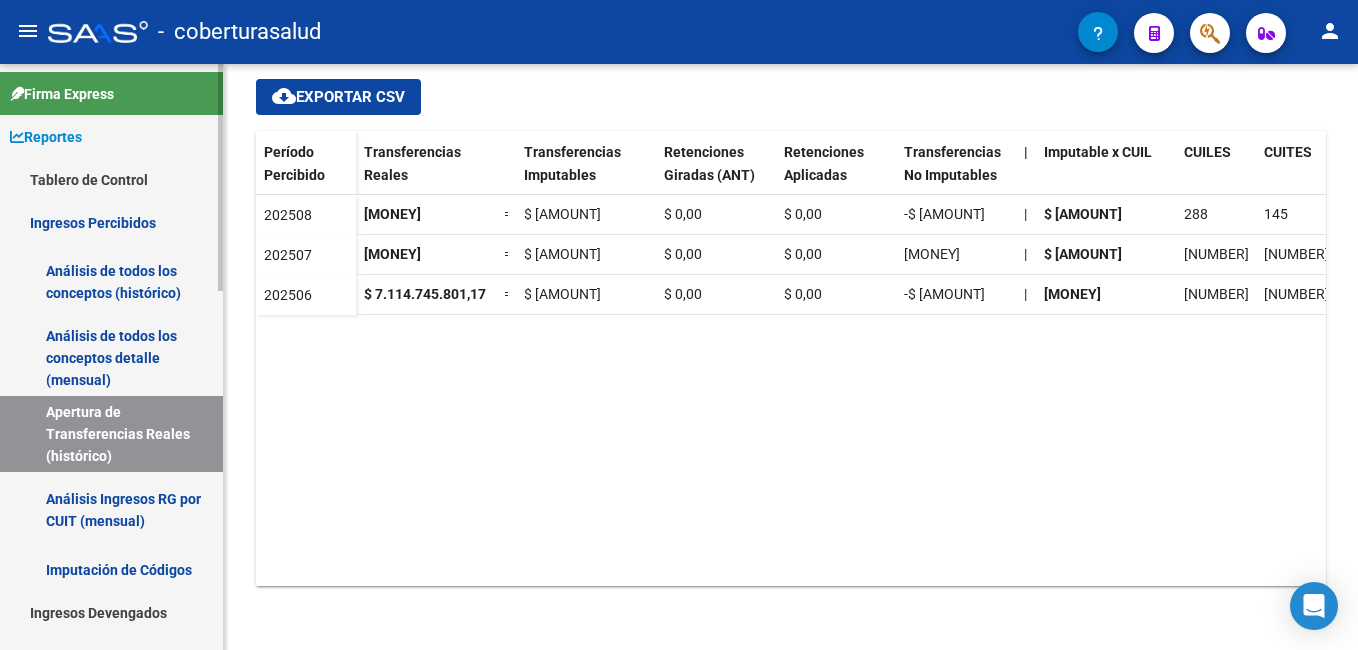 click on "Análisis Ingresos RG por CUIT (mensual)" at bounding box center [111, 510] 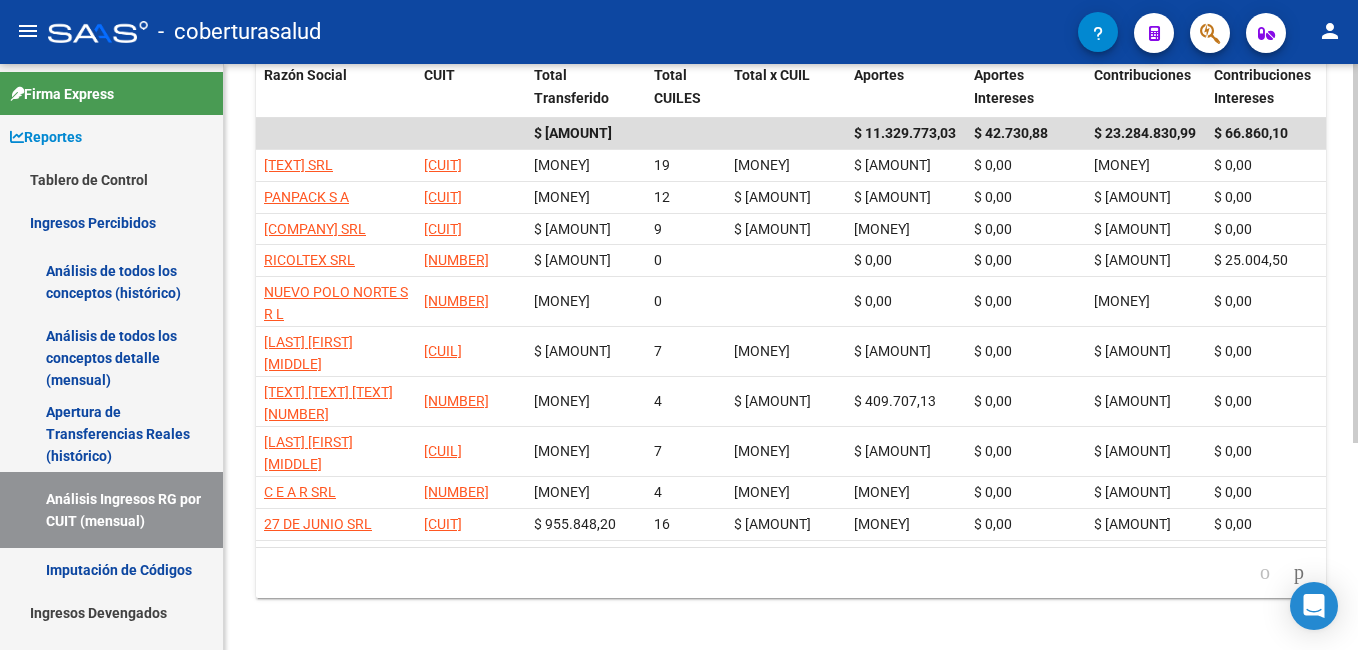 scroll, scrollTop: 321, scrollLeft: 0, axis: vertical 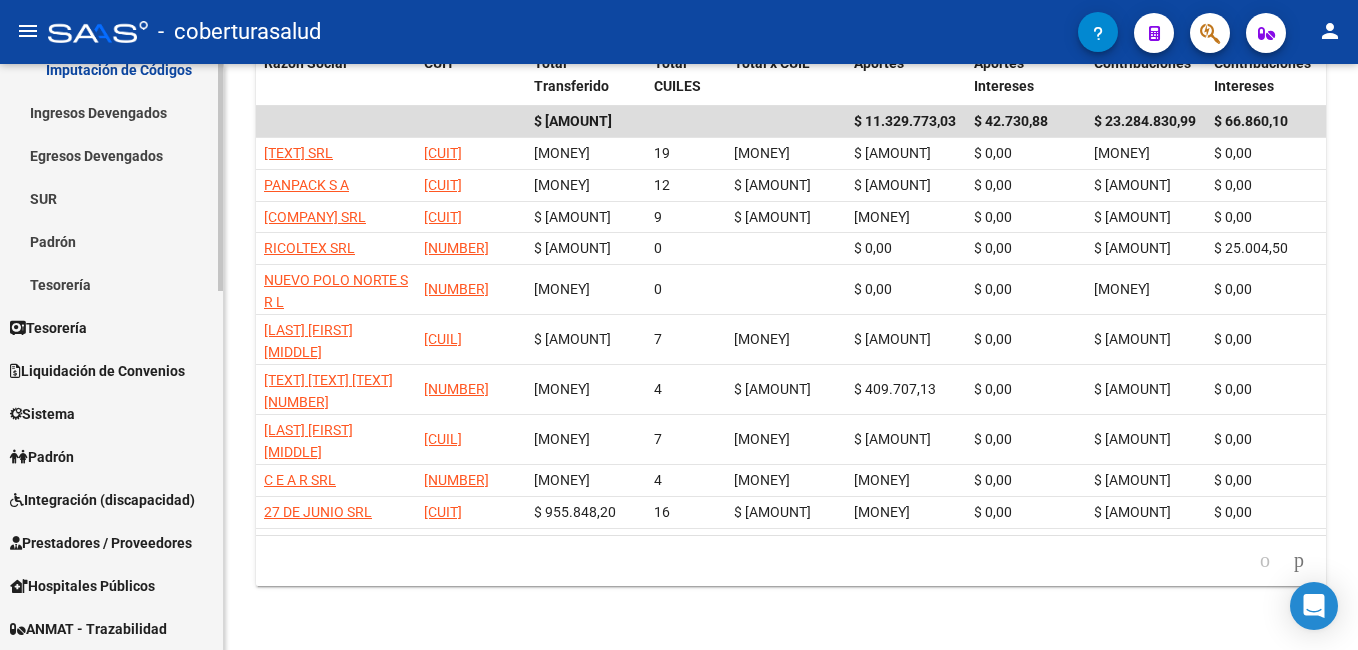 click on "Liquidación de Convenios" at bounding box center [97, 371] 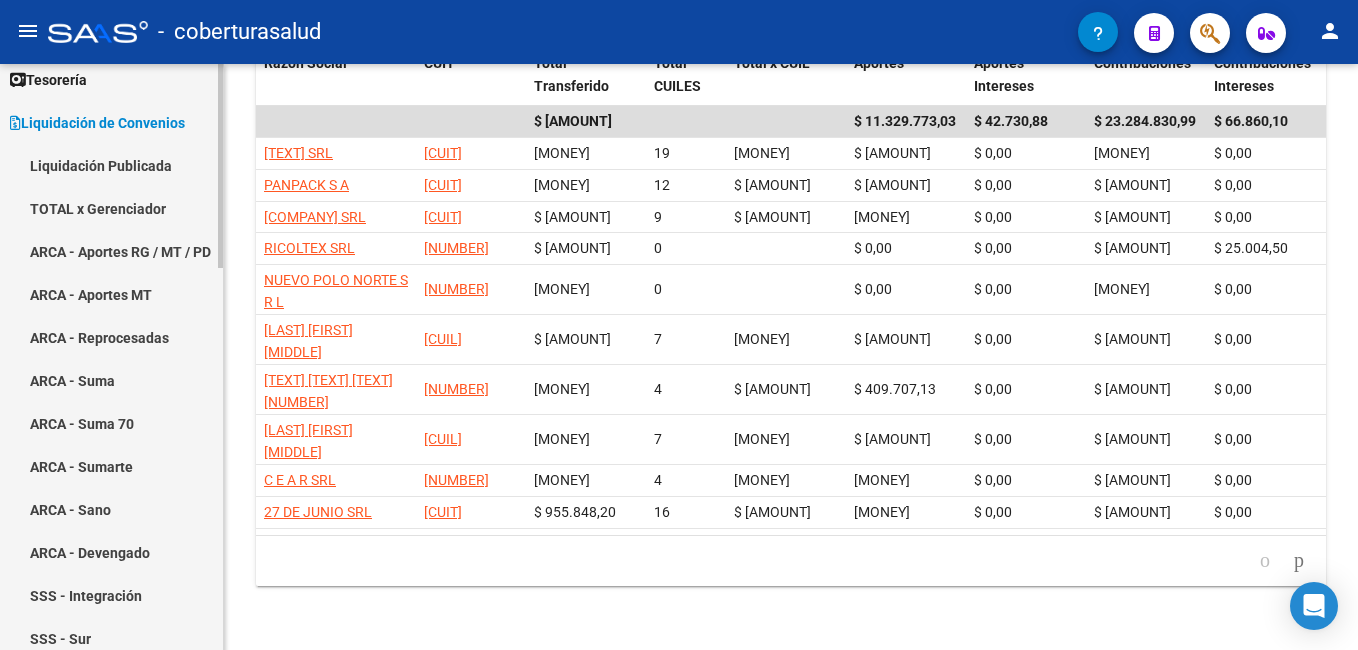 scroll, scrollTop: 0, scrollLeft: 0, axis: both 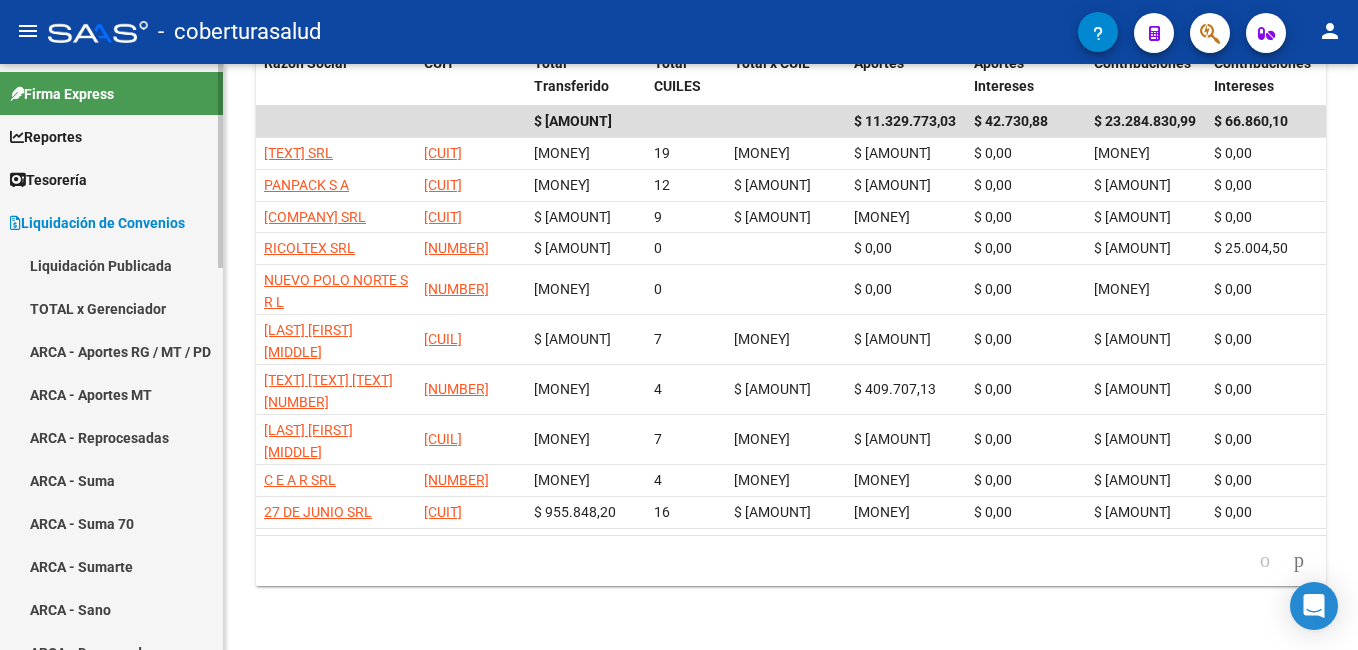 click on "Liquidación de Convenios" at bounding box center (97, 223) 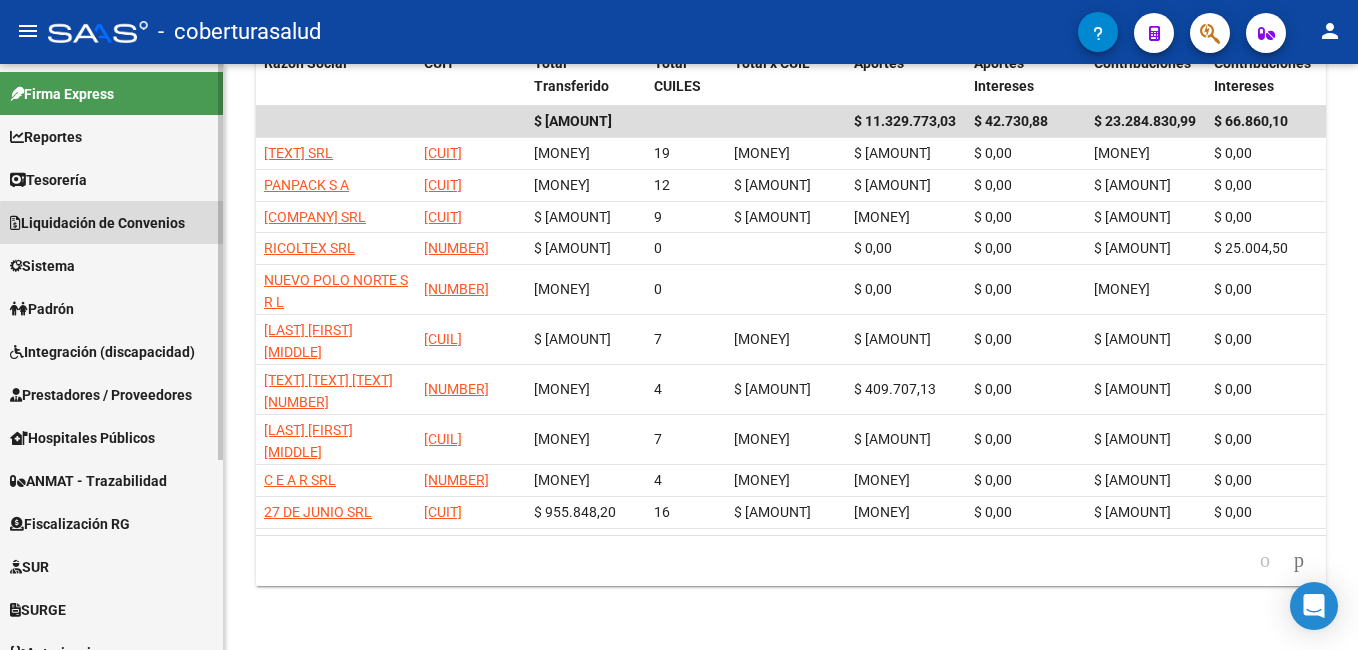click on "Liquidación de Convenios" at bounding box center (97, 223) 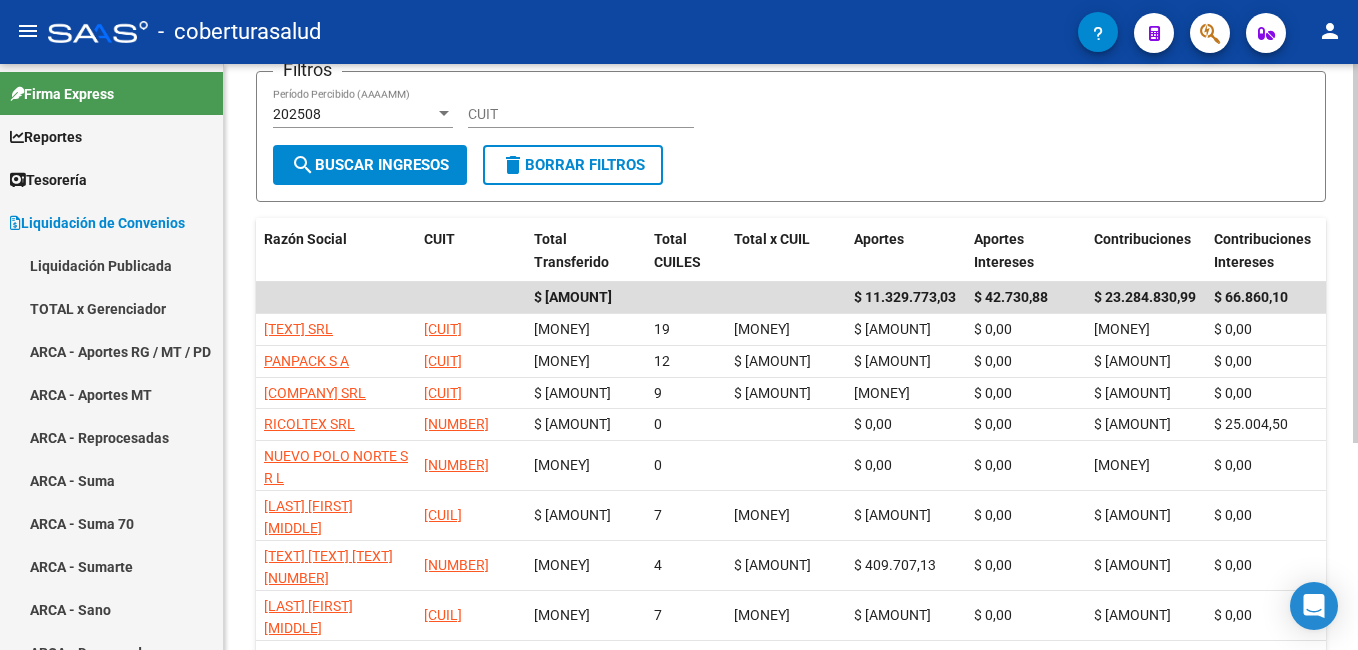 scroll, scrollTop: 21, scrollLeft: 0, axis: vertical 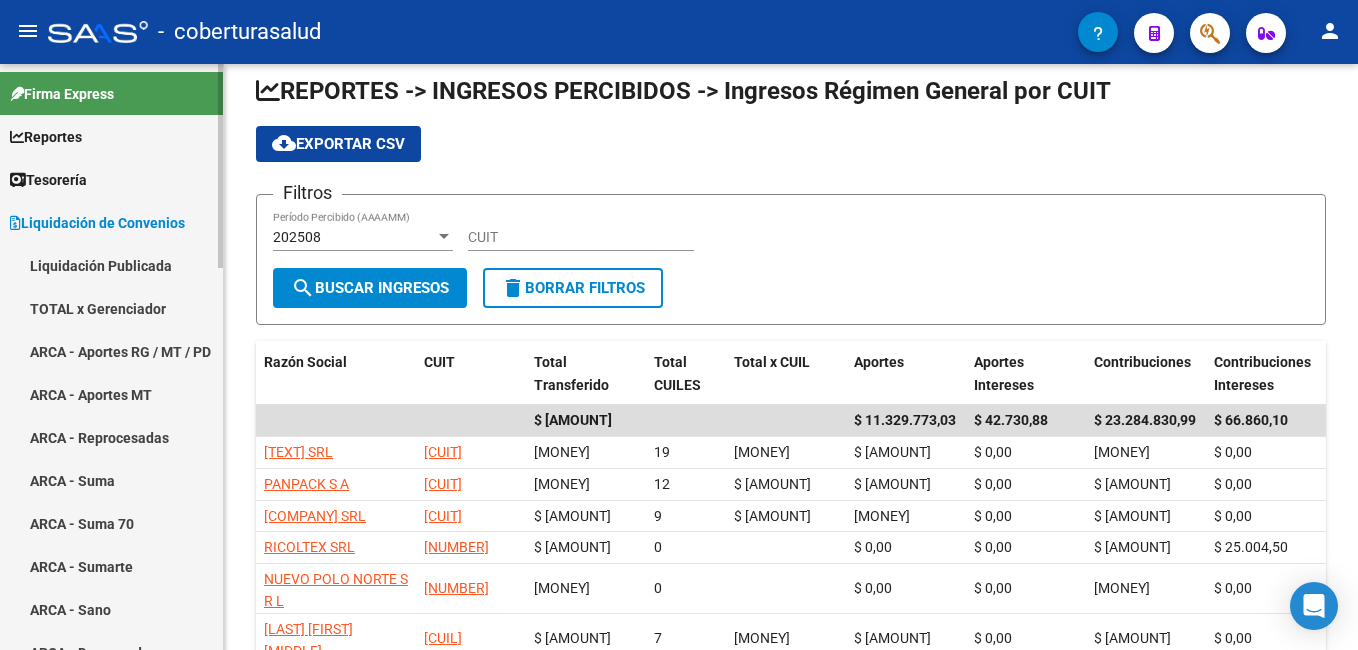 click on "Liquidación Publicada" at bounding box center (111, 265) 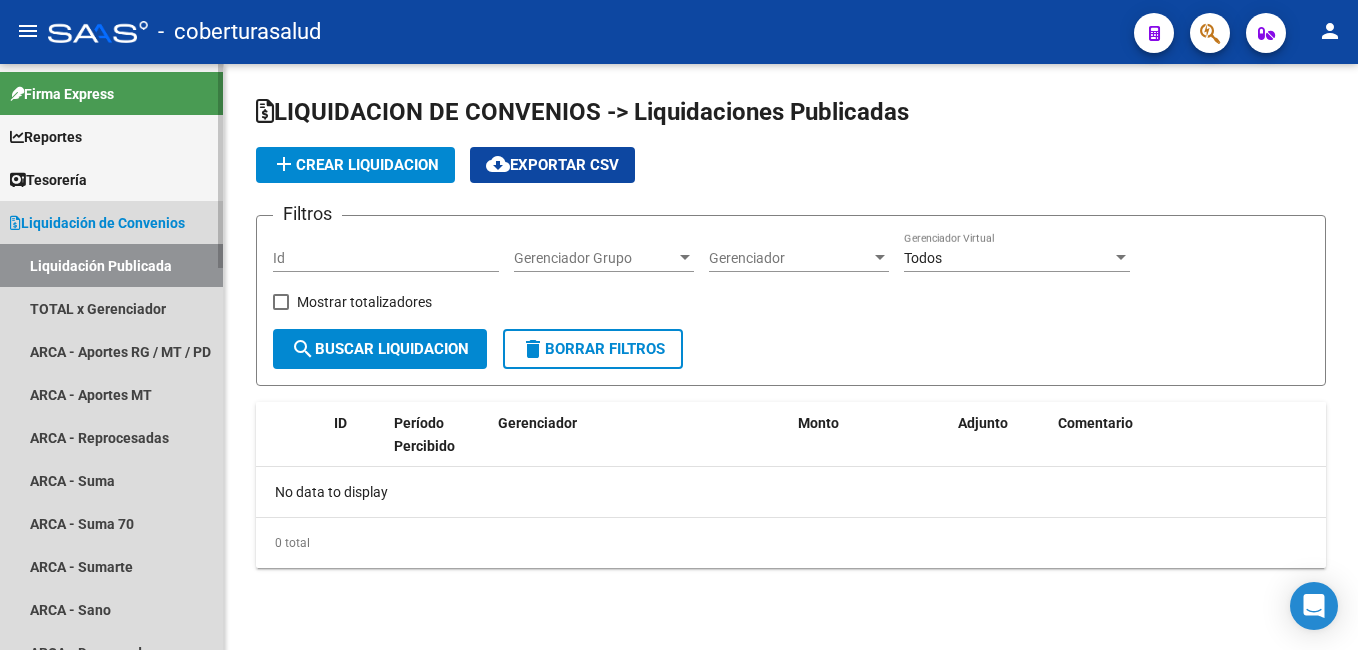 scroll, scrollTop: 0, scrollLeft: 0, axis: both 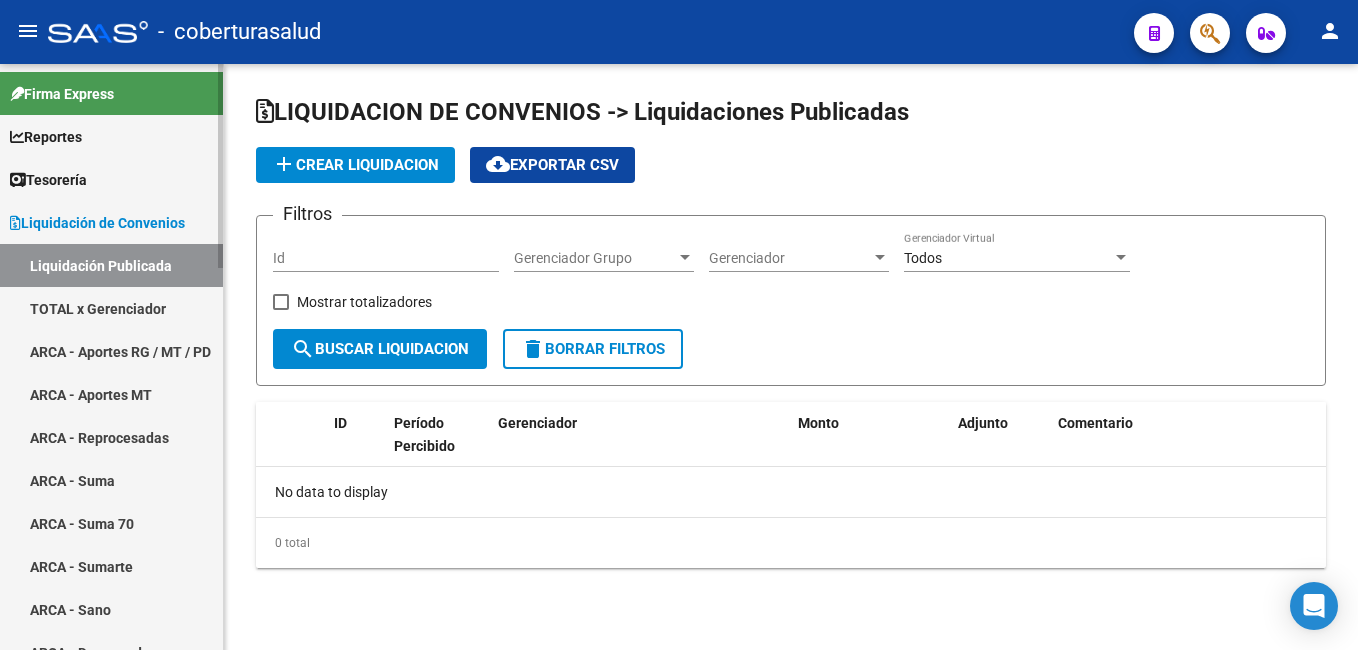 checkbox on "true" 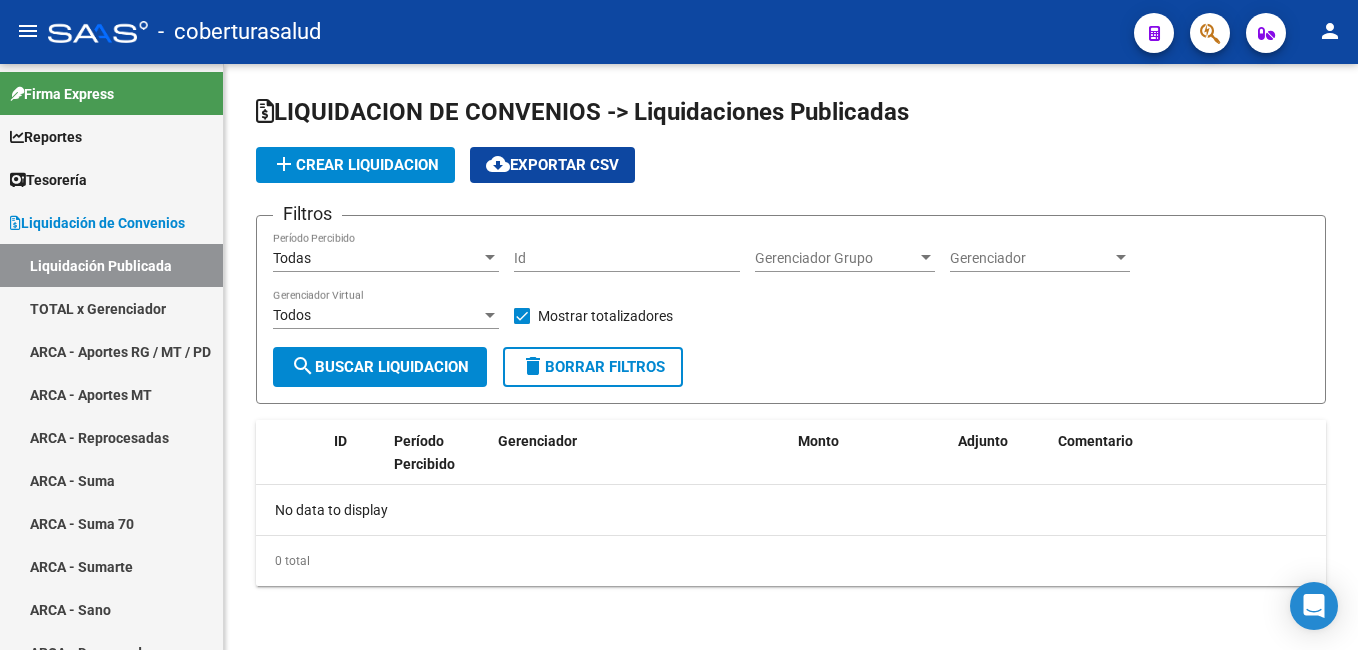 click on "Gerenciador" at bounding box center [1031, 258] 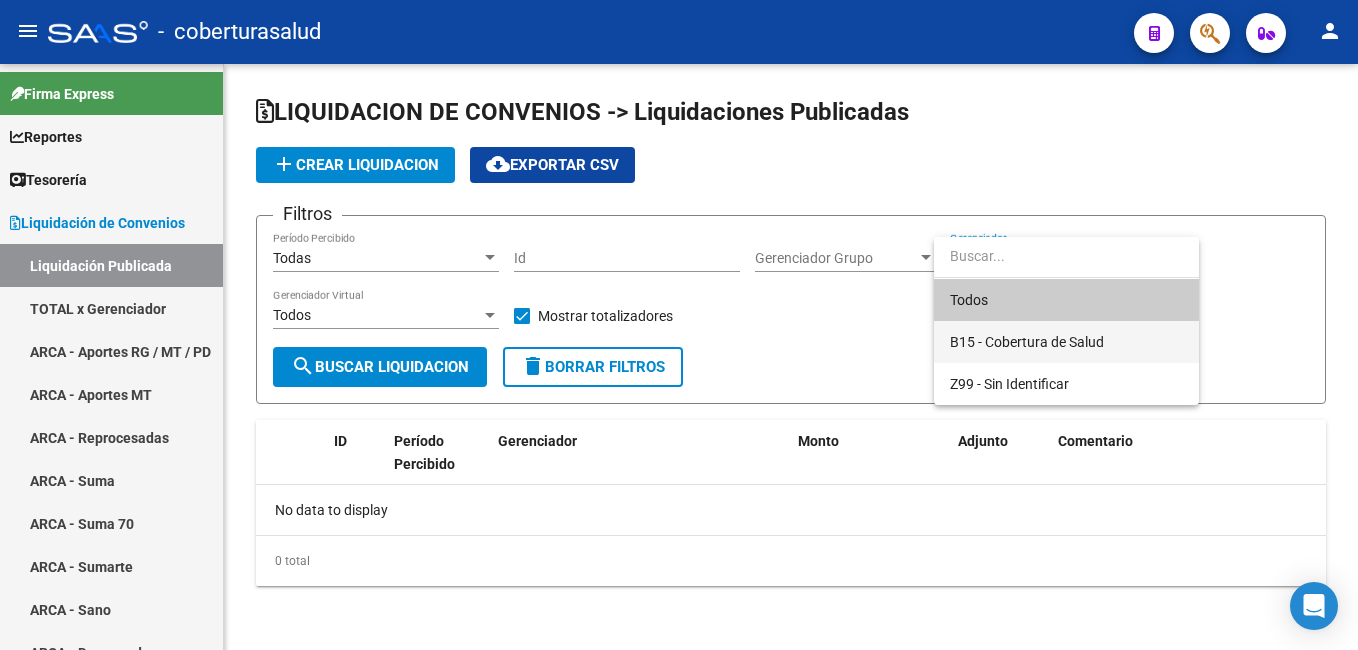 click on "B15 - Cobertura de Salud" at bounding box center [1066, 342] 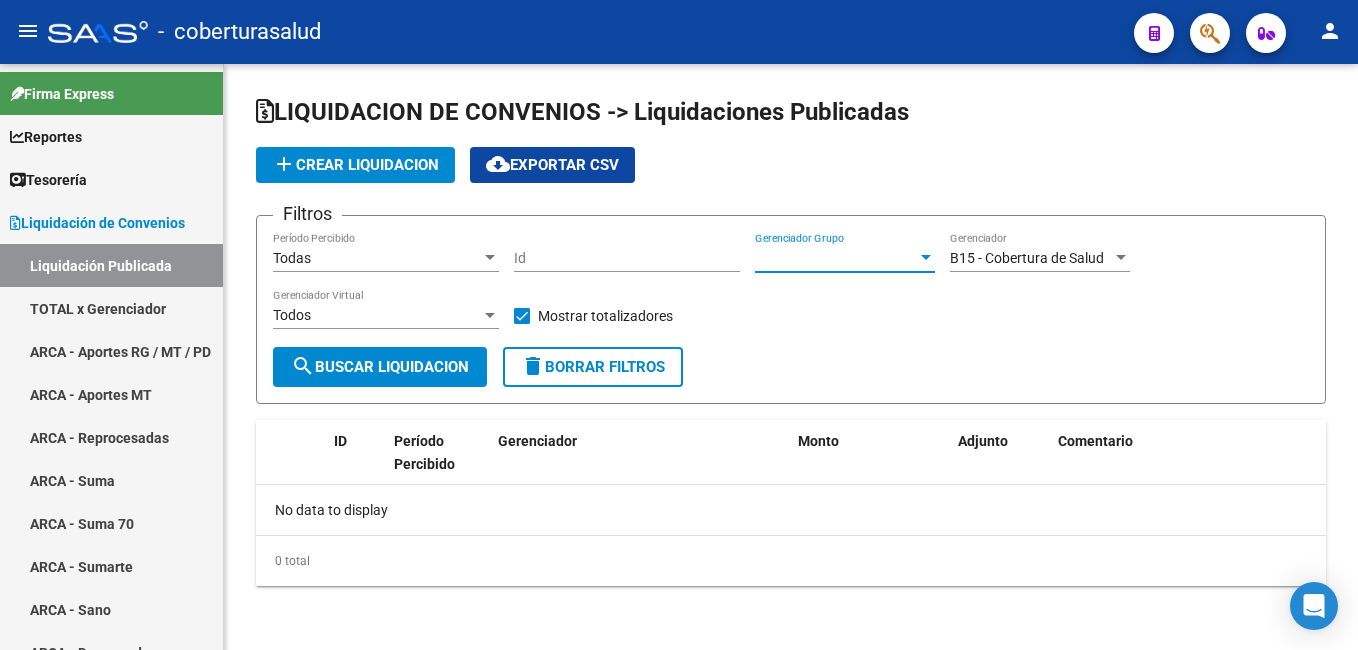 click on "Gerenciador Grupo" at bounding box center [836, 258] 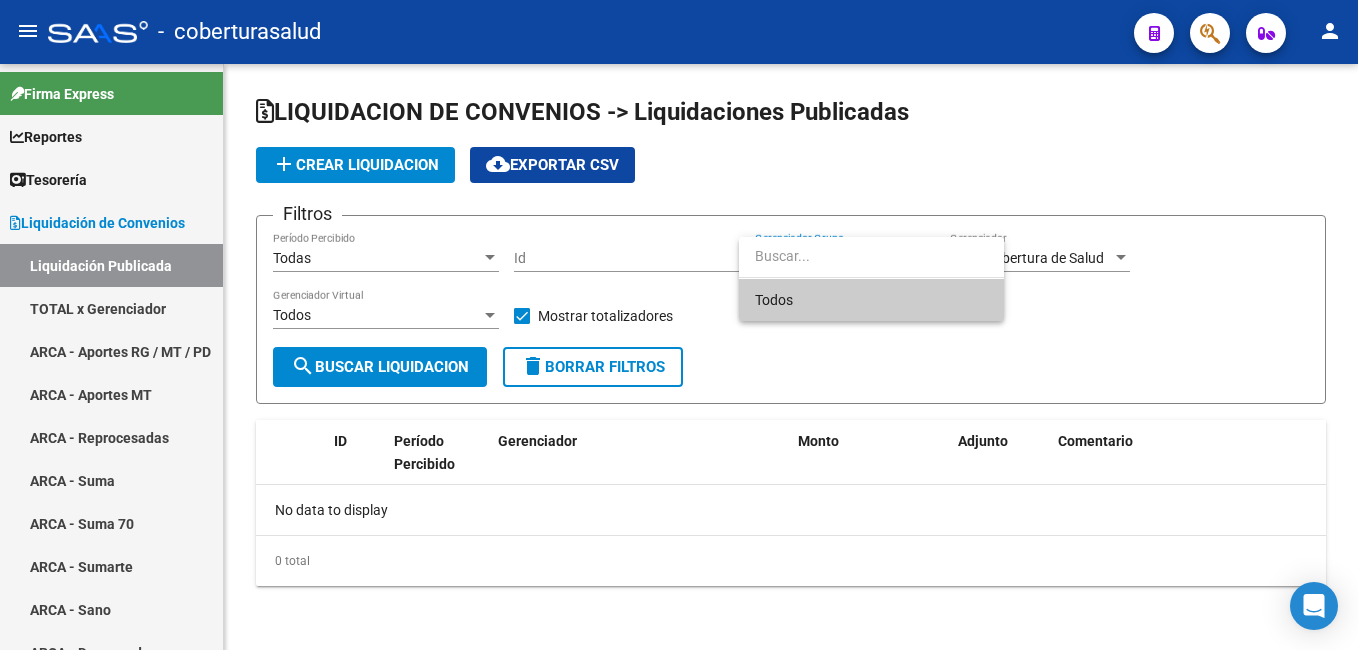 click on "Todos" at bounding box center (871, 300) 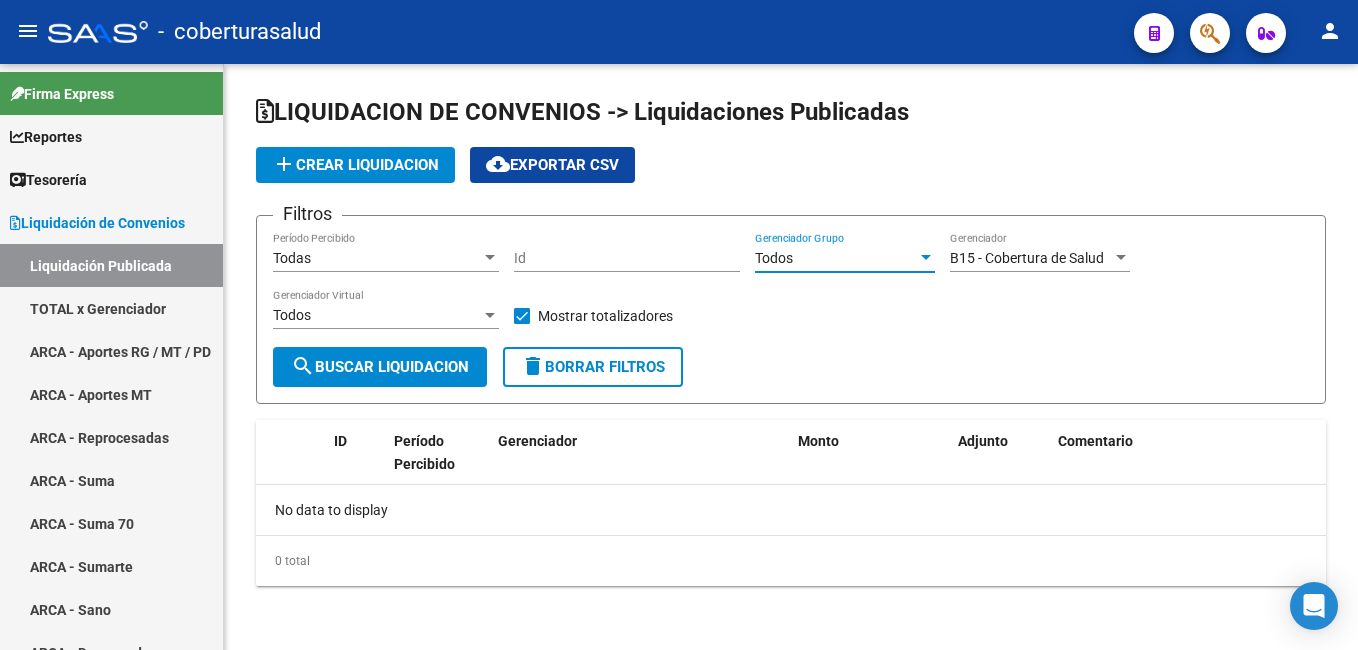 click on "add  Crear Liquidacion" 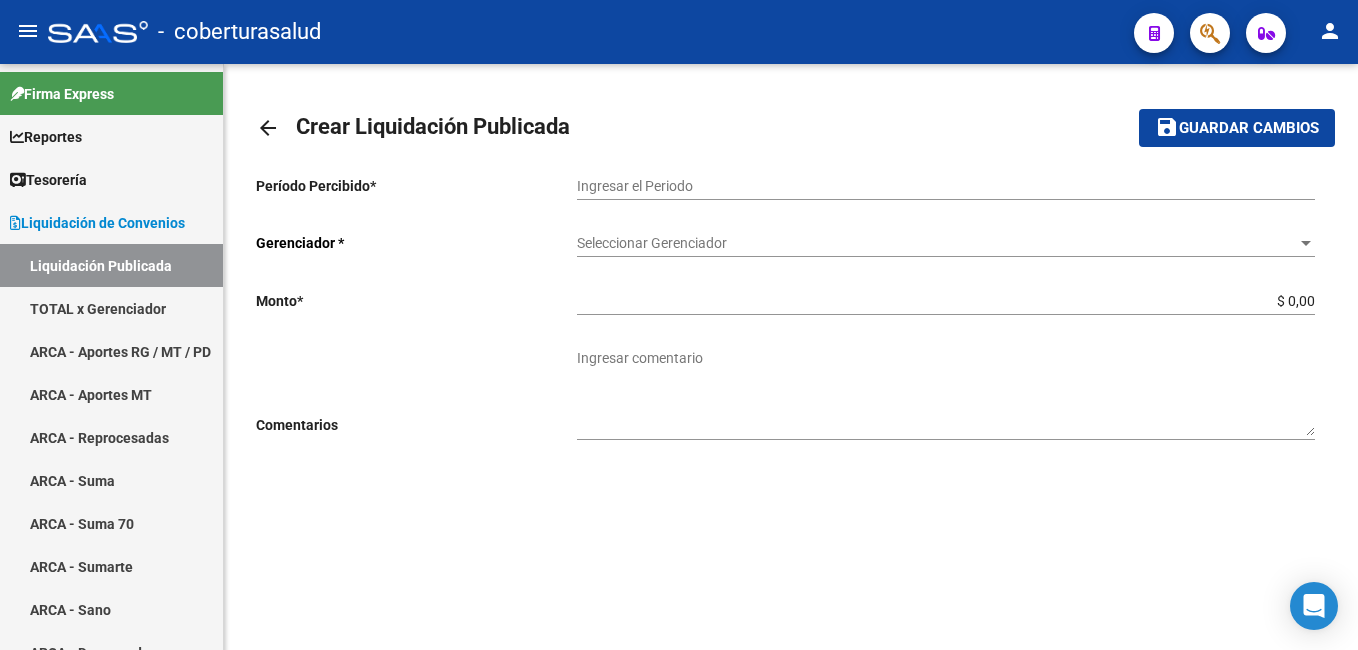 click on "Ingresar el Periodo" at bounding box center (946, 186) 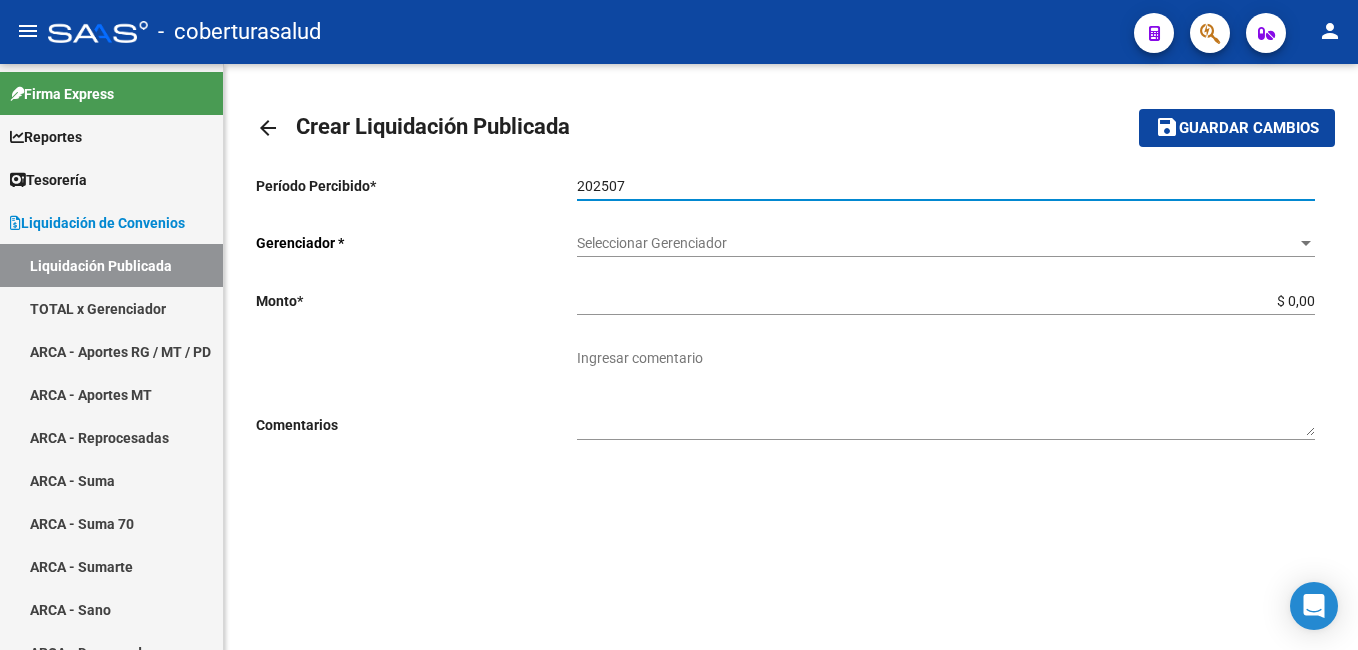 type on "202507" 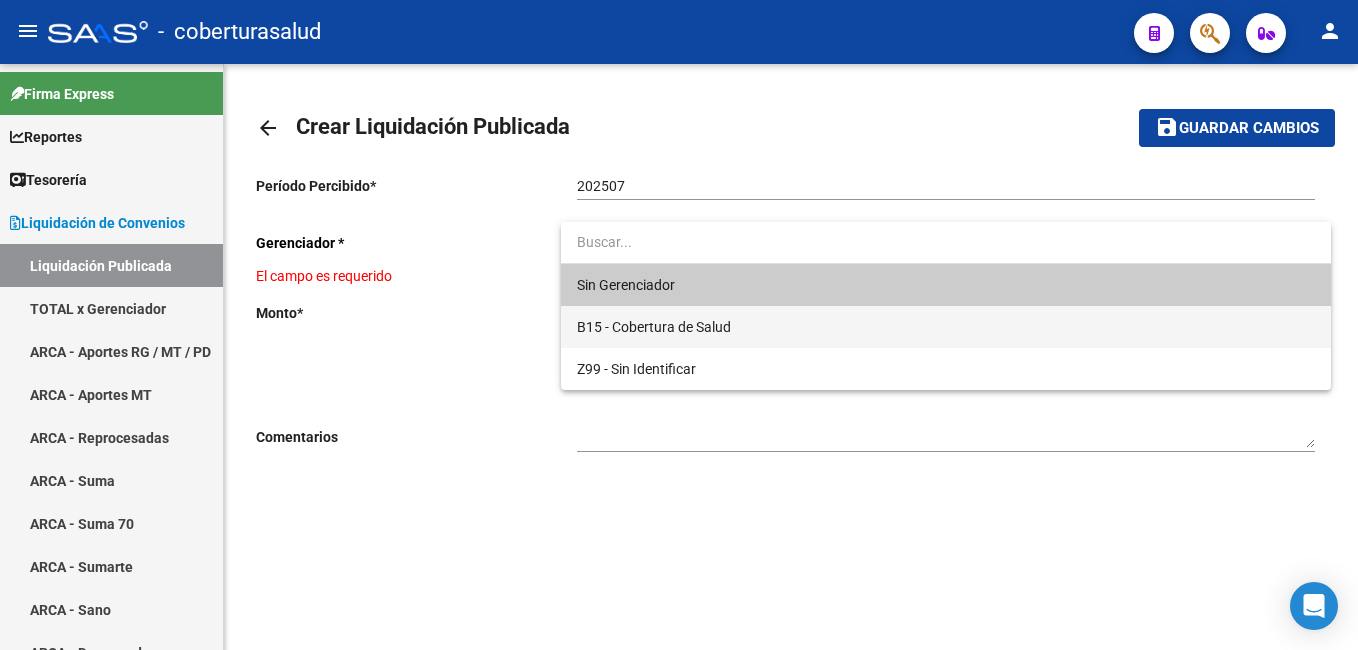 click on "B15 - Cobertura de Salud" at bounding box center [946, 327] 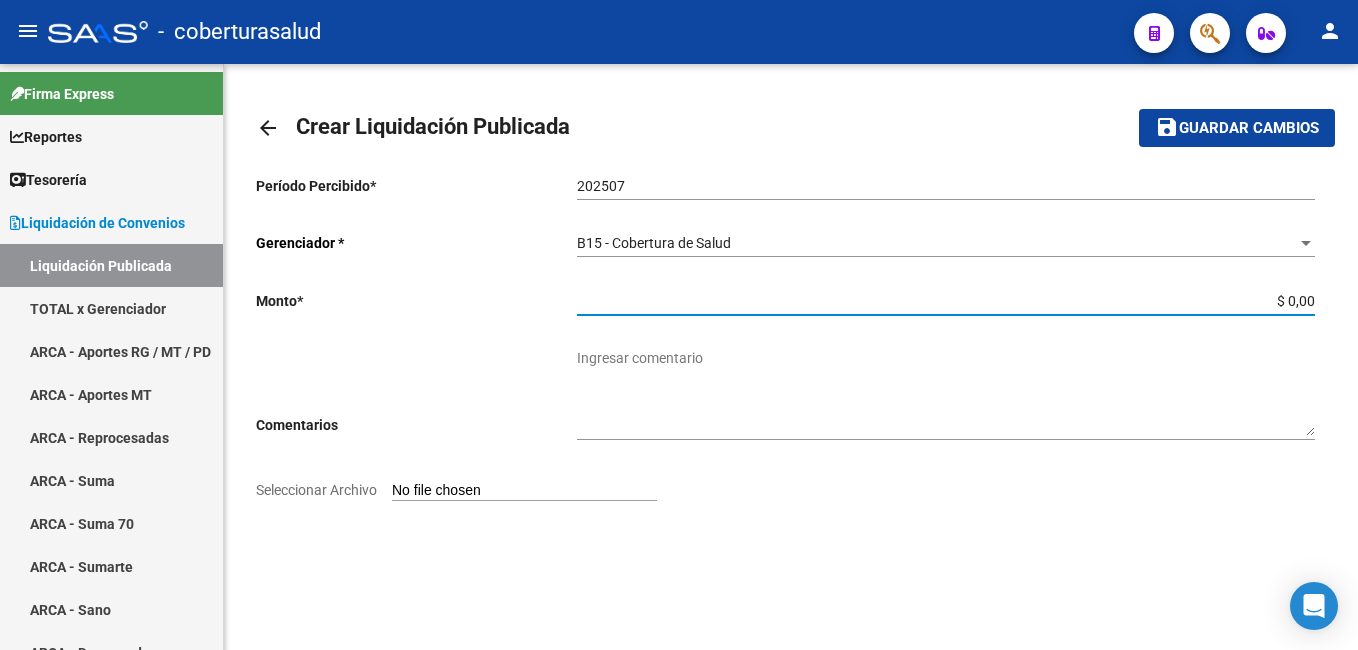 drag, startPoint x: 1250, startPoint y: 298, endPoint x: 1361, endPoint y: 318, distance: 112.78741 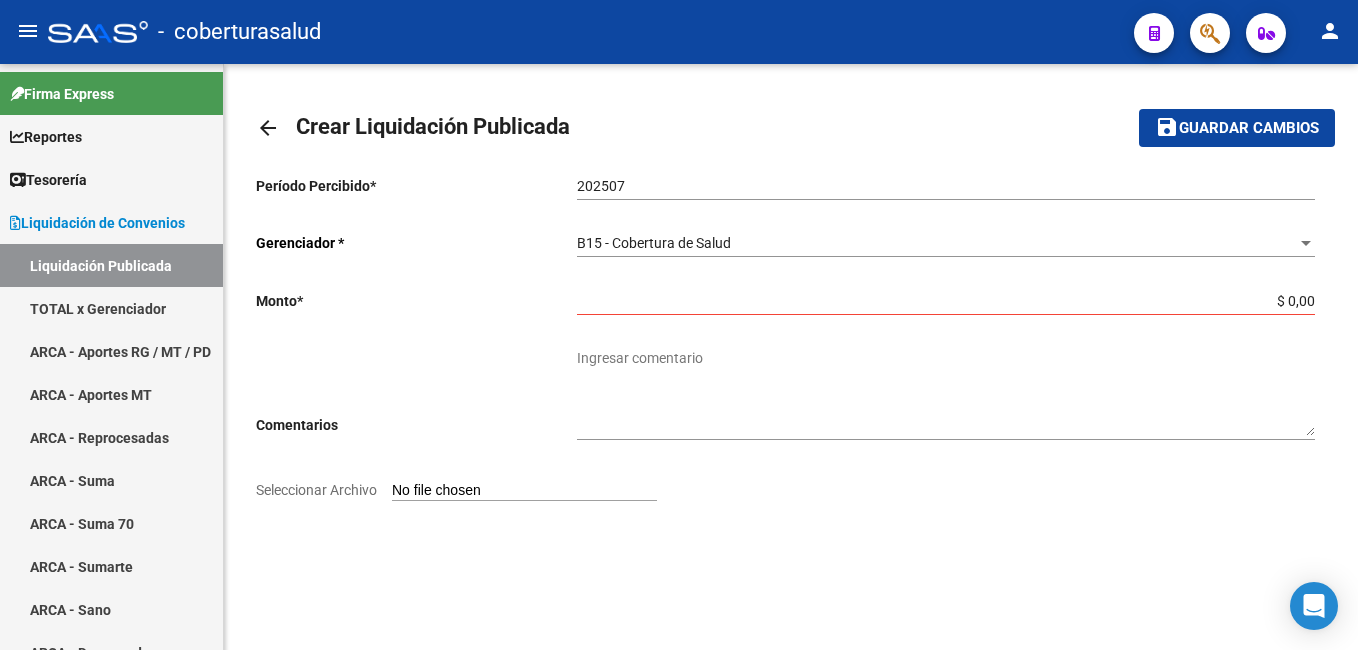 click on "arrow_back" 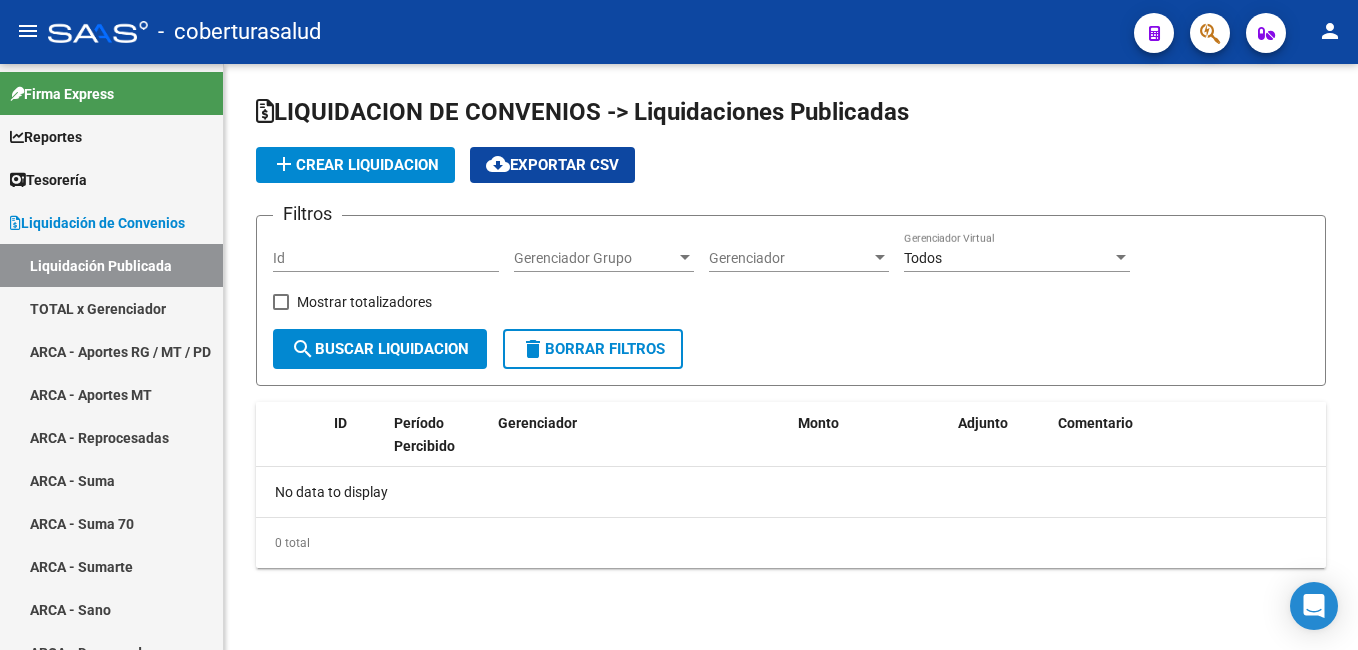 checkbox on "true" 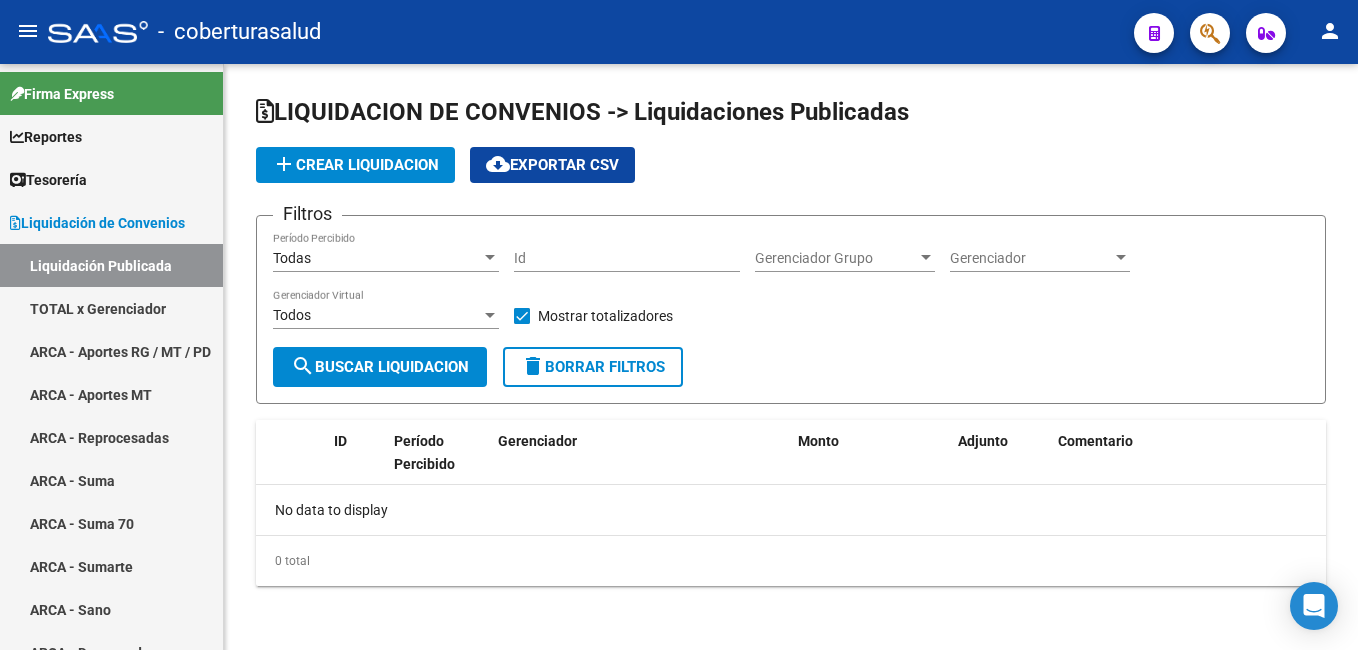 click on "add  Crear Liquidacion" 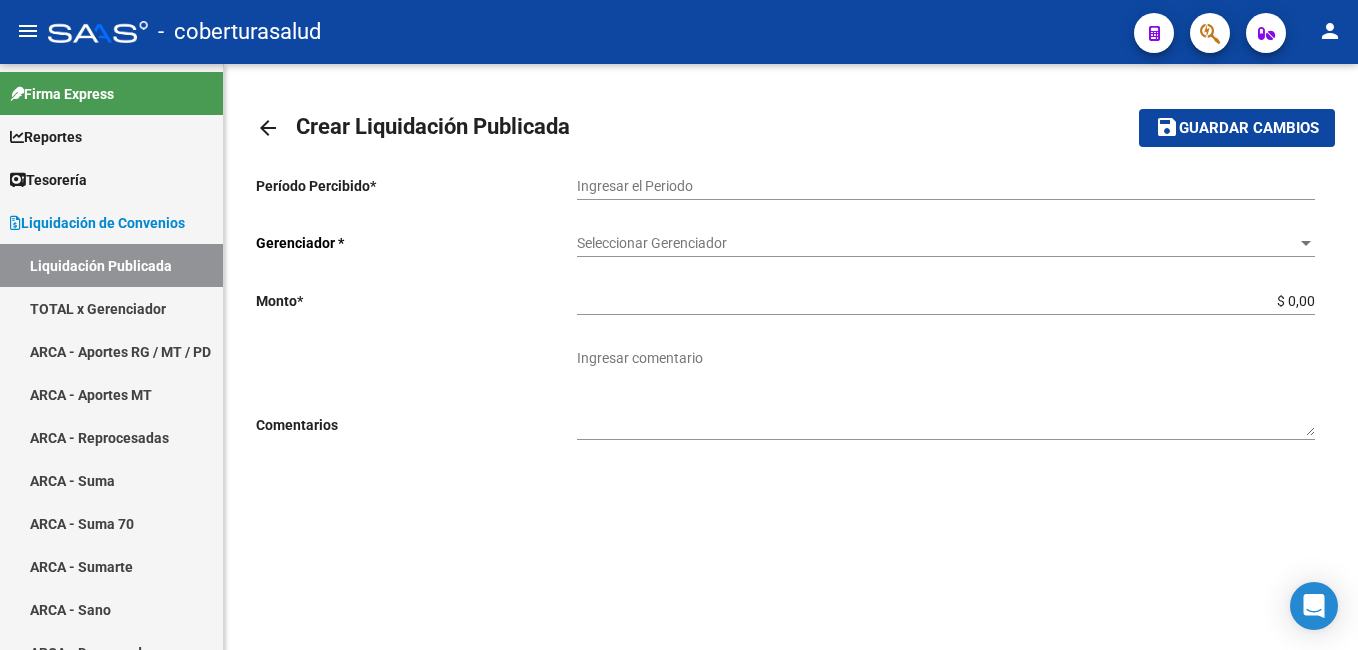 click on "arrow_back" 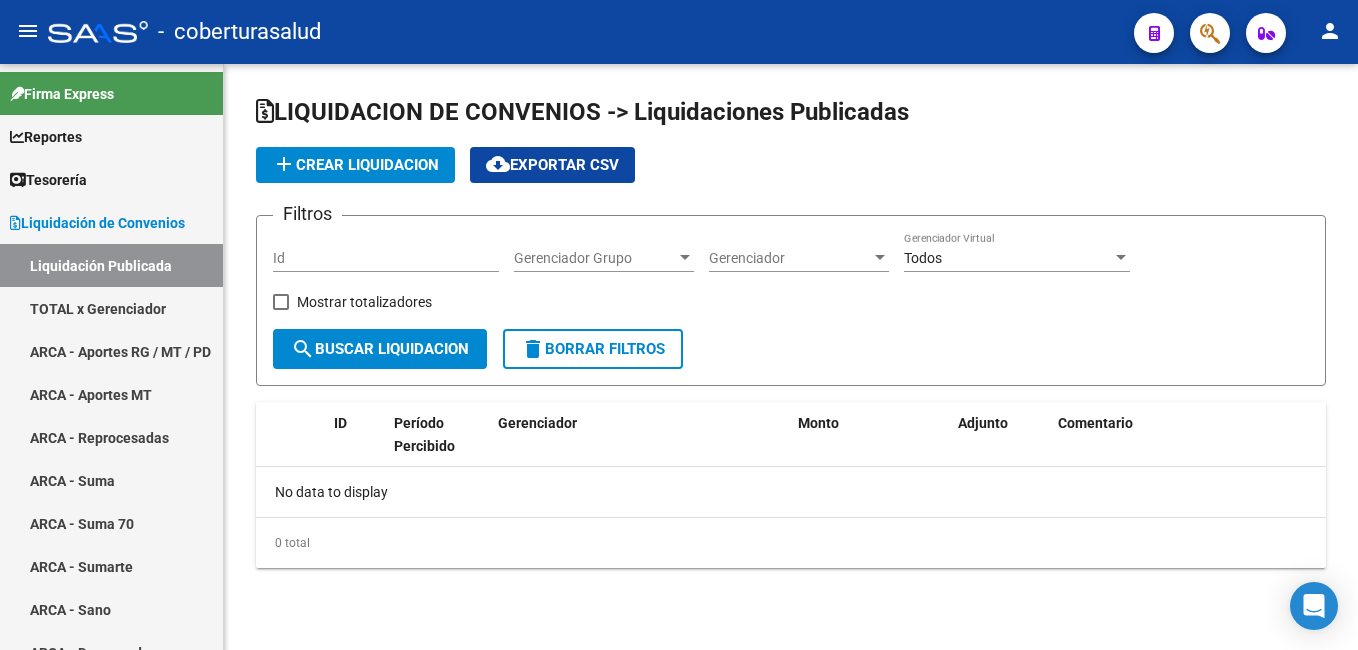 checkbox on "true" 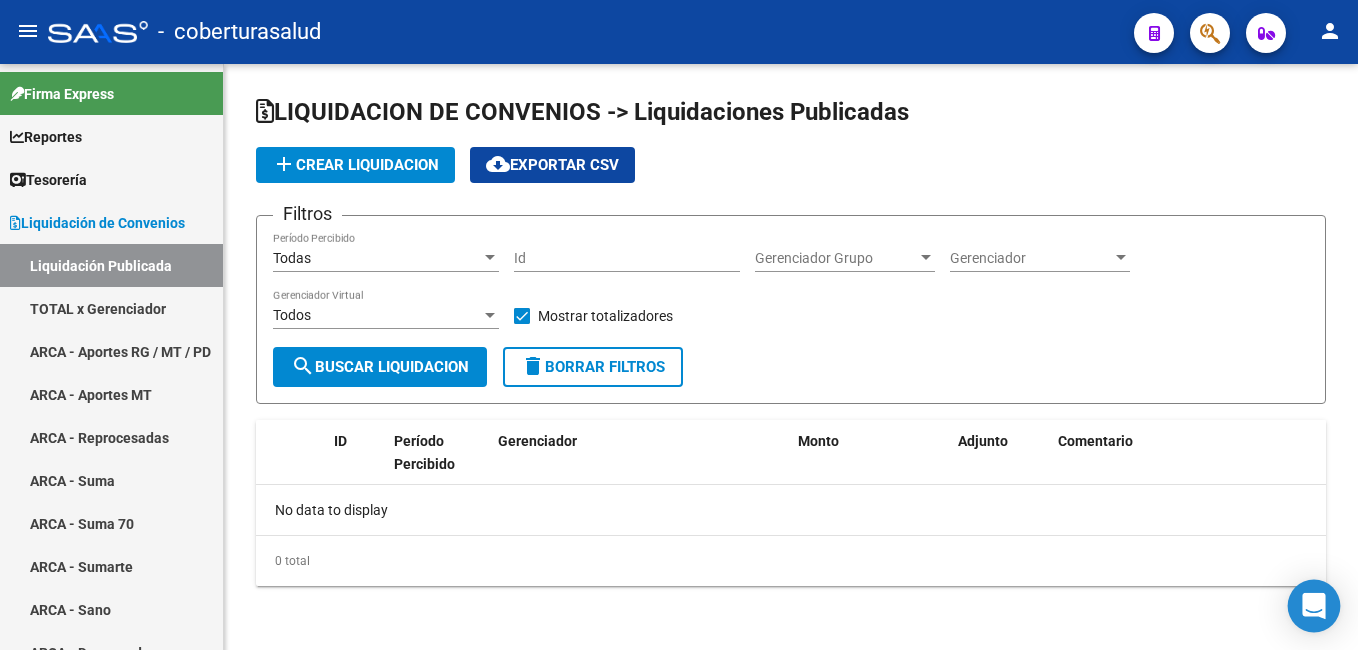 click 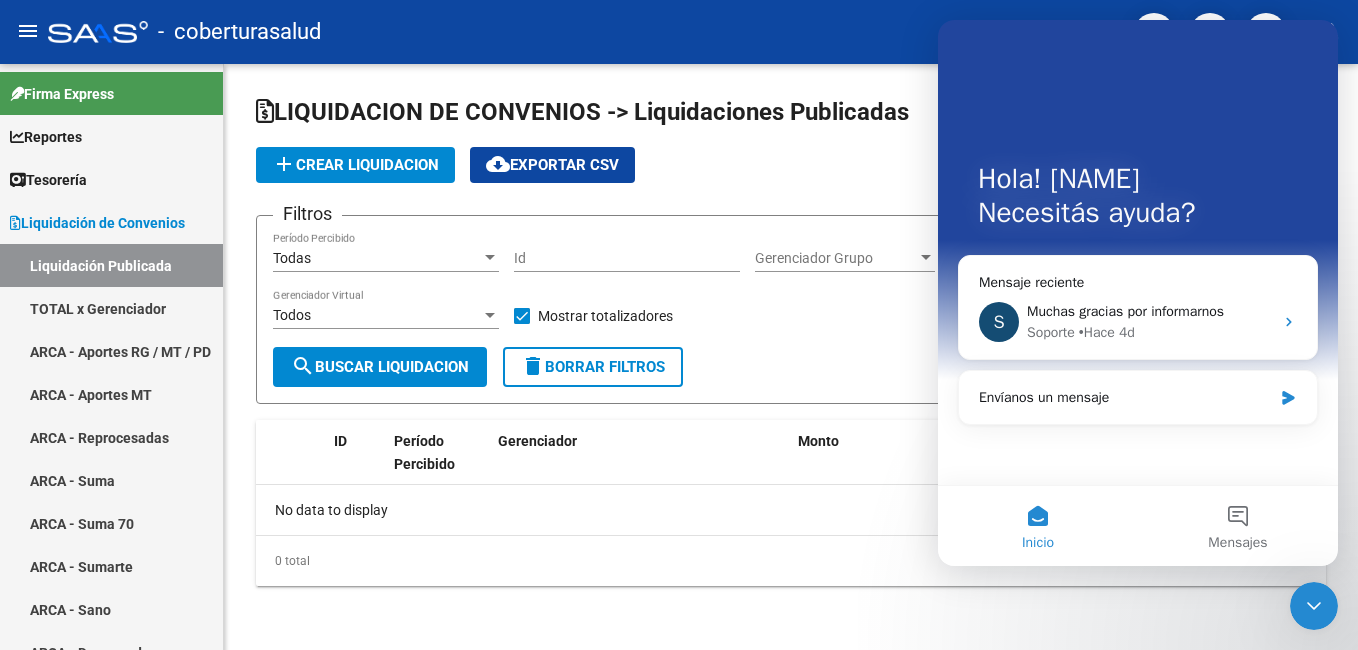 scroll, scrollTop: 0, scrollLeft: 0, axis: both 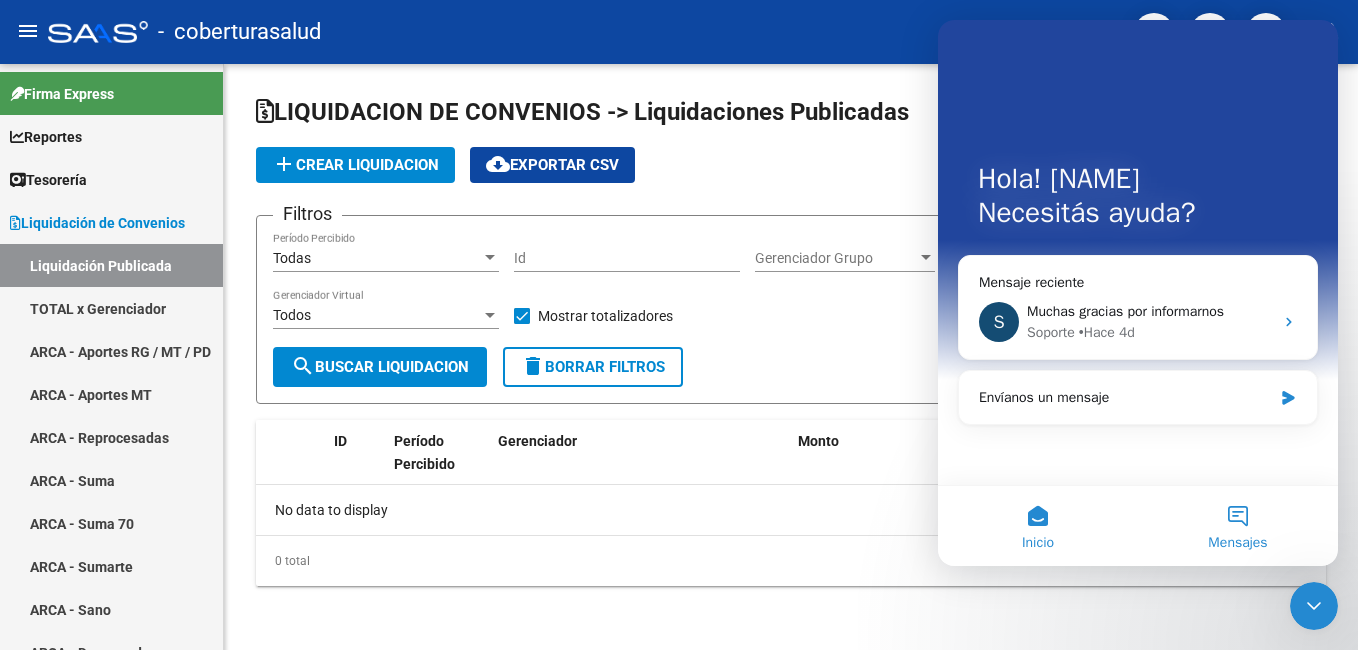 click on "Mensajes" at bounding box center [1238, 526] 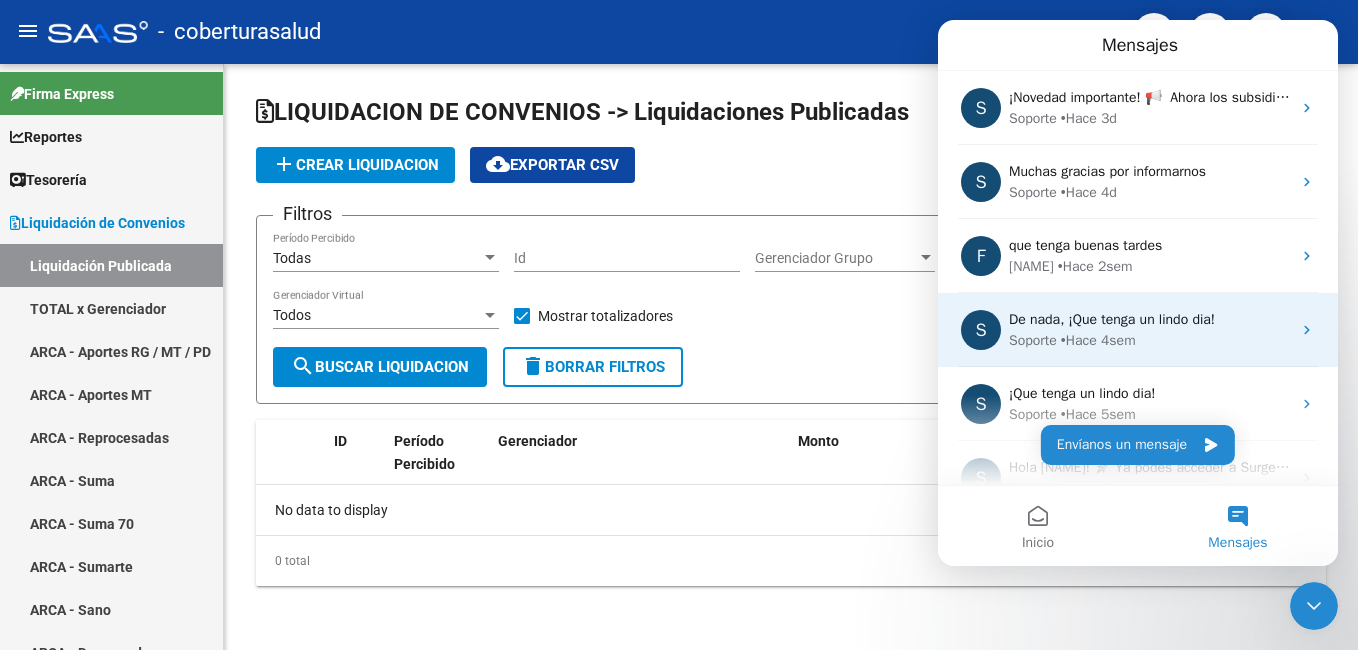 click on "Soporte •  Hace 4sem" at bounding box center (1150, 340) 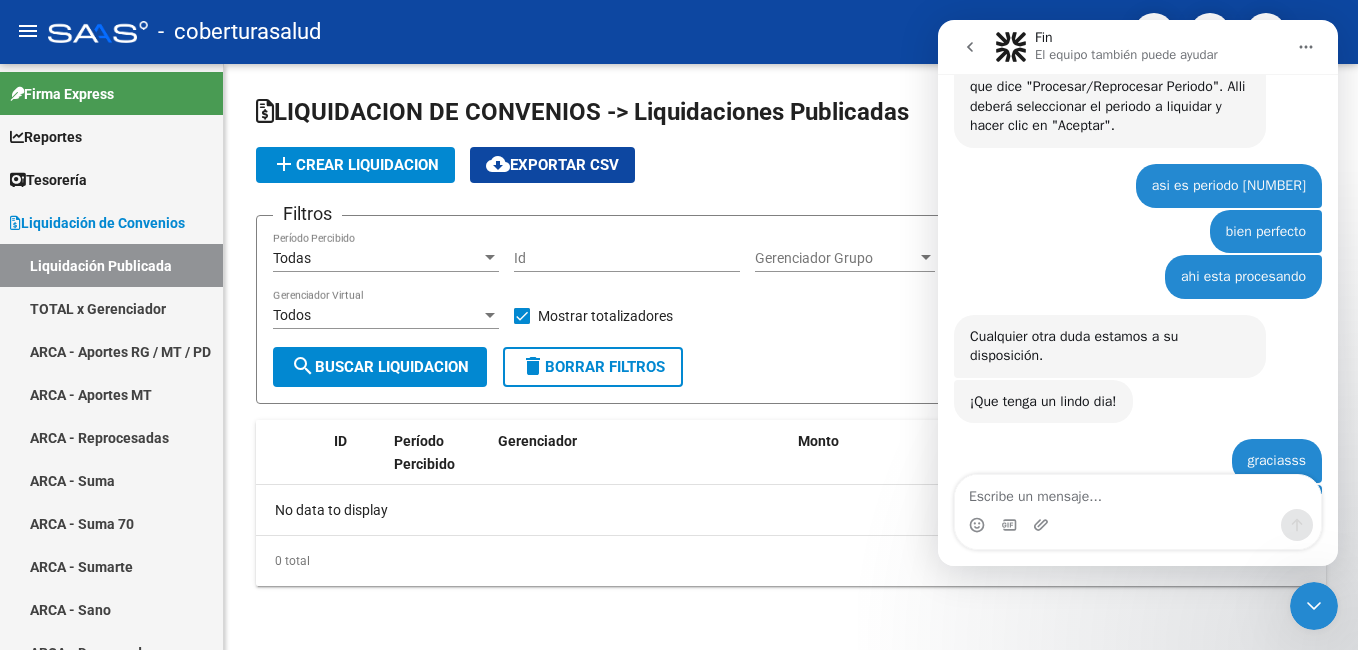 scroll, scrollTop: 138, scrollLeft: 0, axis: vertical 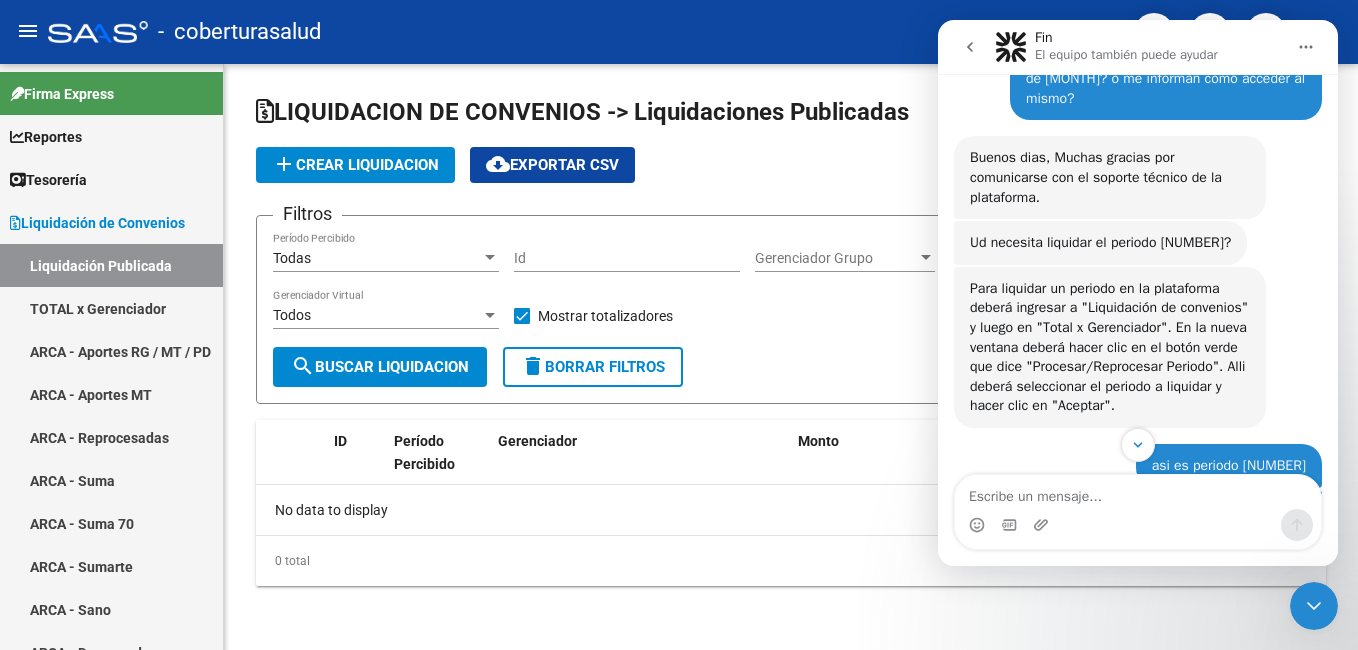 click on "[COMPANY] [COMPANY]" 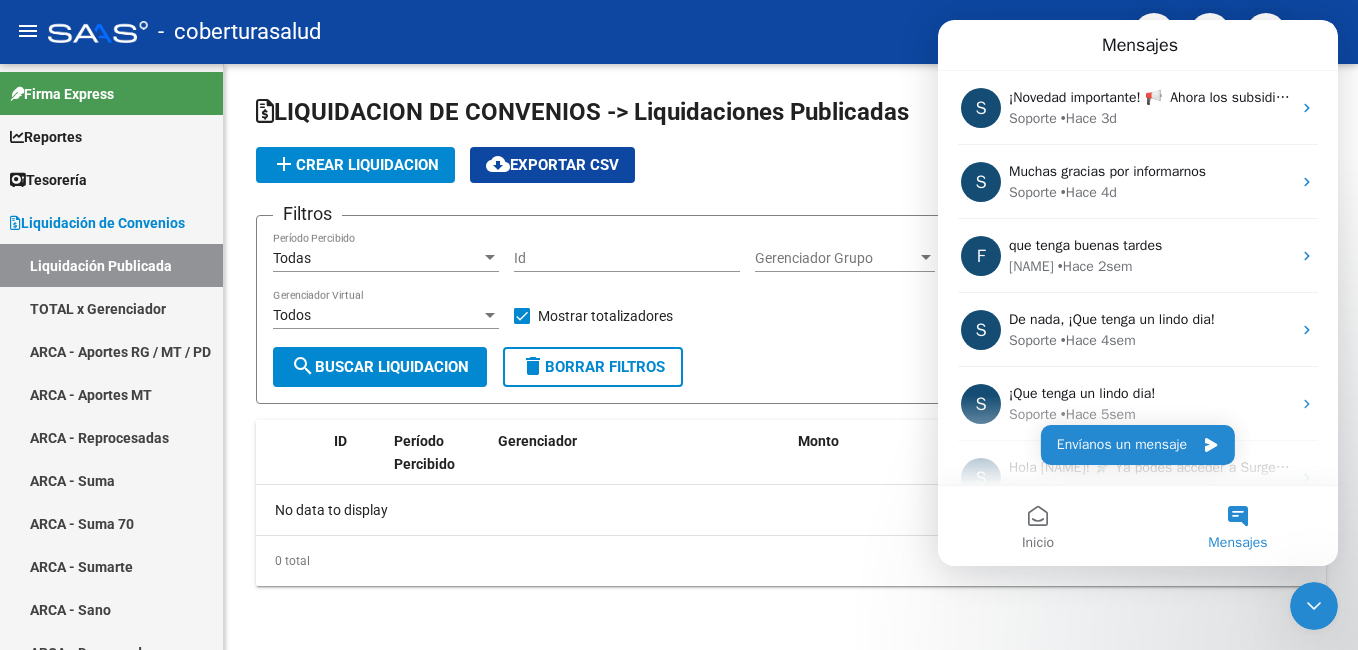 scroll, scrollTop: 0, scrollLeft: 0, axis: both 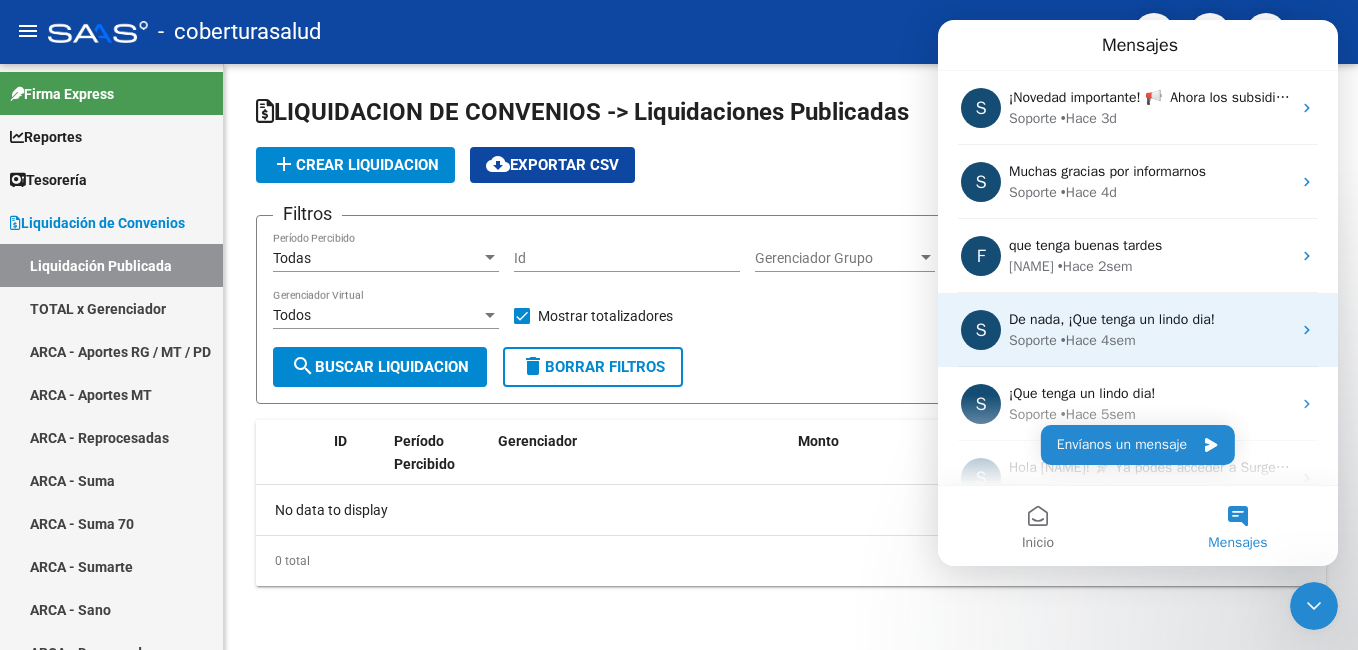 click on "De nada, ¡Que tenga un lindo dia!" at bounding box center [1112, 319] 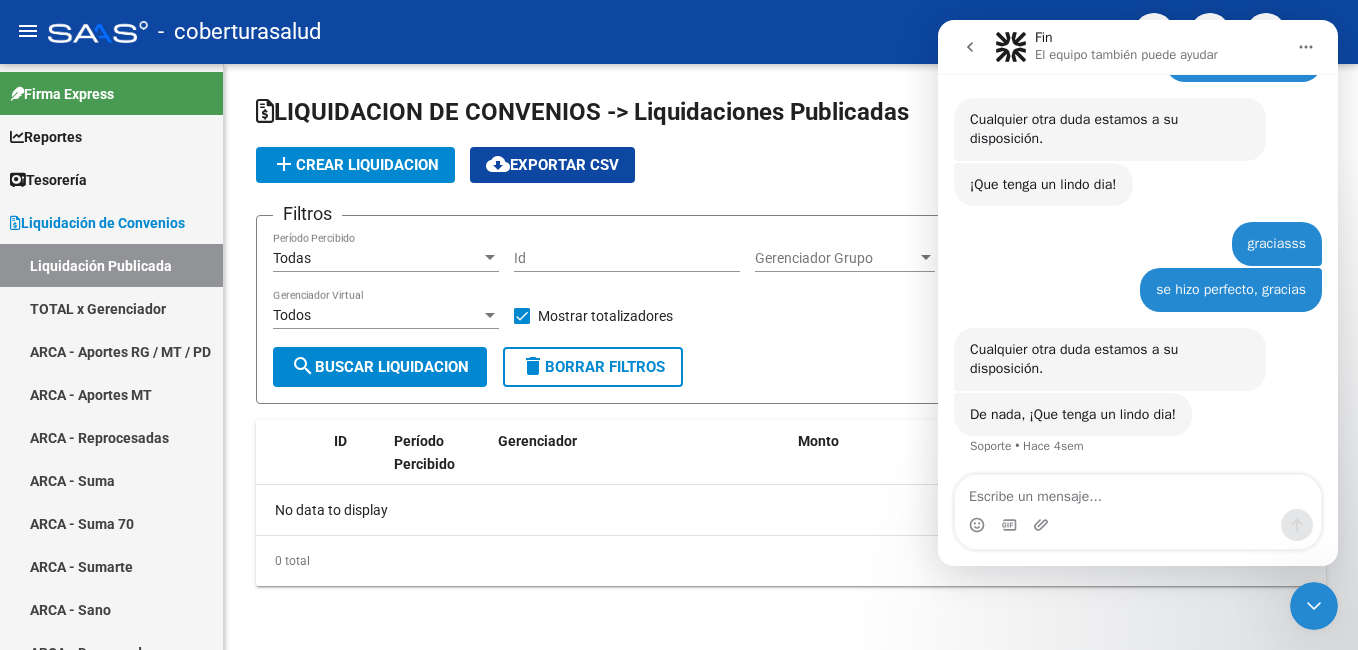 scroll, scrollTop: 638, scrollLeft: 0, axis: vertical 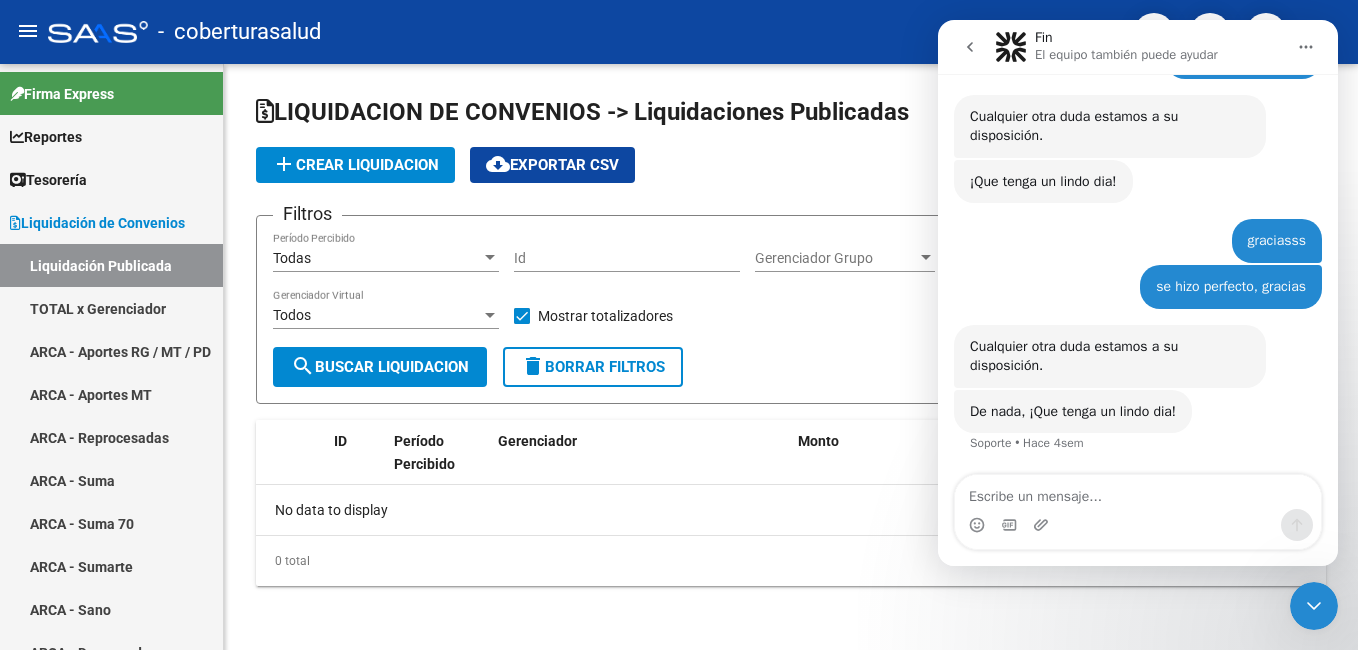 click 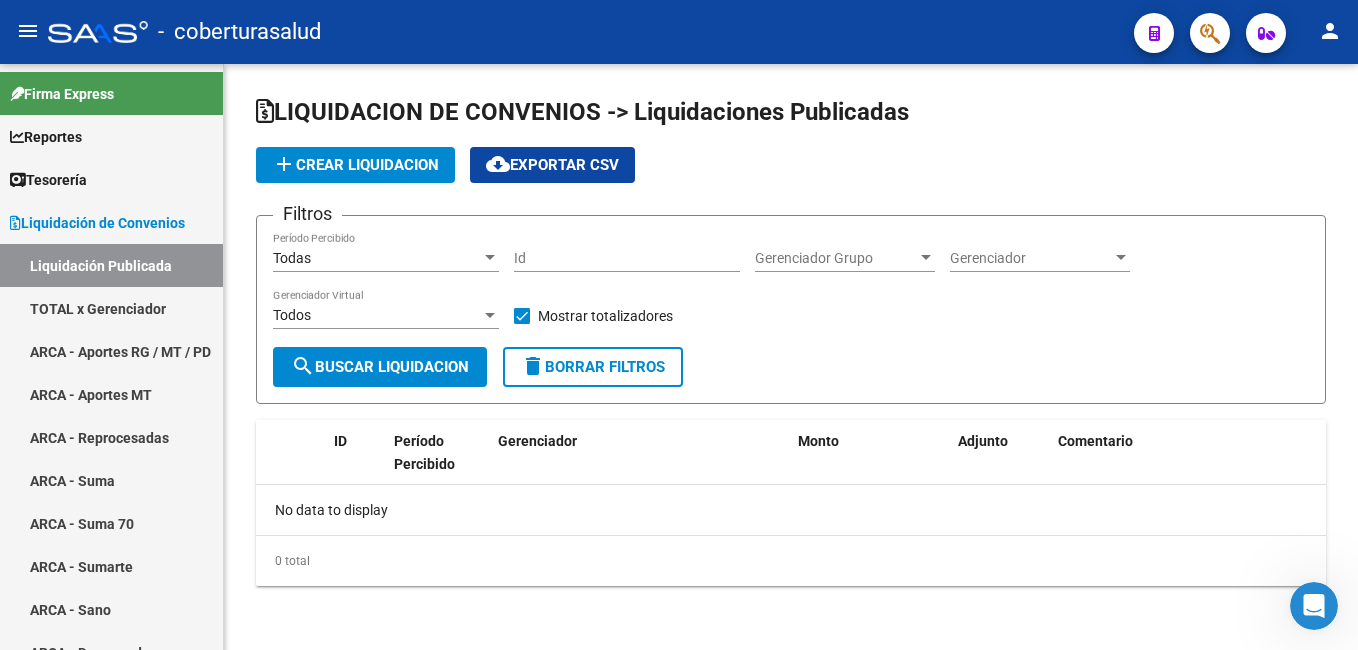scroll, scrollTop: 0, scrollLeft: 0, axis: both 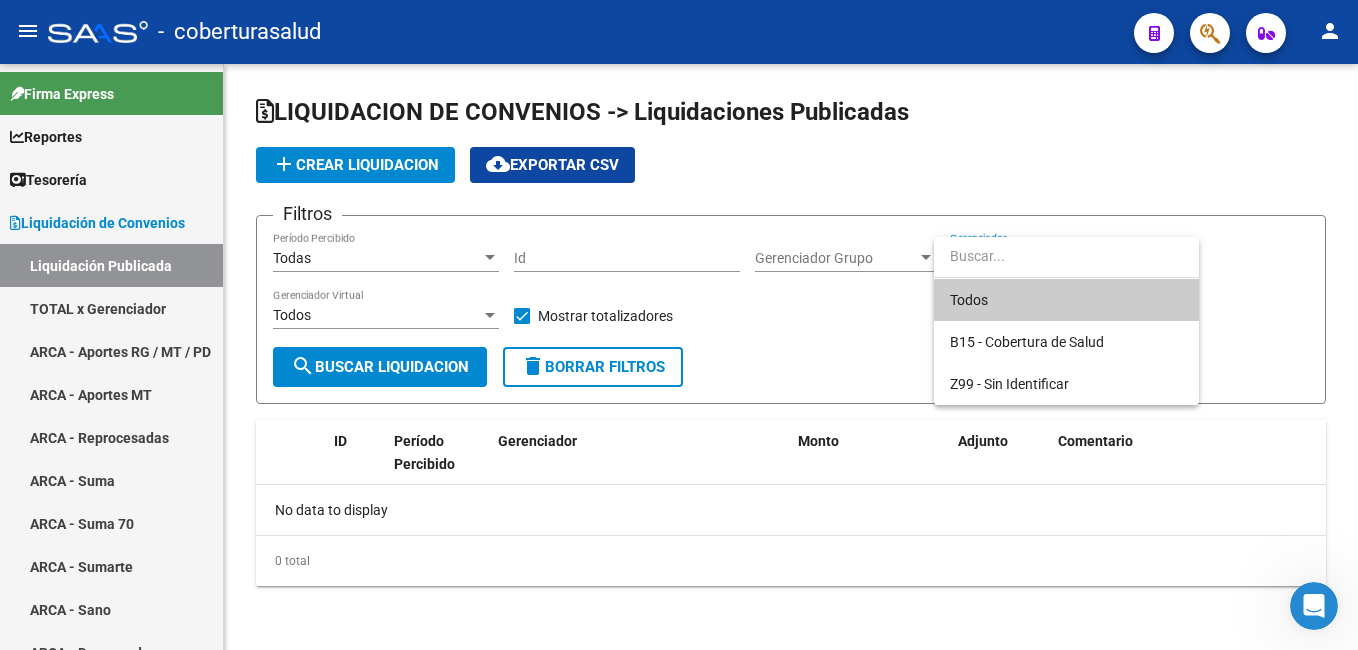 click at bounding box center [679, 325] 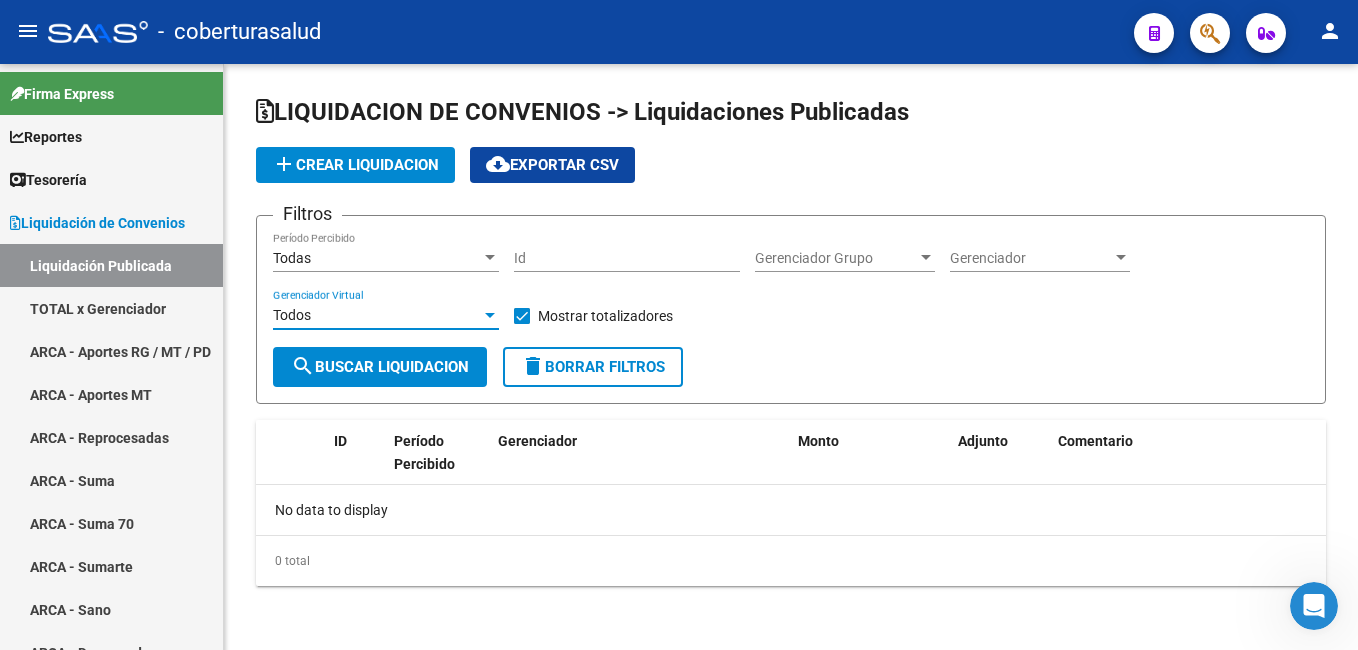 click on "Todos" at bounding box center (377, 315) 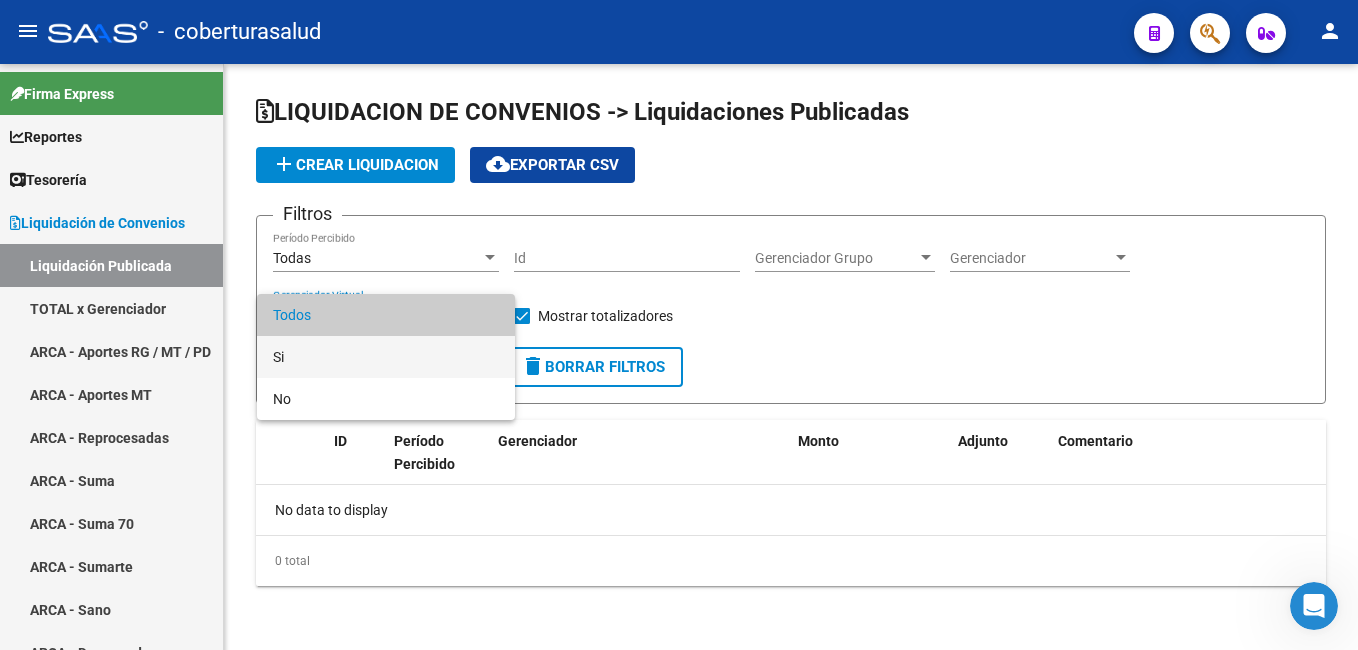 click on "Si" at bounding box center [386, 357] 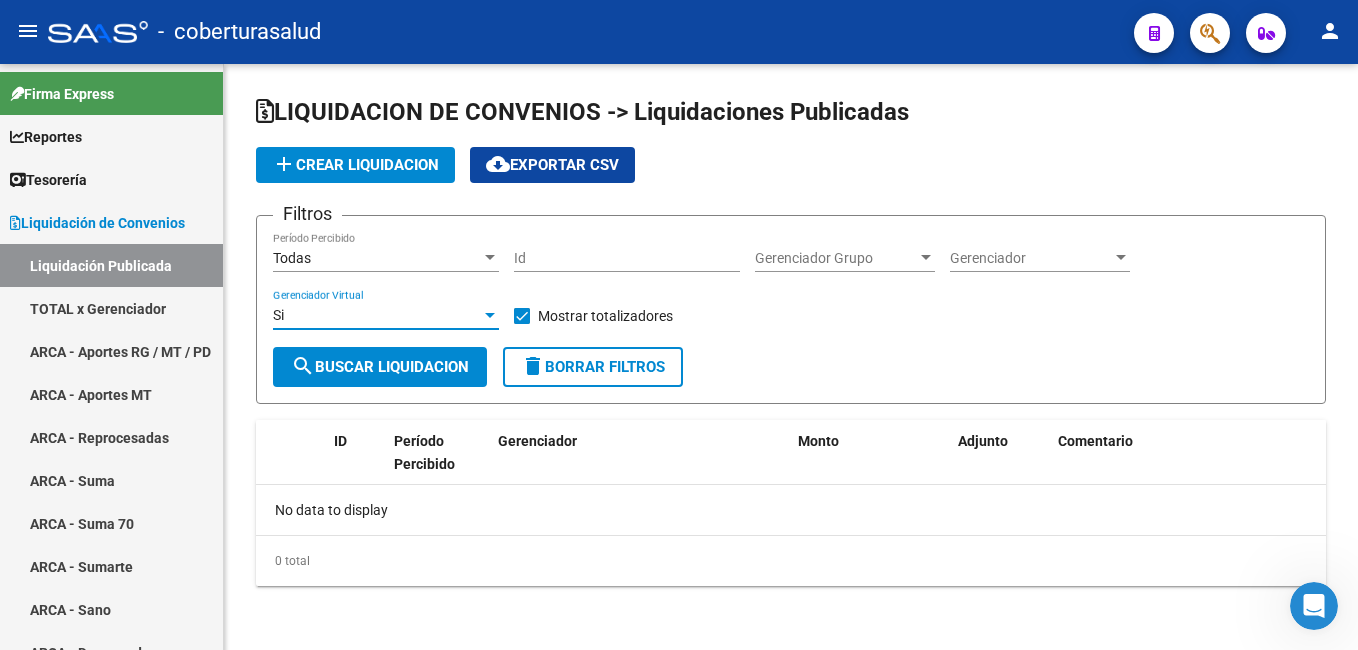 click 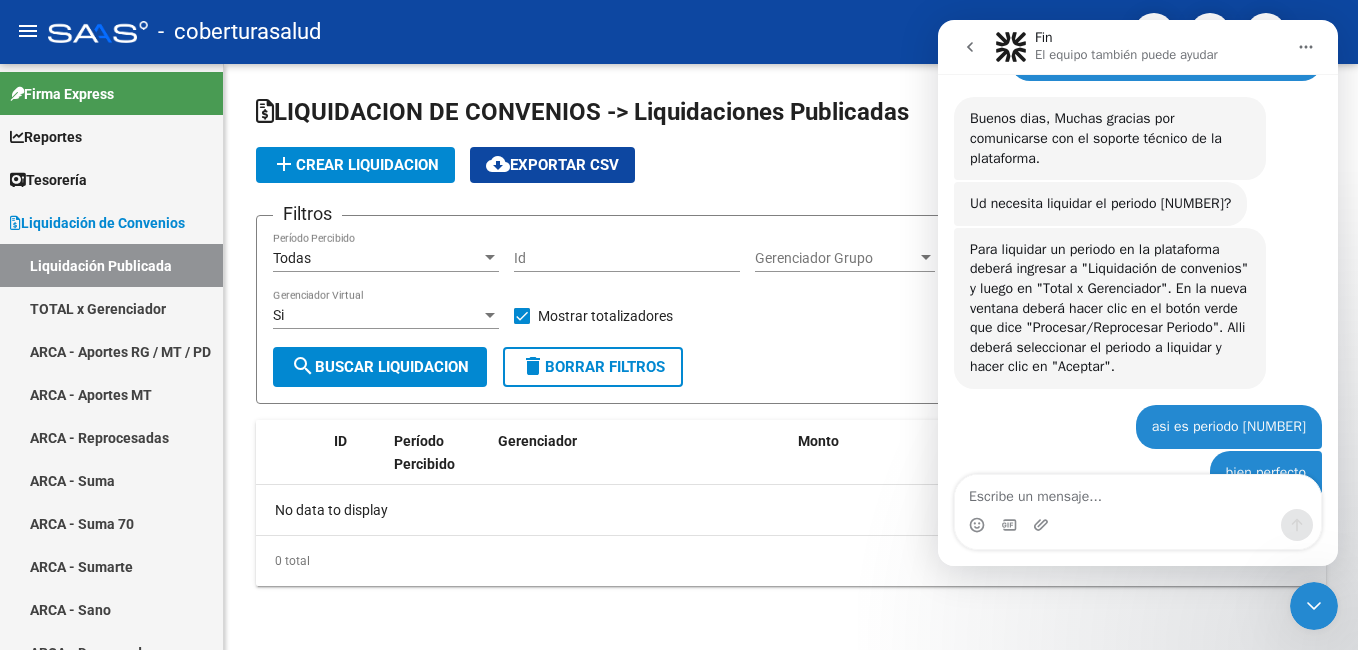 scroll, scrollTop: 138, scrollLeft: 0, axis: vertical 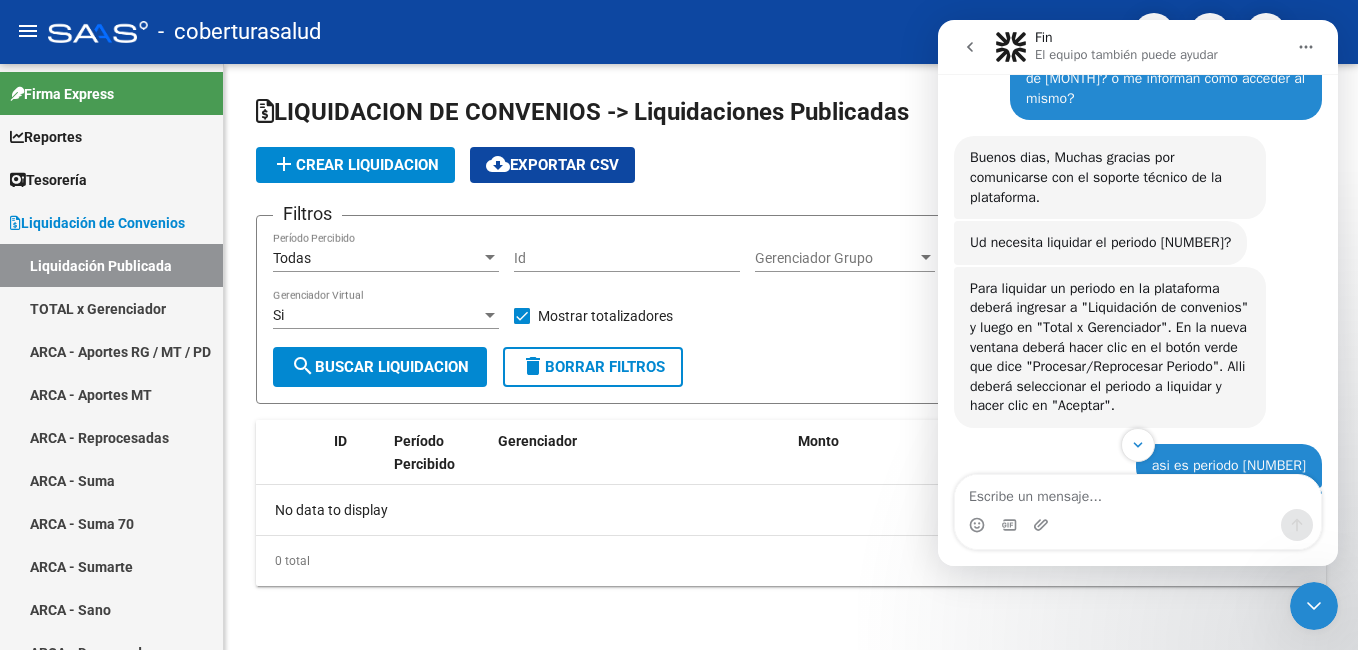 click on "Filtros Todas Período Percibido Id Gerenciador Grupo Gerenciador Grupo Gerenciador Gerenciador Si Gerenciador Virtual    Mostrar totalizadores" 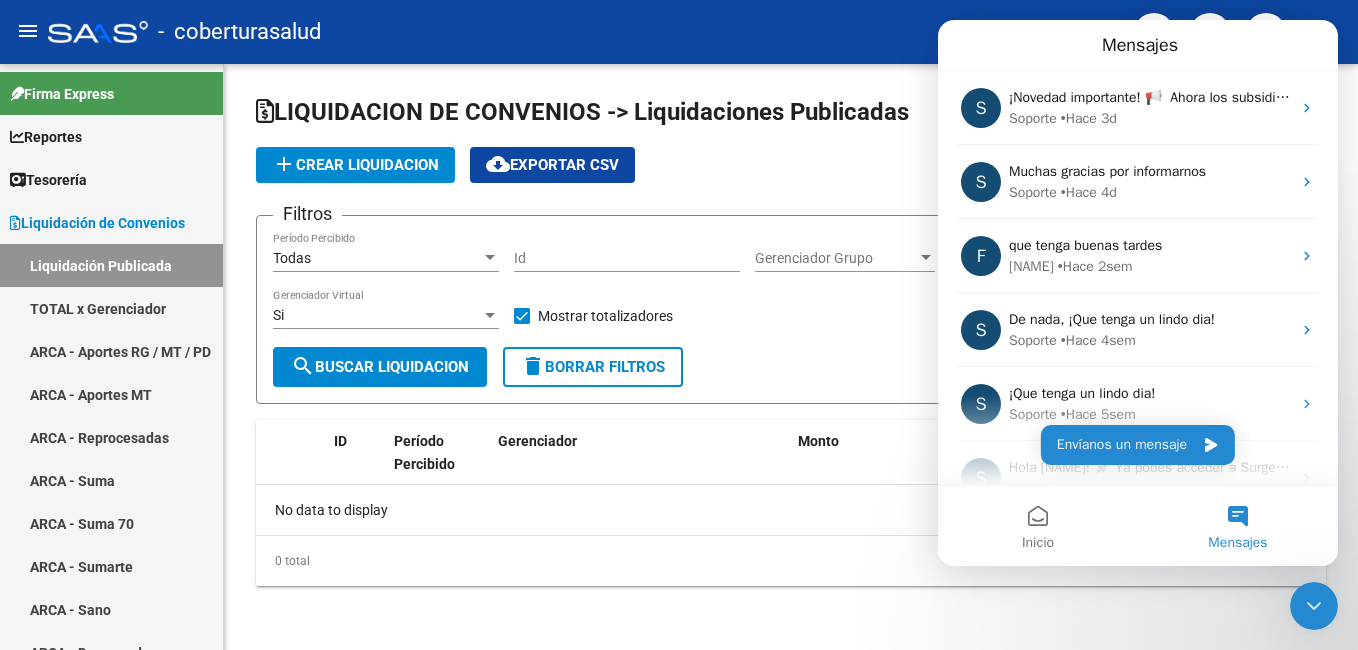 click on "Filtros Todas Período Percibido Id Gerenciador Grupo Gerenciador Grupo Gerenciador Gerenciador Si Gerenciador Virtual    Mostrar totalizadores  search  Buscar Liquidacion  delete  Borrar Filtros" 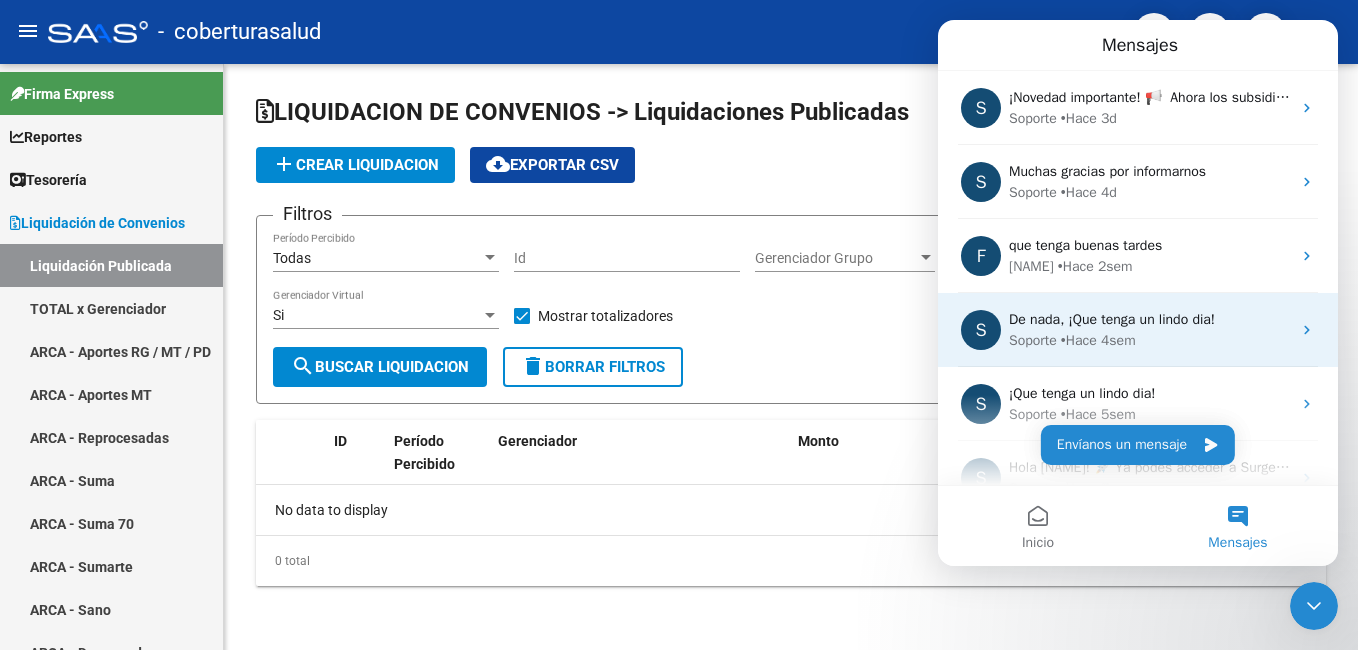 click on "Soporte •  Hace 4sem" at bounding box center [1150, 340] 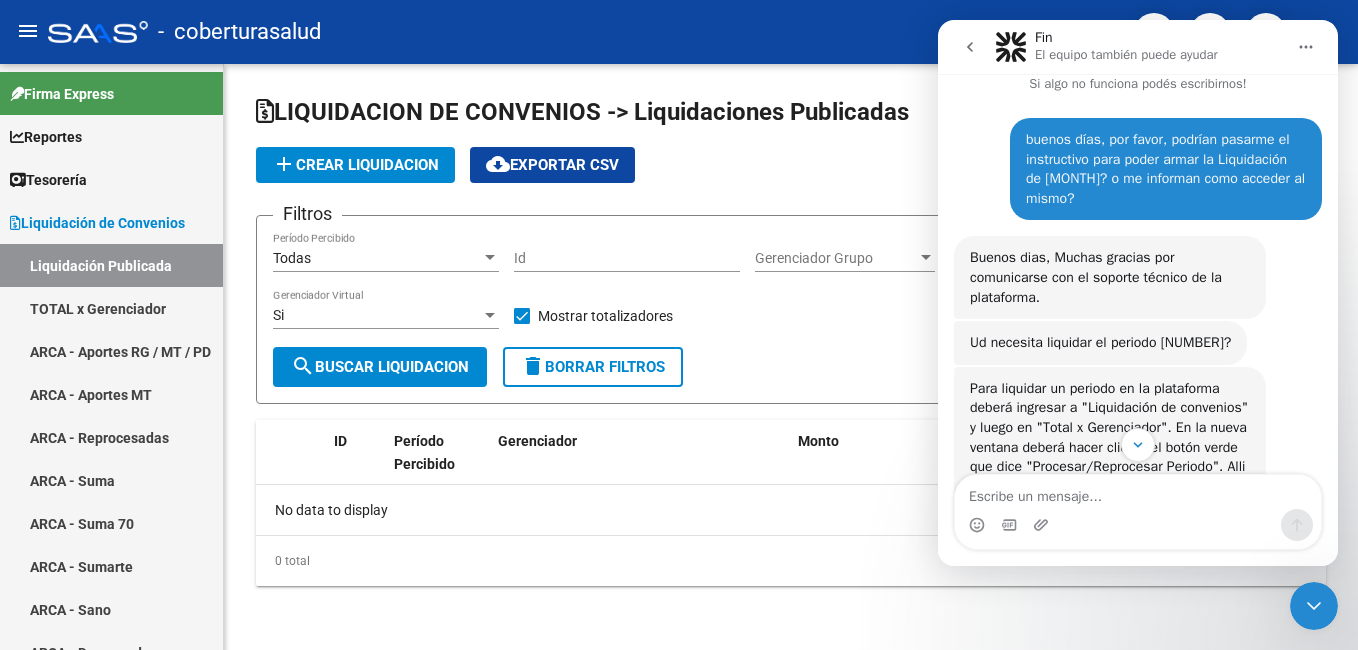 scroll, scrollTop: 138, scrollLeft: 0, axis: vertical 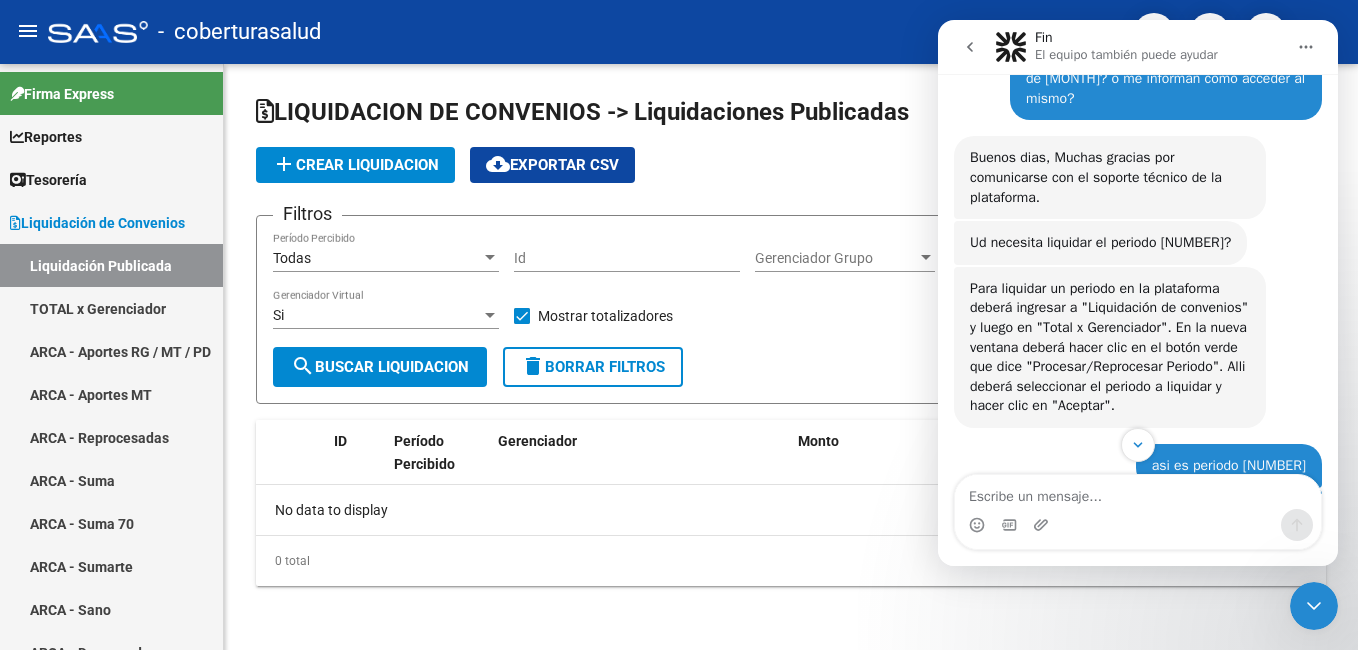 click on "add  Crear Liquidacion
cloud_download  Exportar CSV" 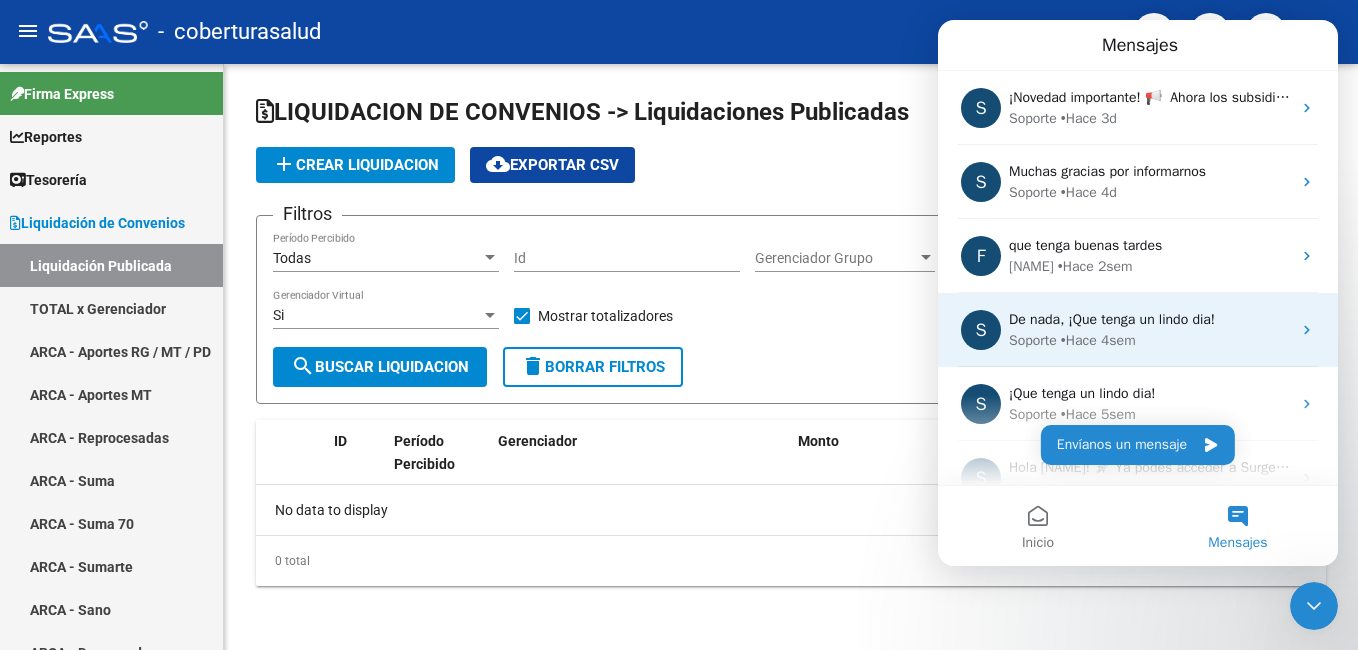 click on "•  Hace [TIME]" at bounding box center (1098, 340) 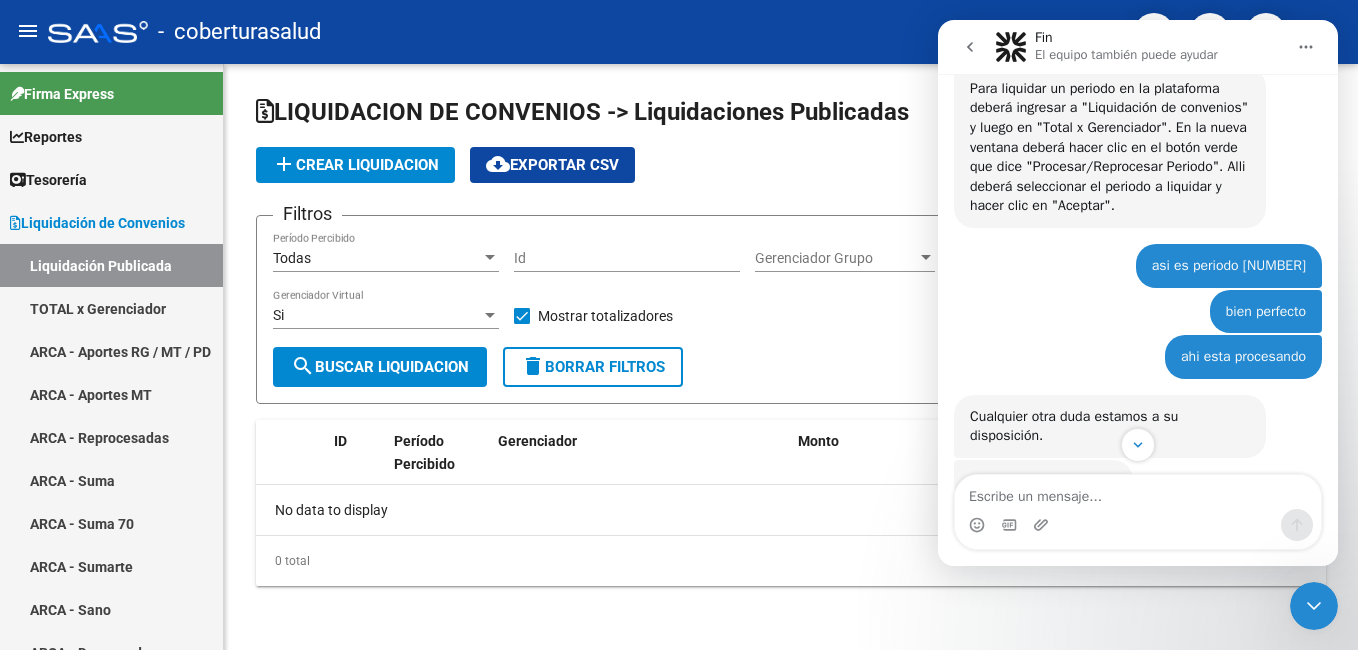 scroll, scrollTop: 238, scrollLeft: 0, axis: vertical 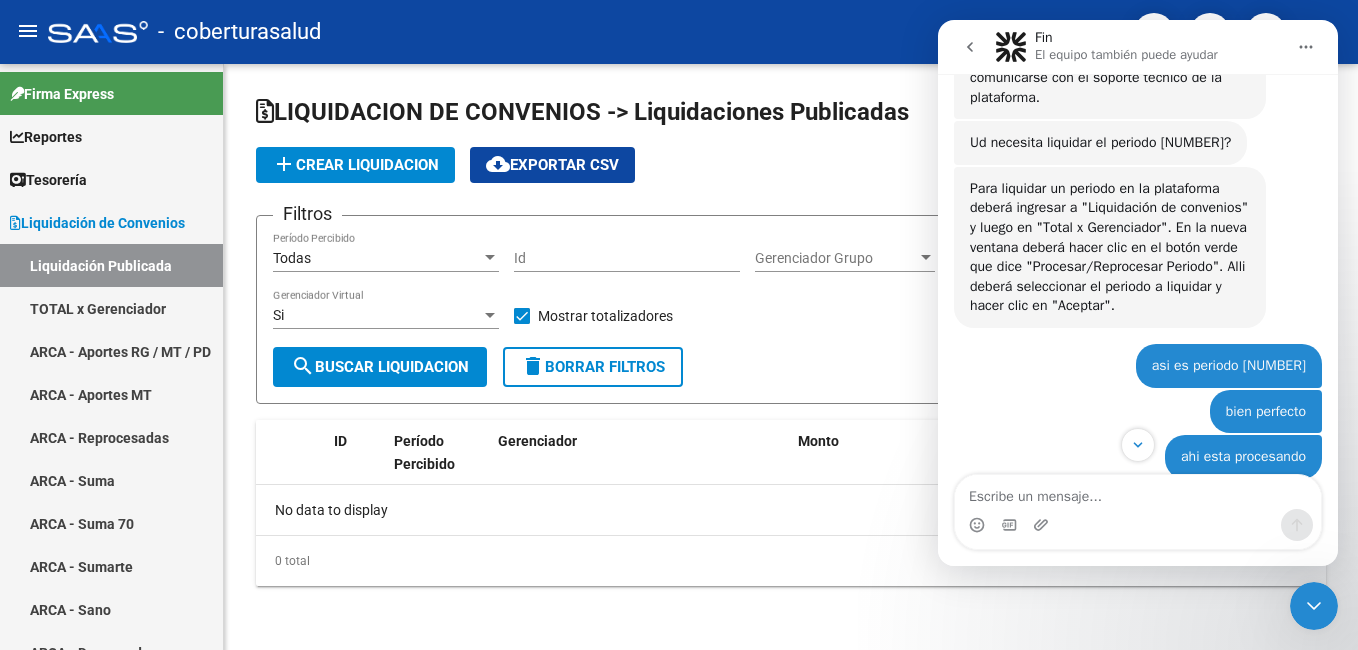 click 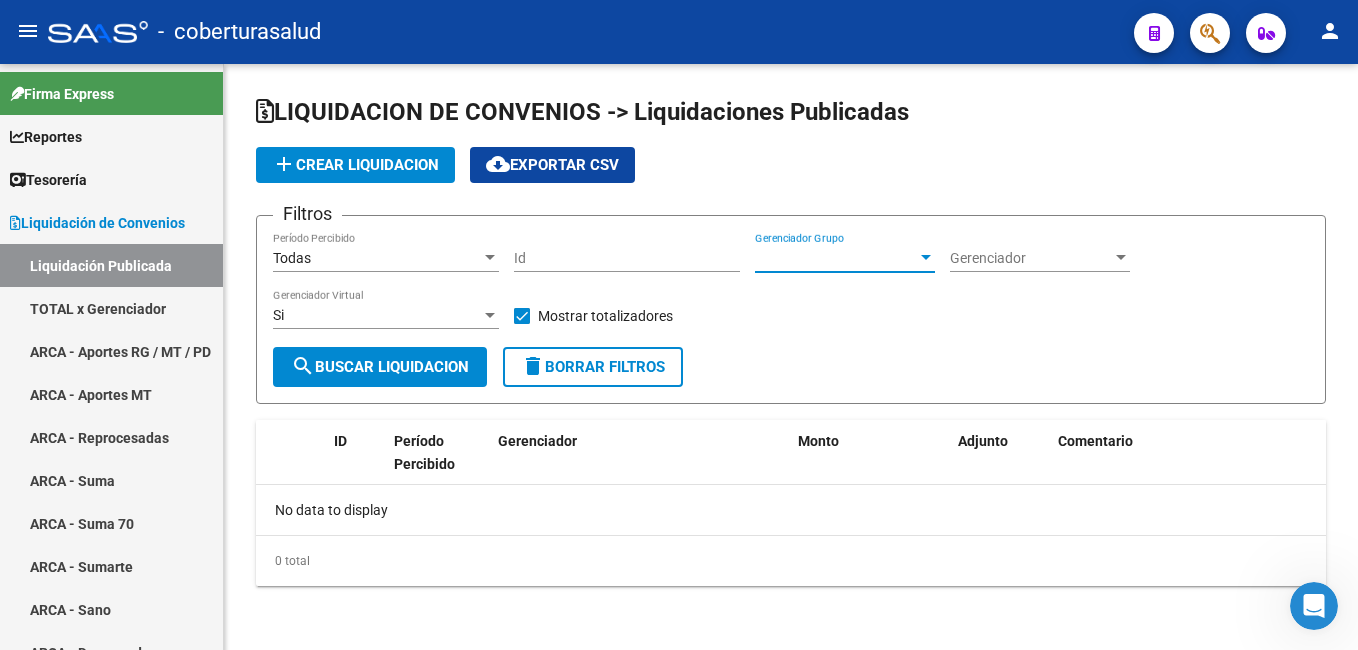click at bounding box center [926, 258] 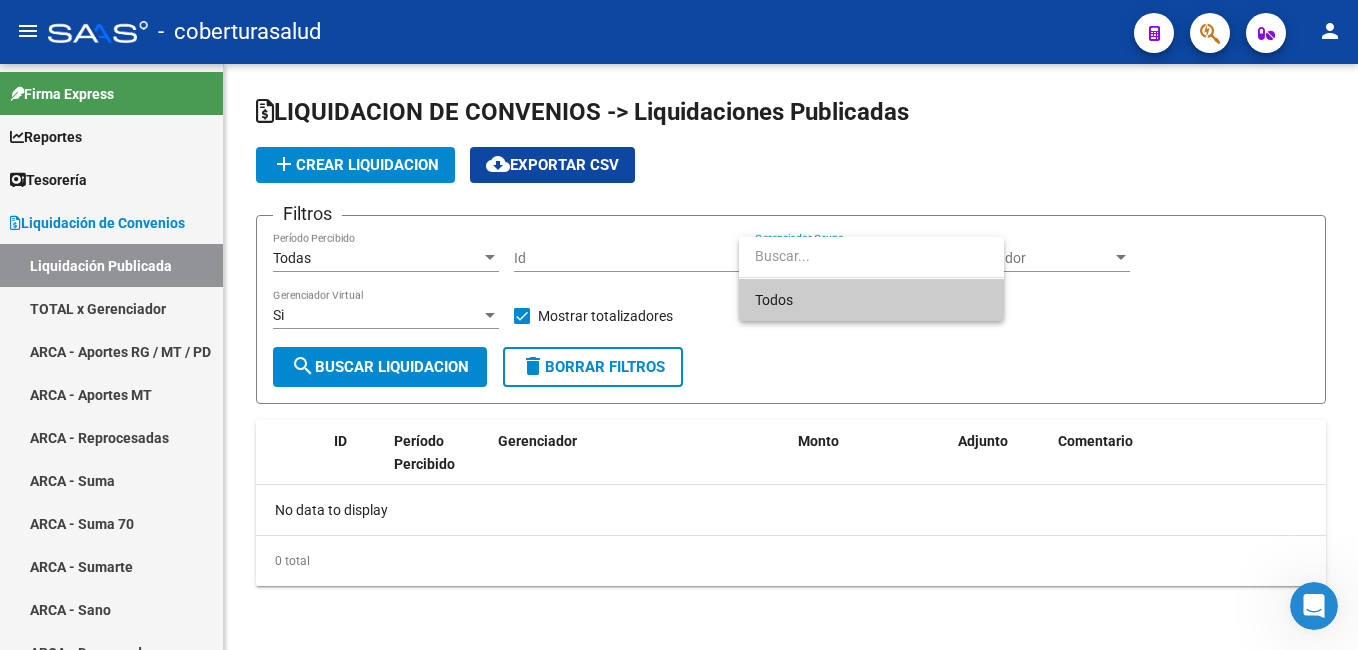 click on "Todos" at bounding box center [871, 300] 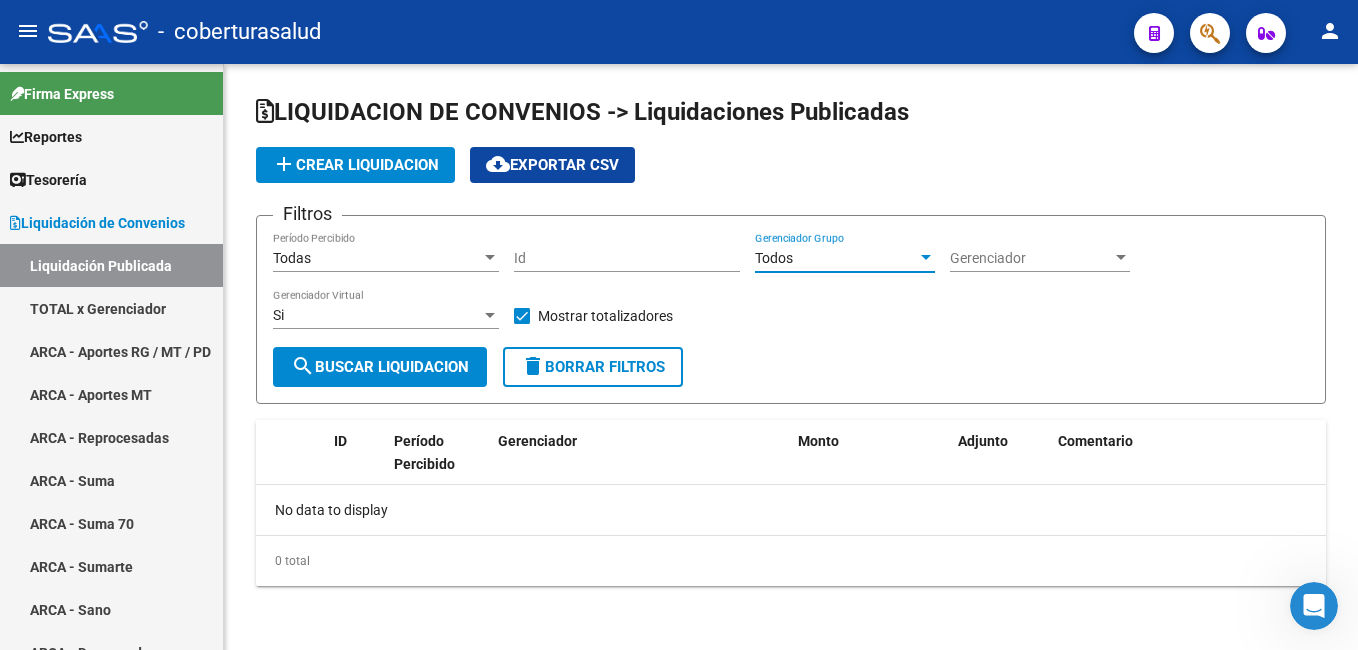 click on "Gerenciador" at bounding box center (1031, 258) 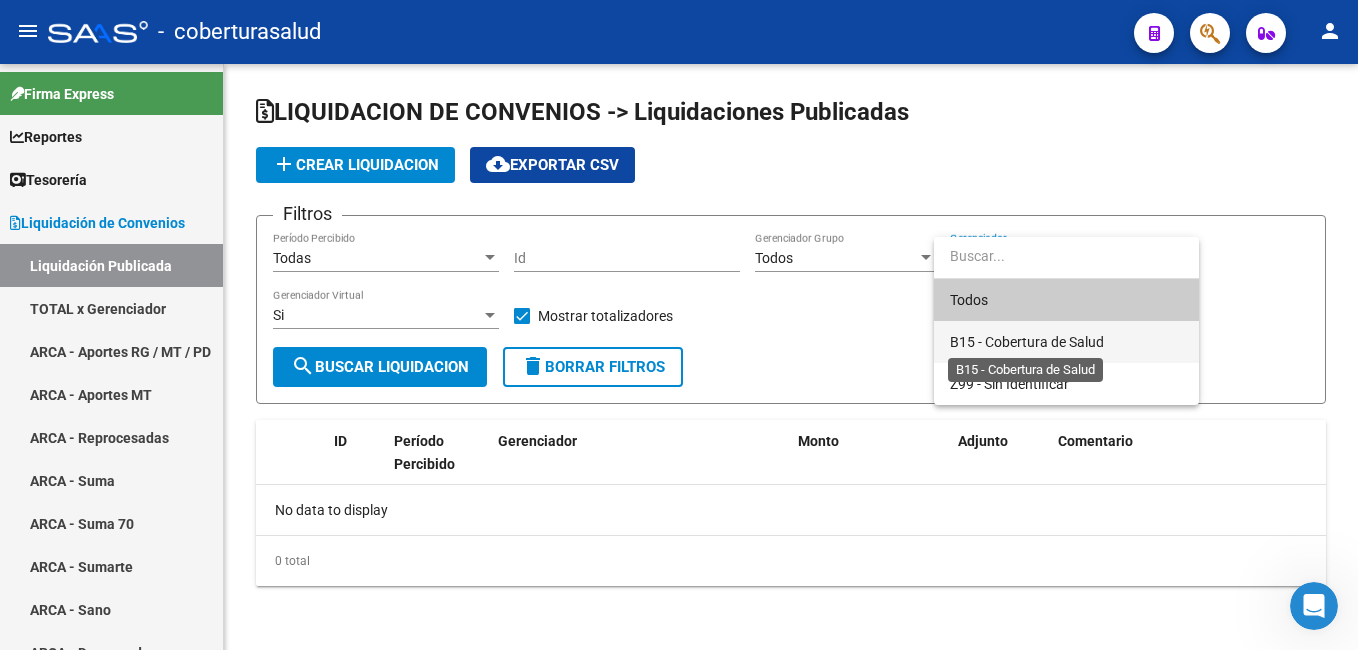 click on "B15 - Cobertura de Salud" at bounding box center [1027, 342] 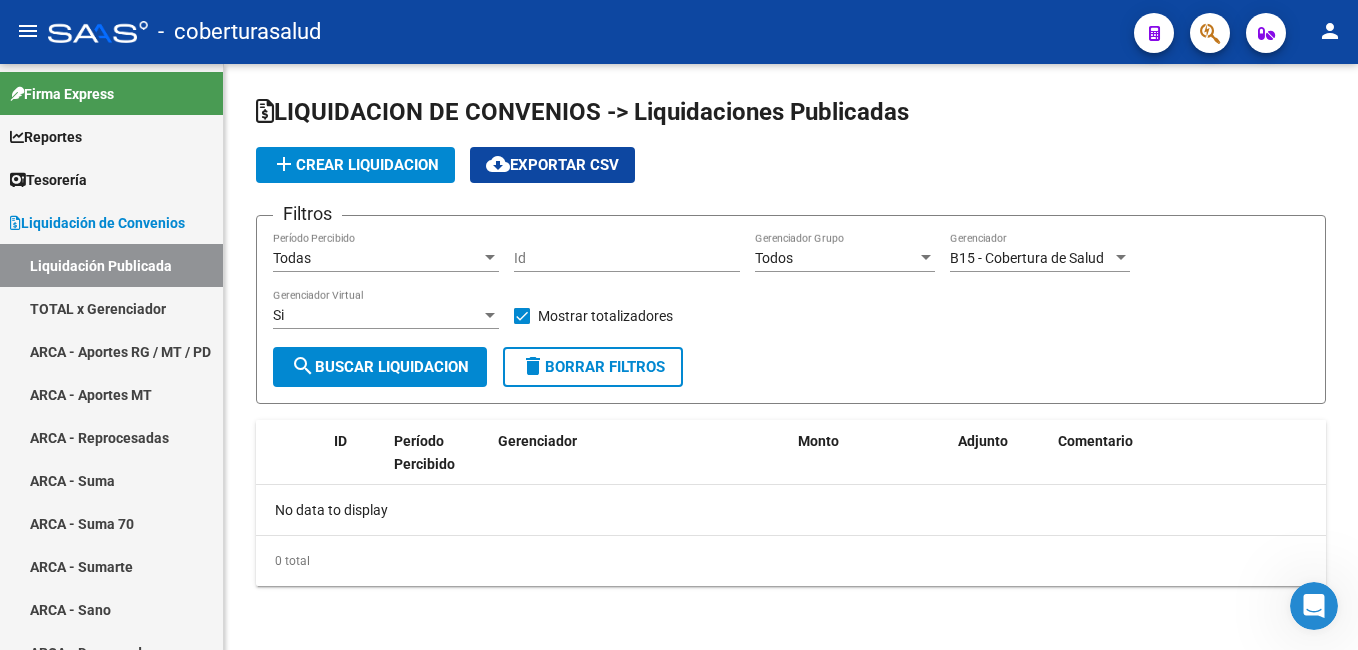 click 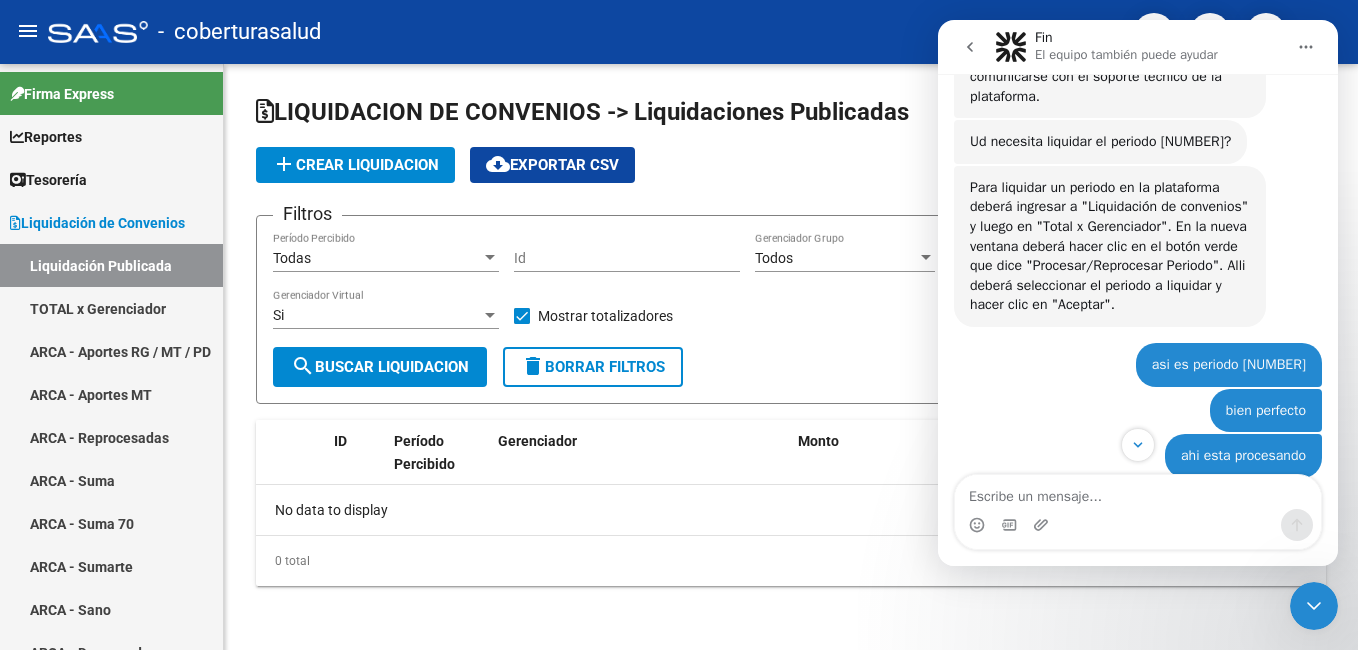 scroll, scrollTop: 238, scrollLeft: 0, axis: vertical 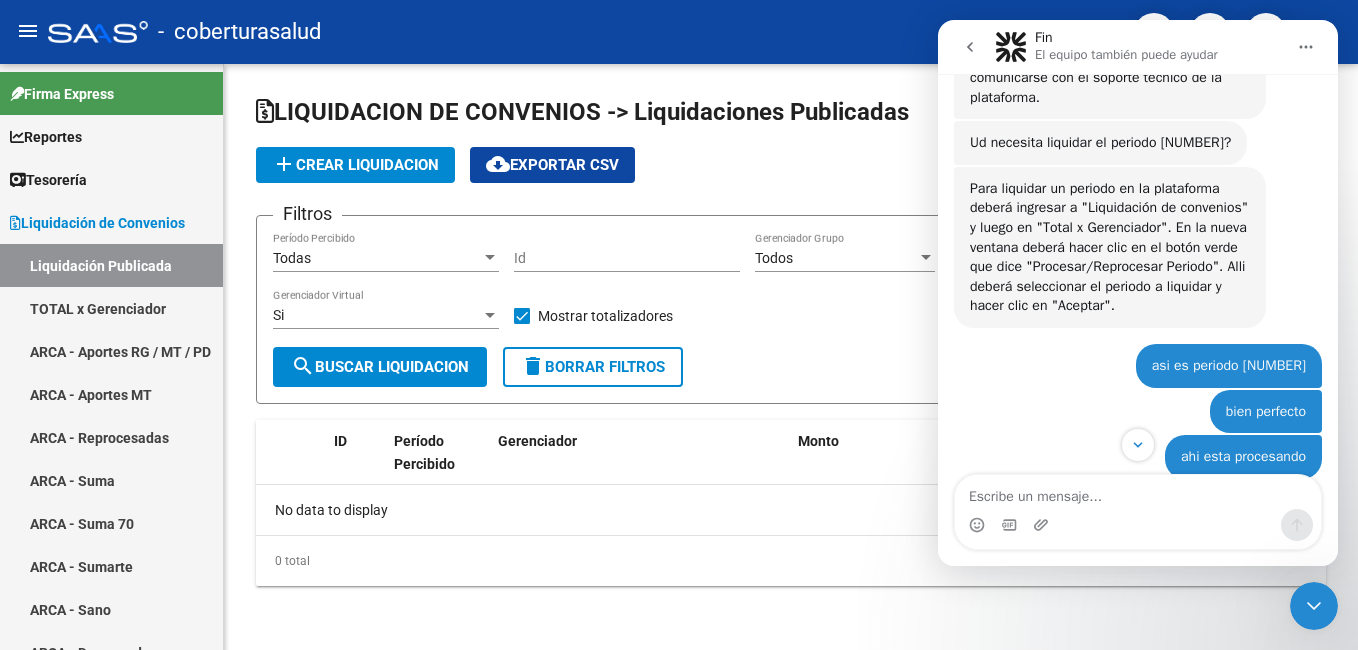 click on "Filtros Todas Período Percibido Id Todos Gerenciador Grupo [TEXT] - Cobertura de Salud Gerenciador Si Gerenciador Virtual   Mostrar totalizadores" 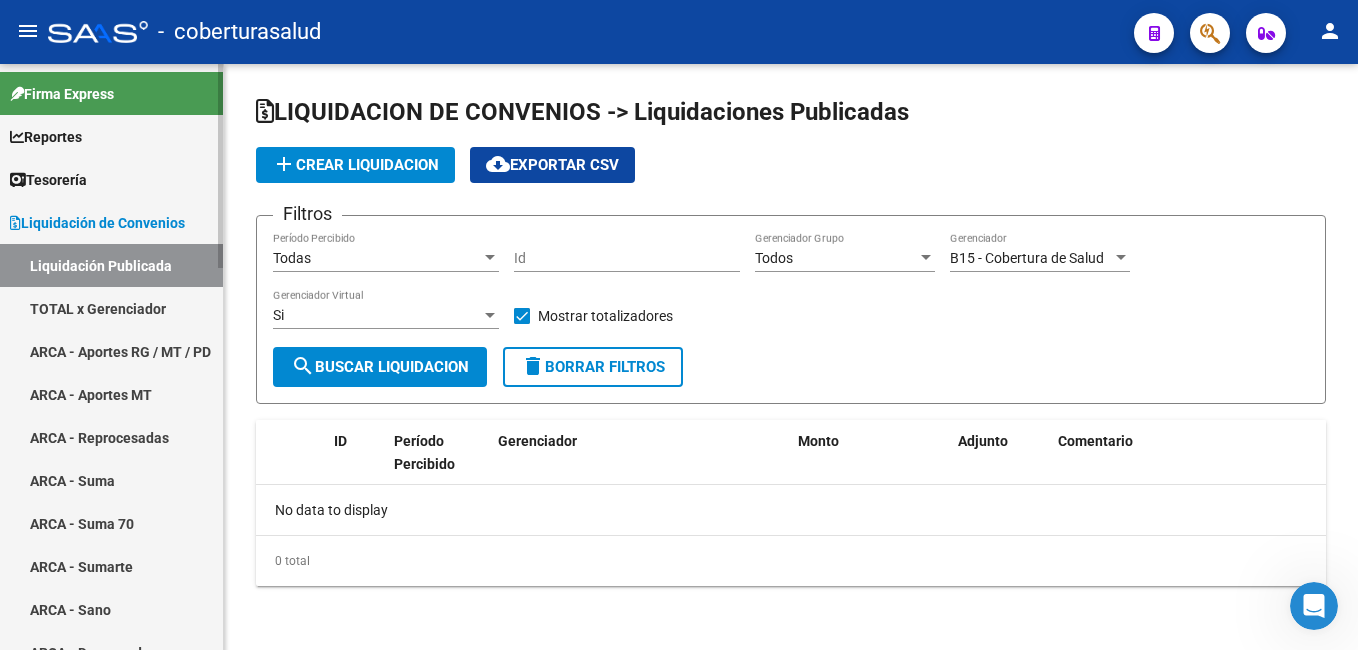 click on "TOTAL x Gerenciador" at bounding box center (111, 308) 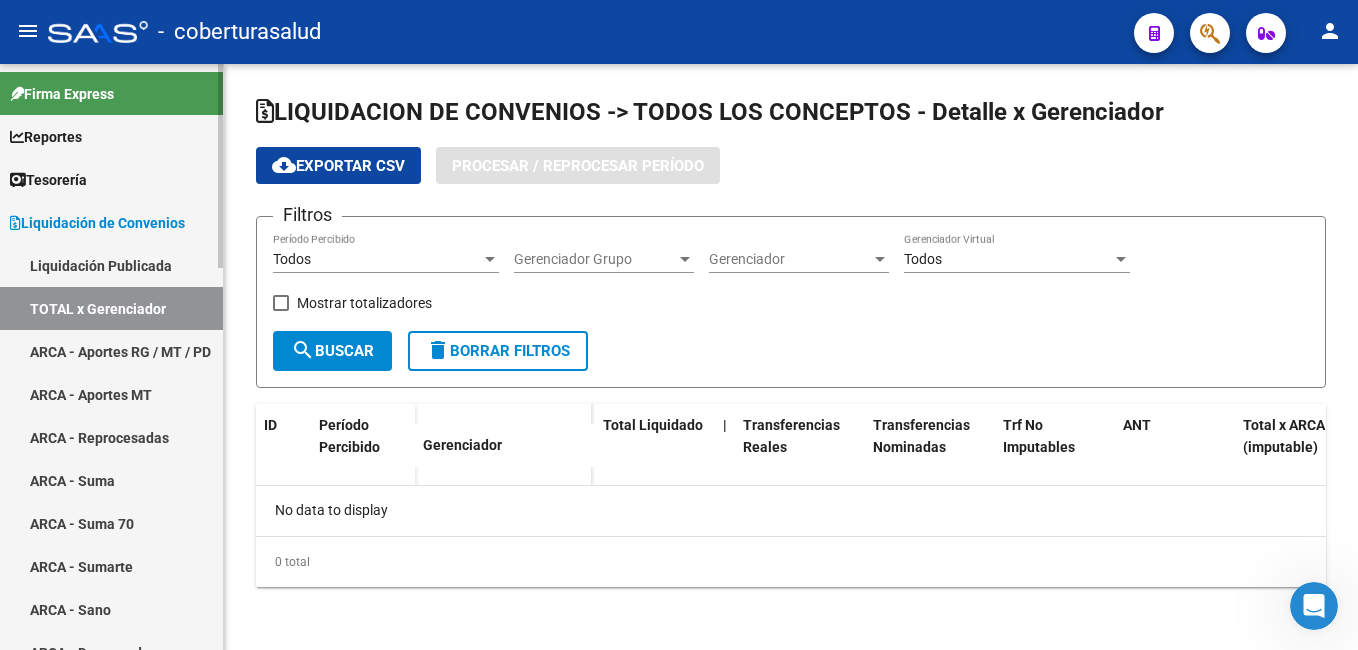 checkbox on "true" 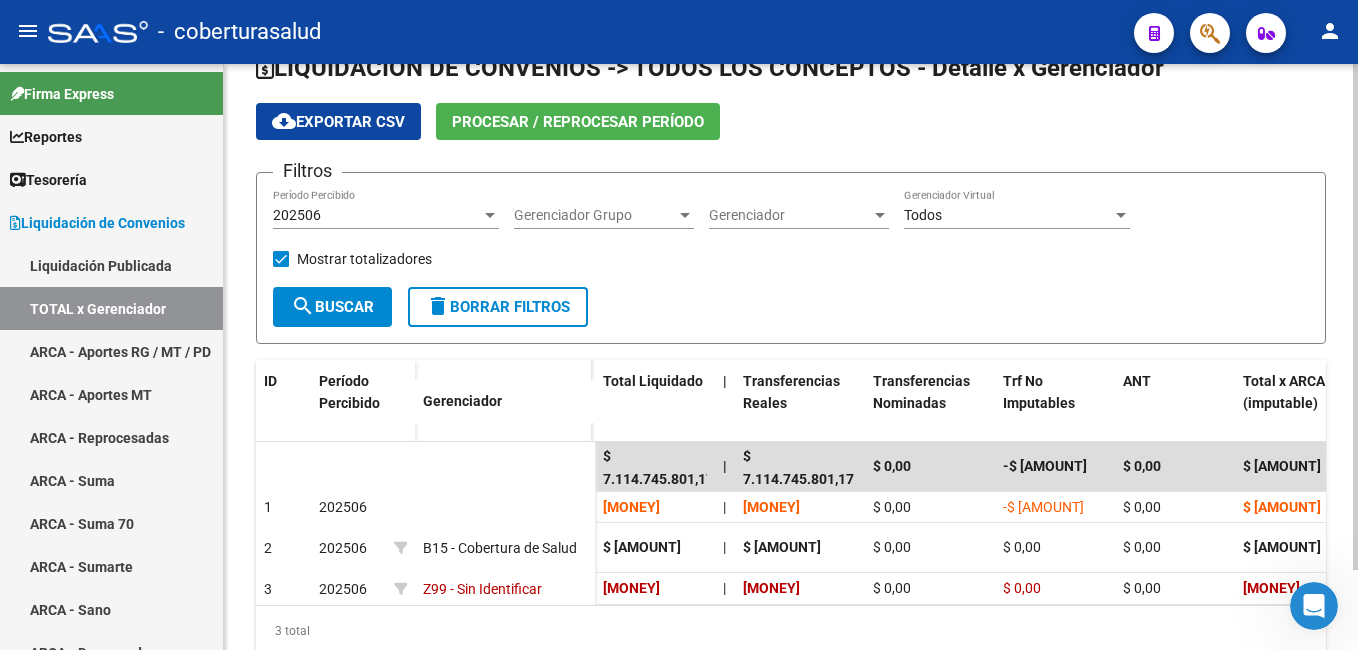 scroll, scrollTop: 0, scrollLeft: 0, axis: both 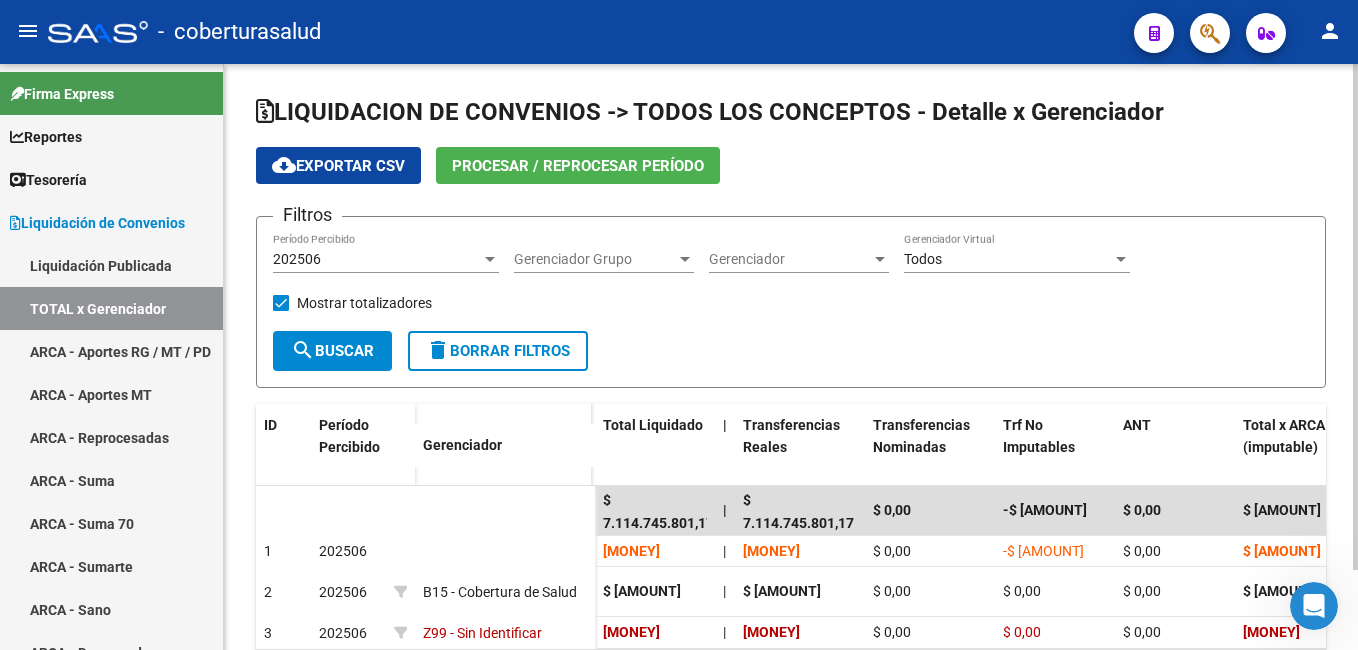 click at bounding box center [490, 259] 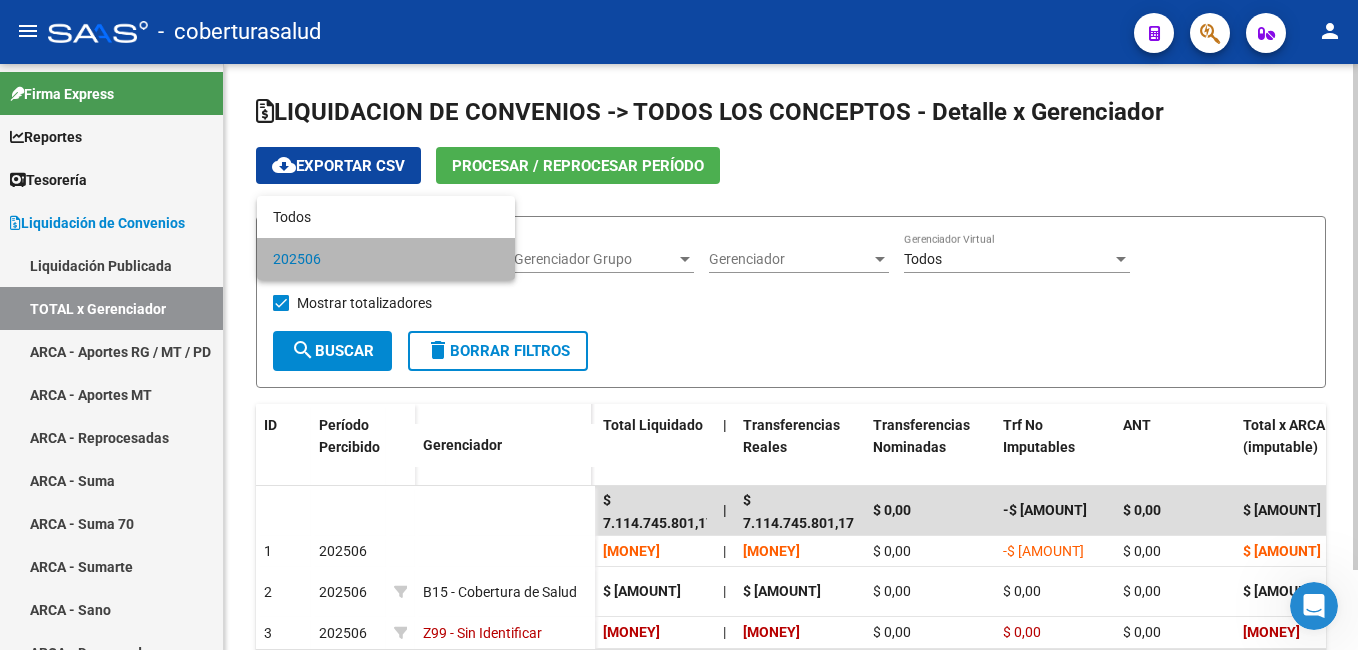 click on "202506" at bounding box center (386, 259) 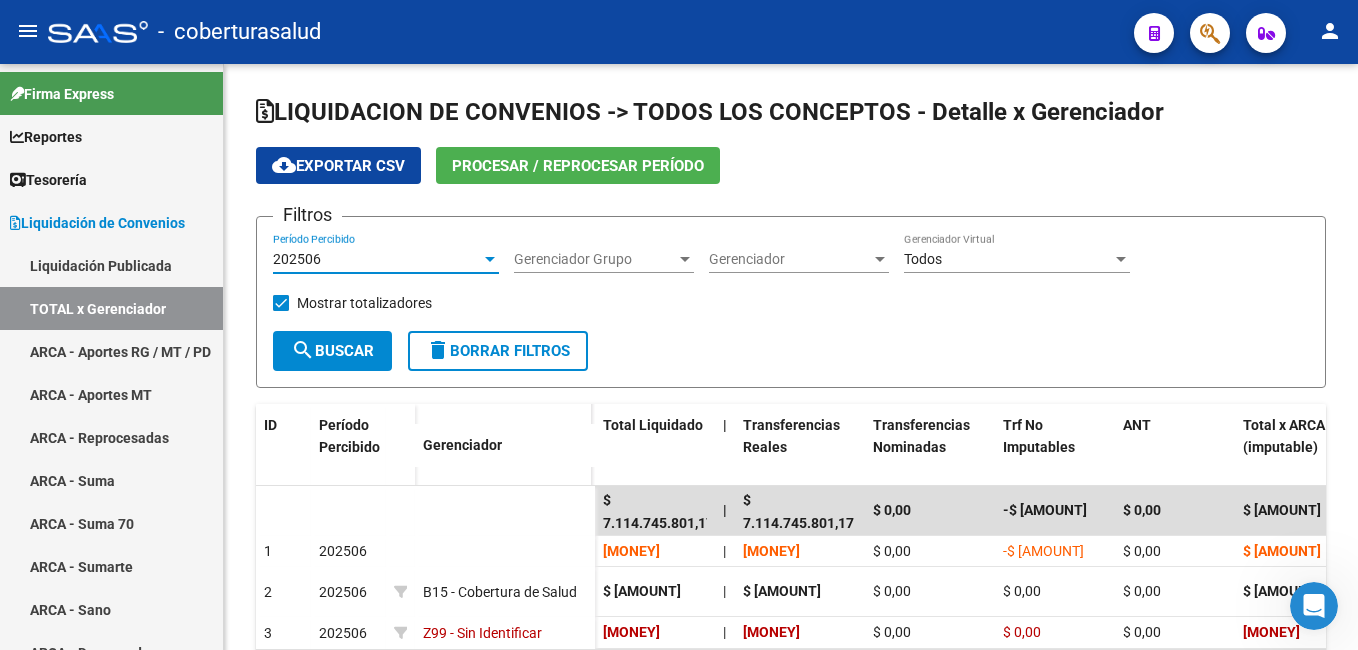 click 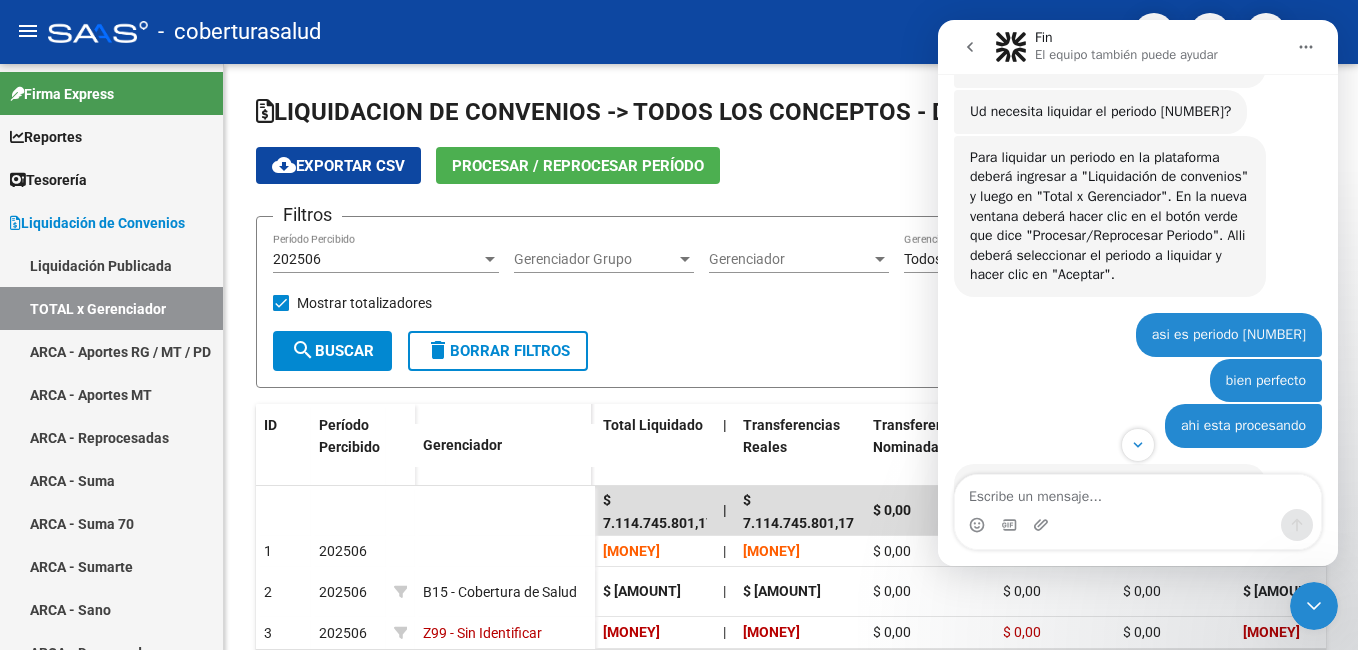 scroll, scrollTop: 238, scrollLeft: 0, axis: vertical 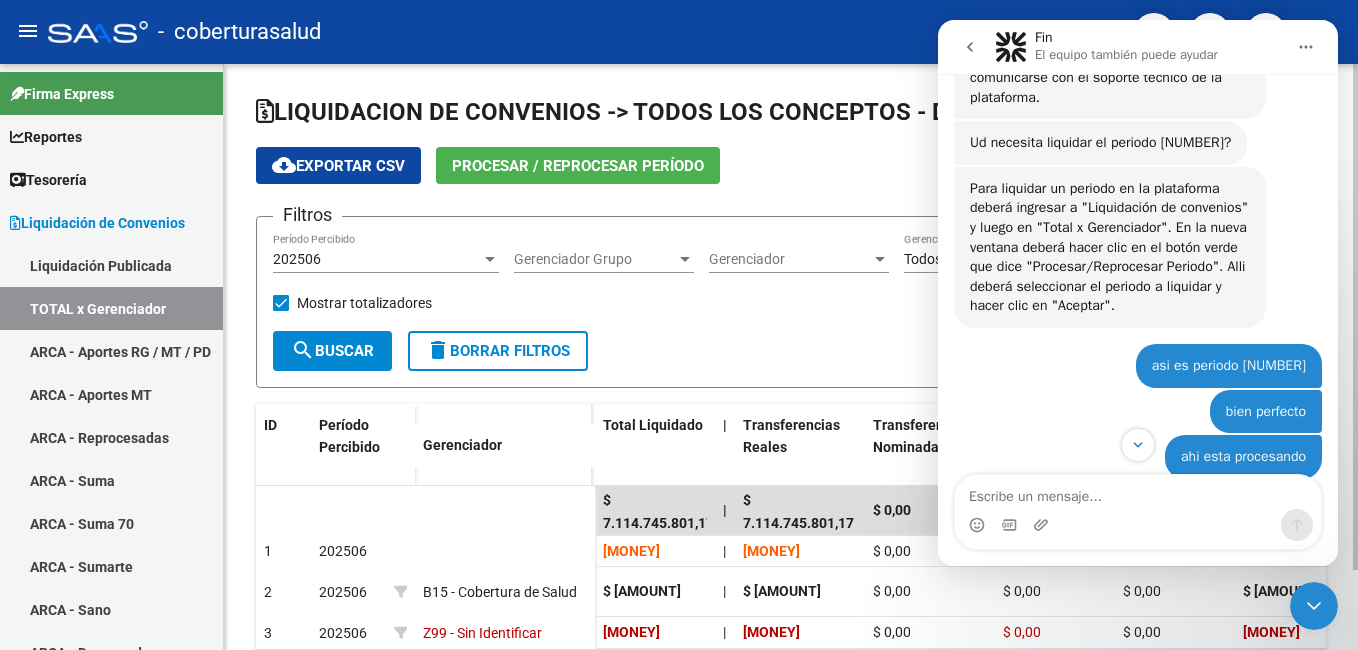 click on "Filtros [DATE] Período Percibido Gerenciador Grupo Gerenciador Grupo Gerenciador Gerenciador Todos Gerenciador Virtual    Mostrar totalizadores" 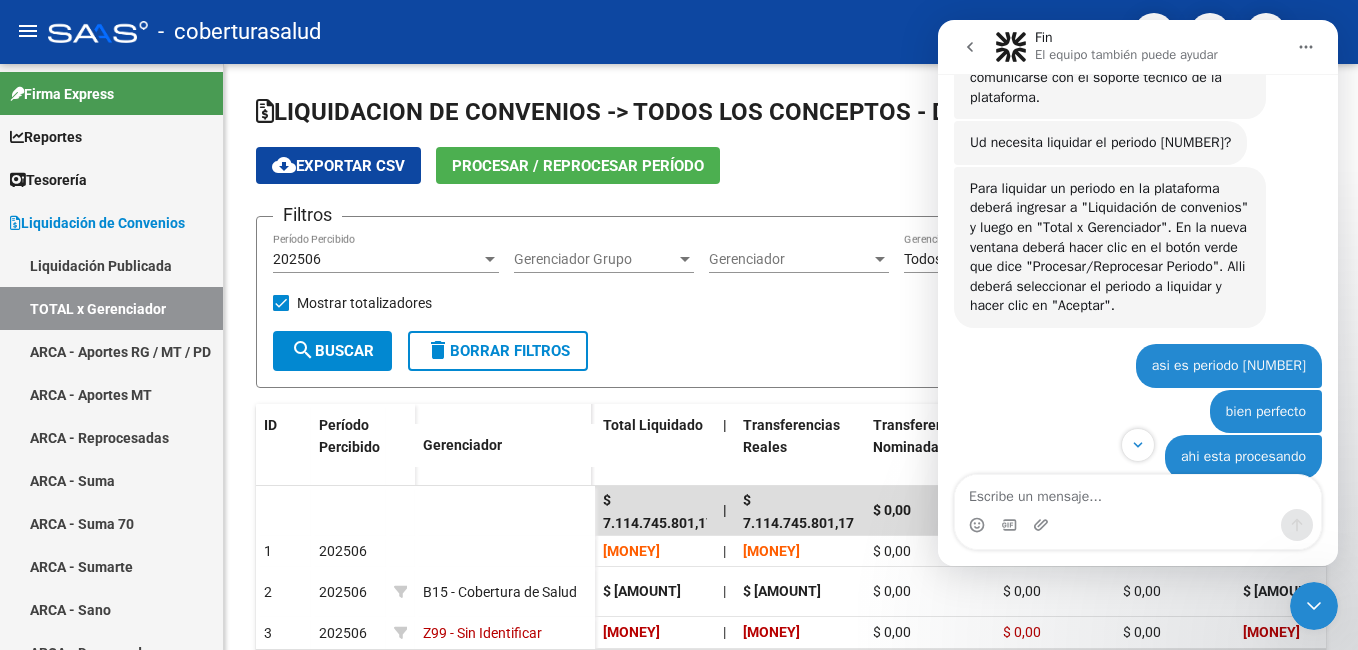 click 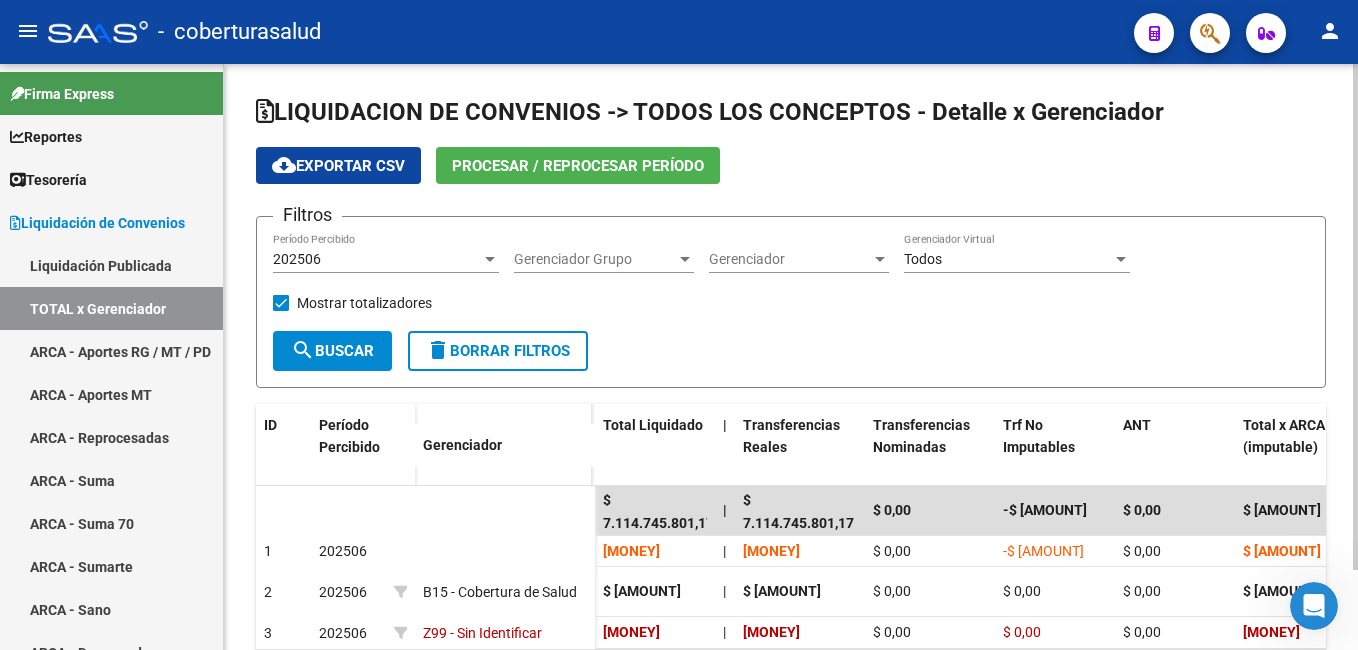 click on "Todos" at bounding box center (1008, 259) 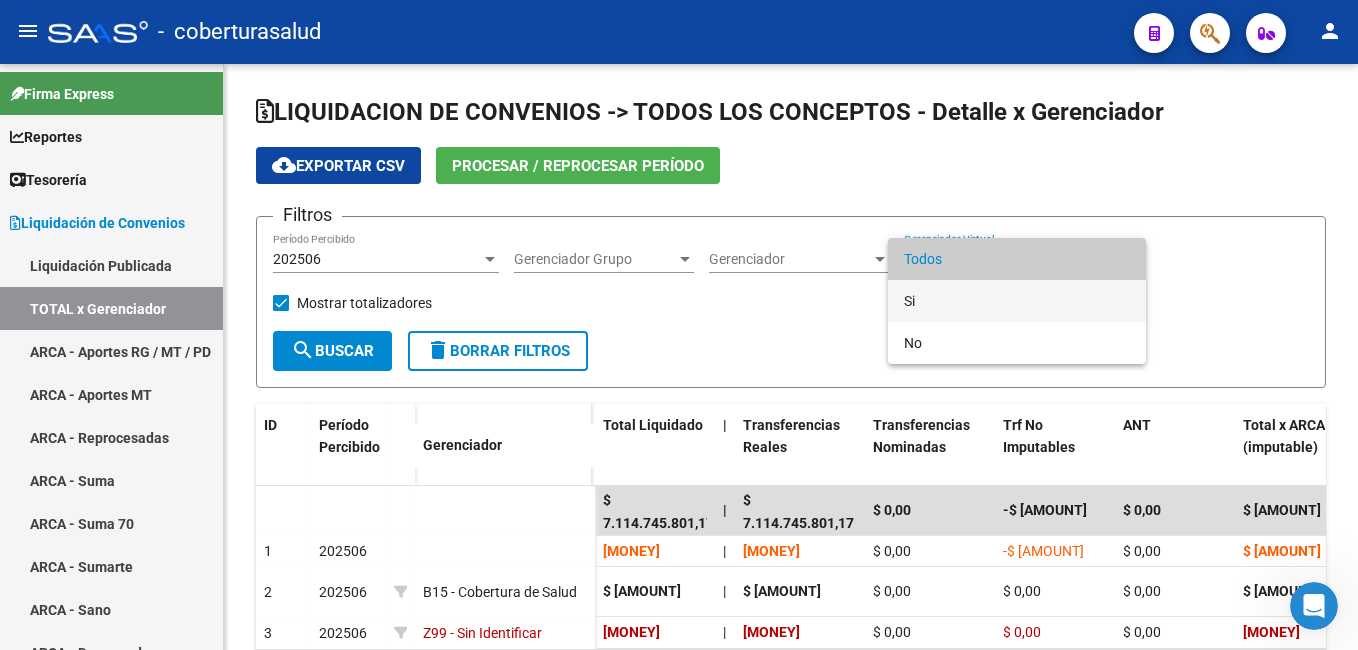 click on "Si" at bounding box center (1017, 301) 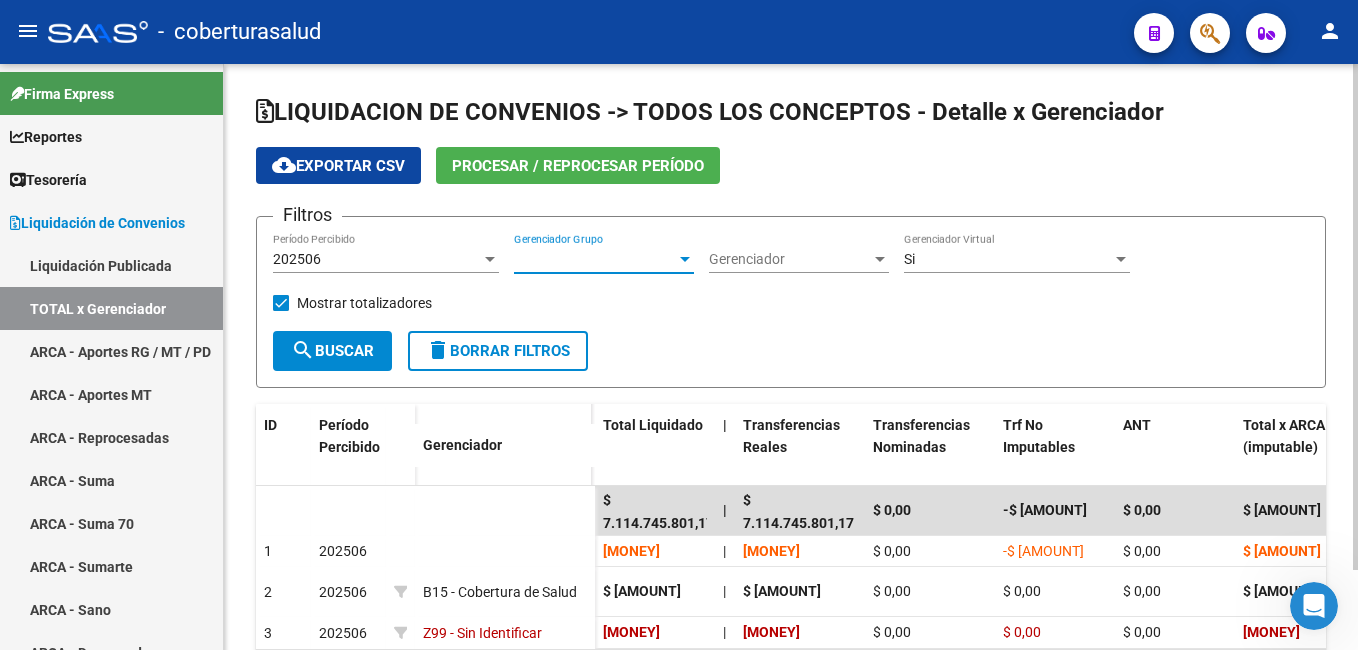 click on "Gerenciador Grupo" at bounding box center (595, 259) 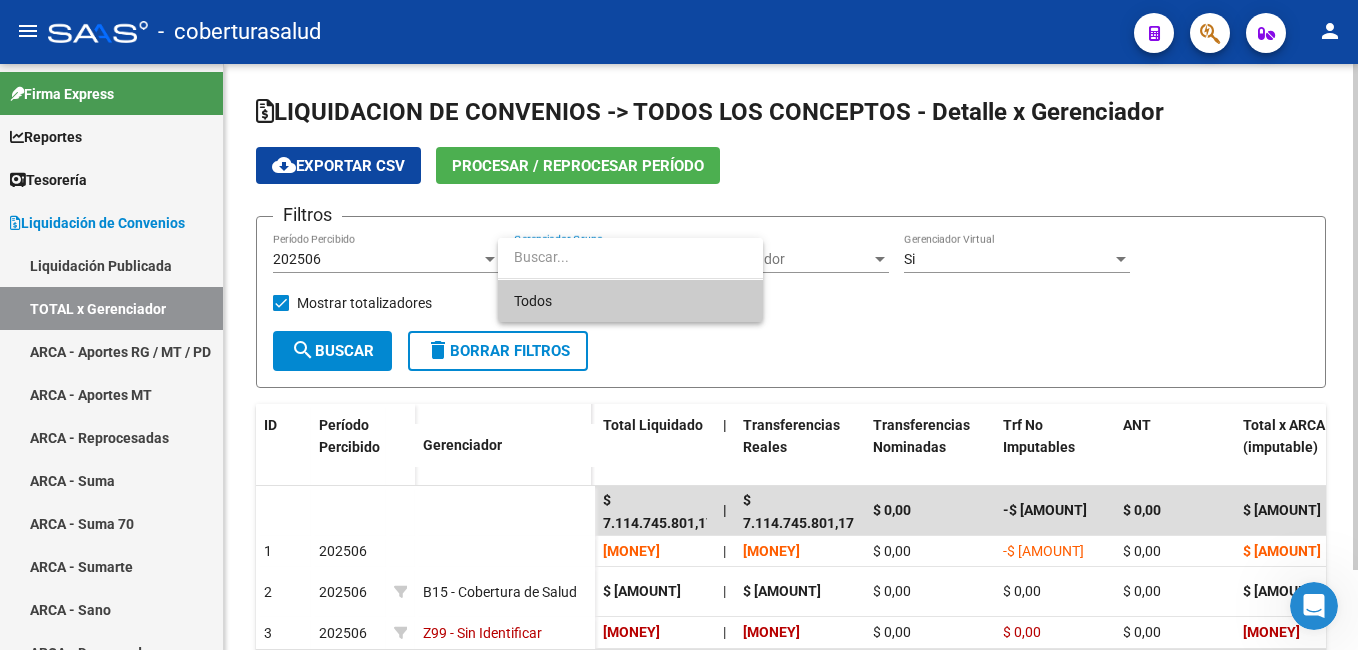 click at bounding box center (630, 257) 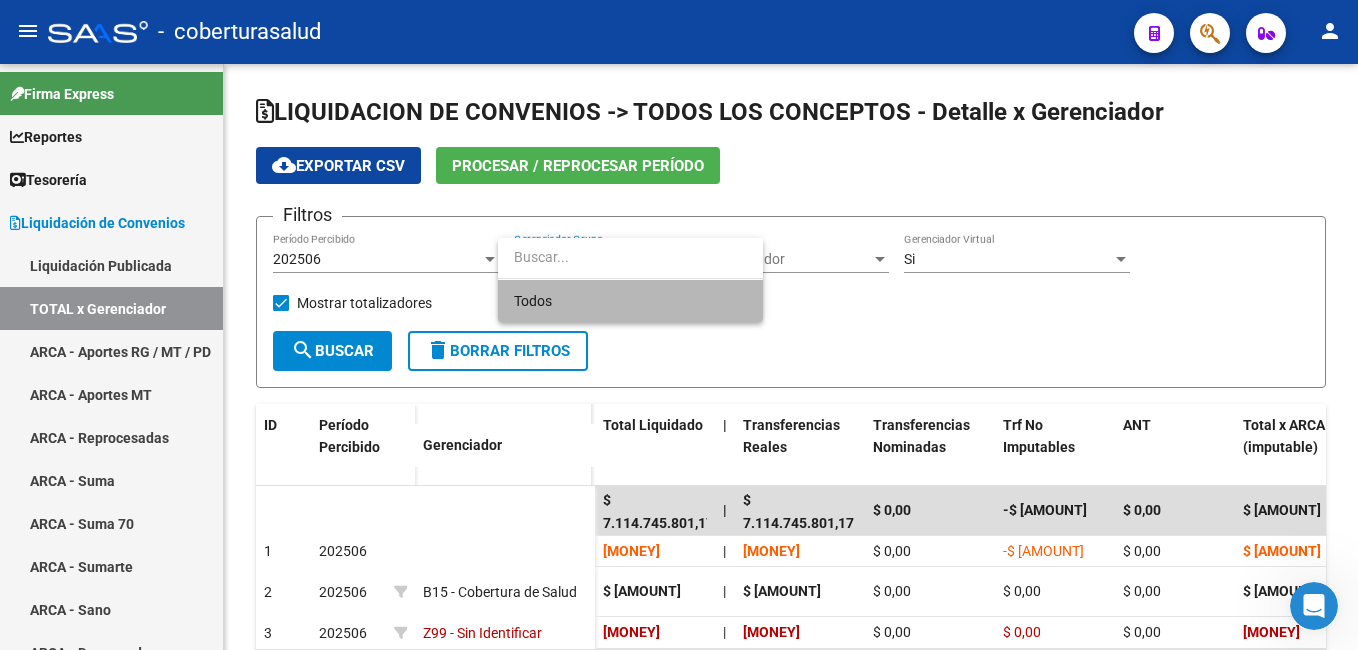 click on "Todos" at bounding box center (630, 301) 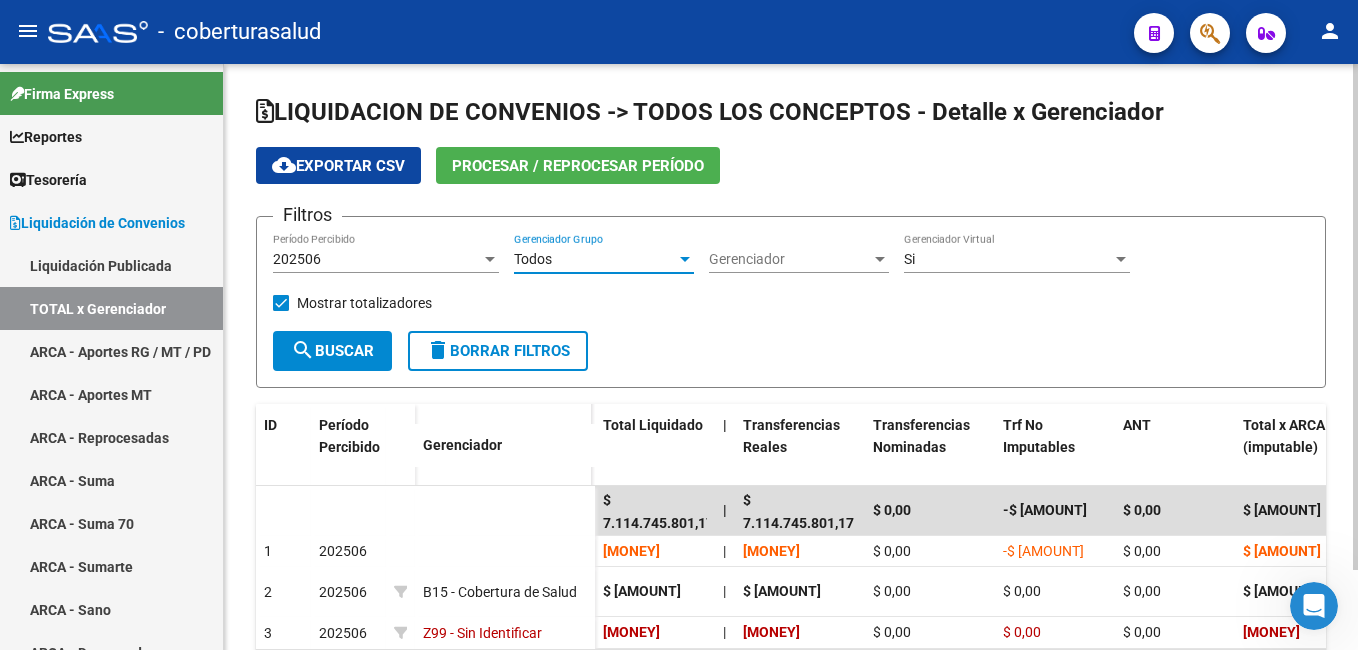 click on "Gerenciador" at bounding box center [790, 259] 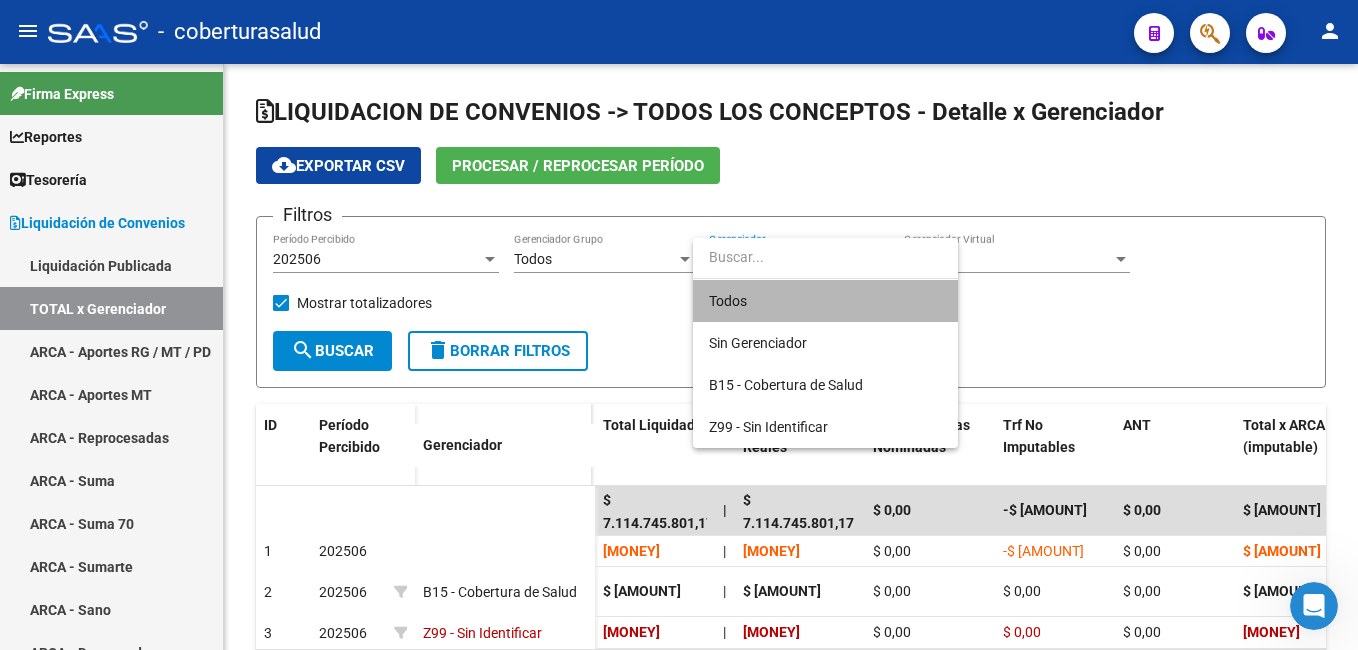 click on "Todos" at bounding box center (825, 301) 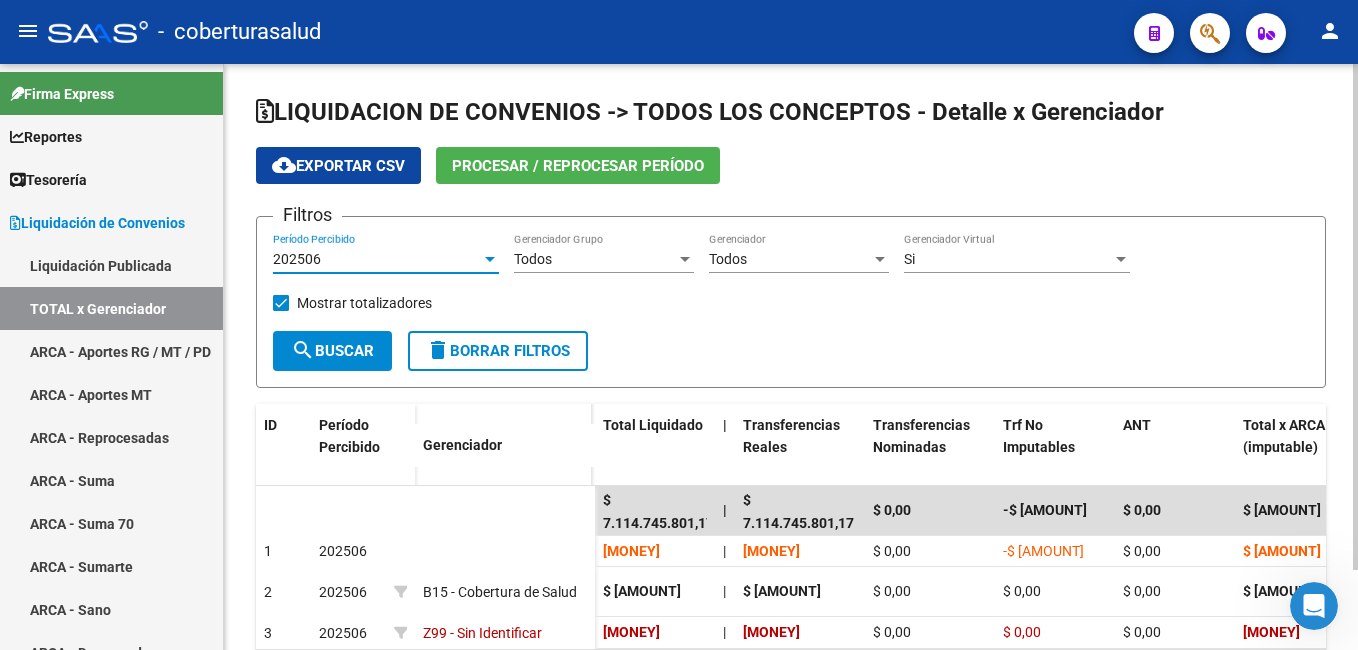 click at bounding box center [490, 259] 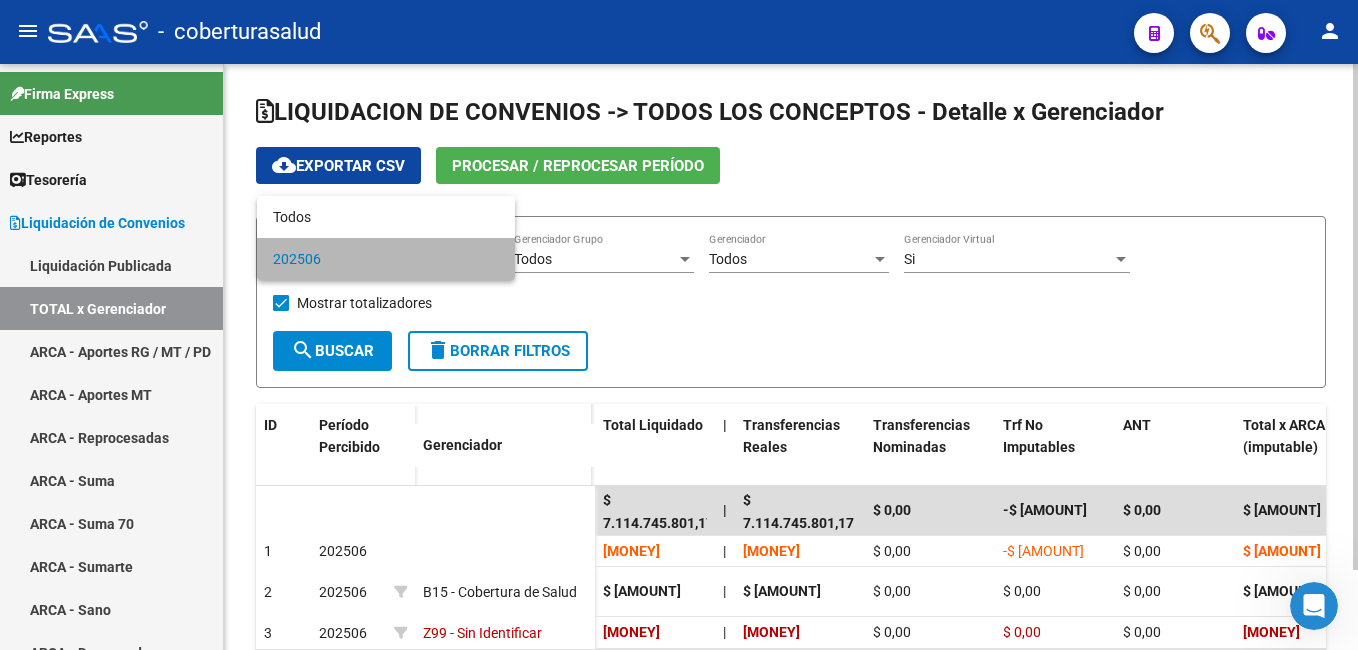 click on "202506" at bounding box center (386, 259) 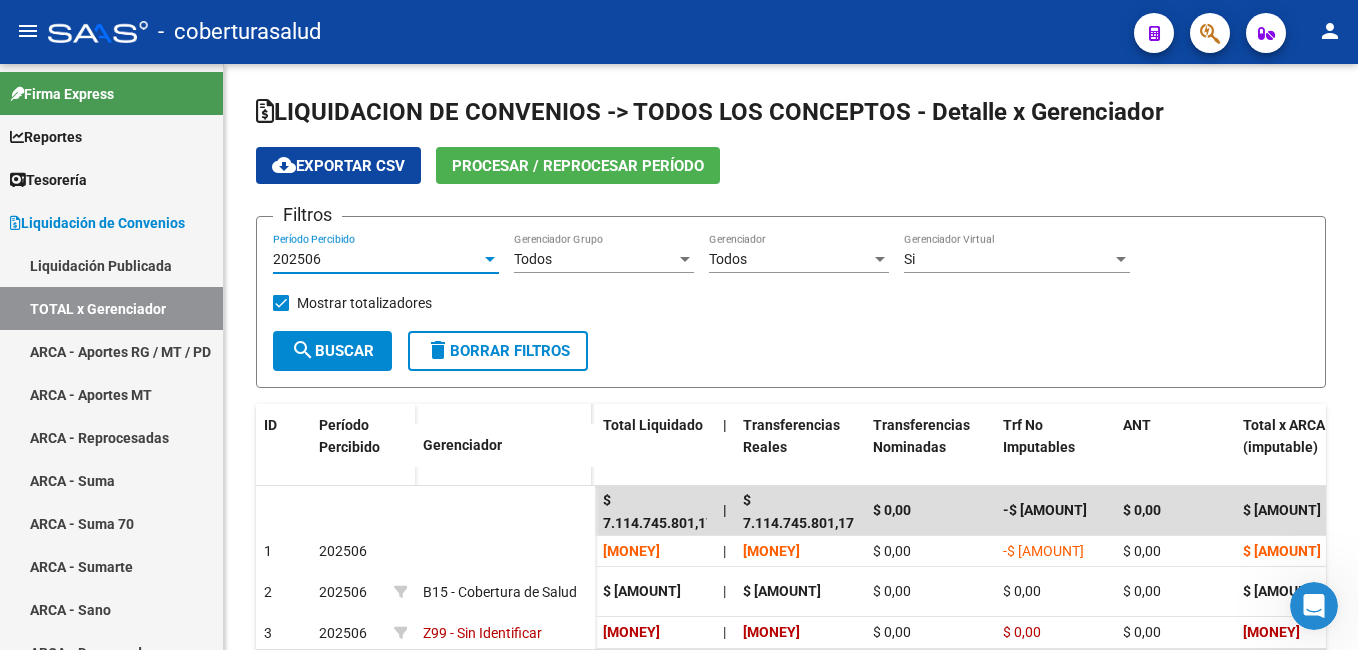 click 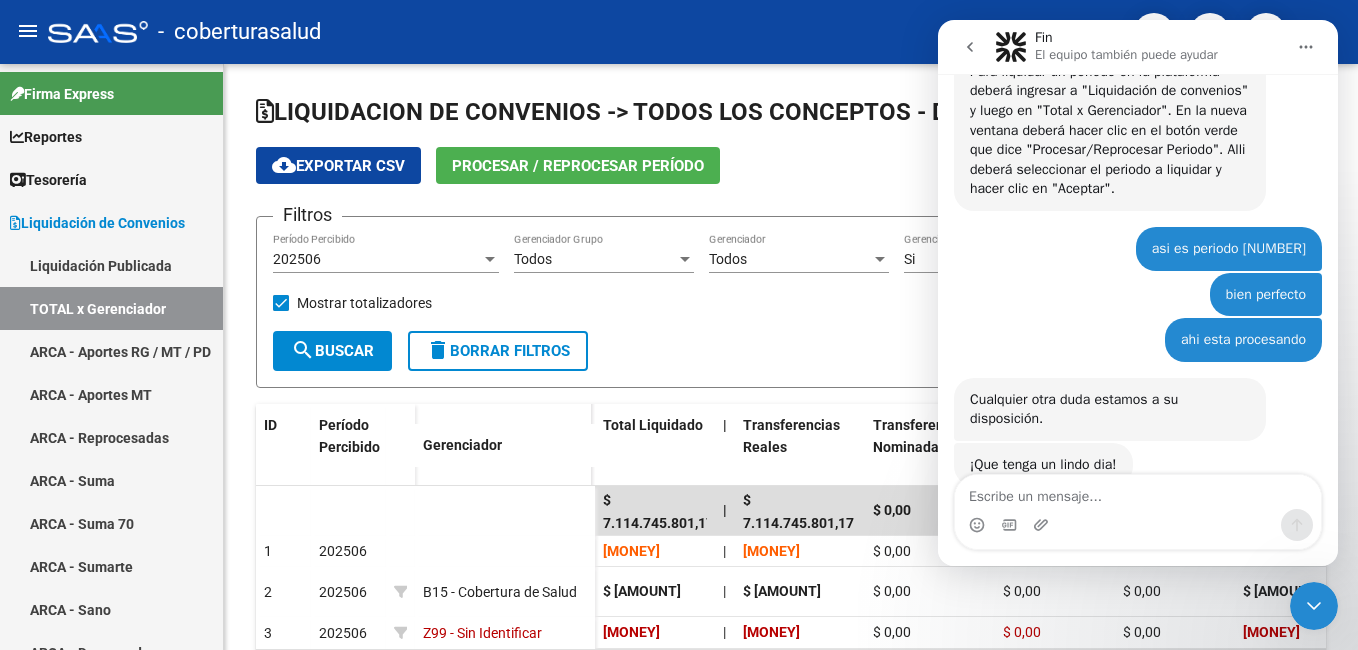 scroll, scrollTop: 338, scrollLeft: 0, axis: vertical 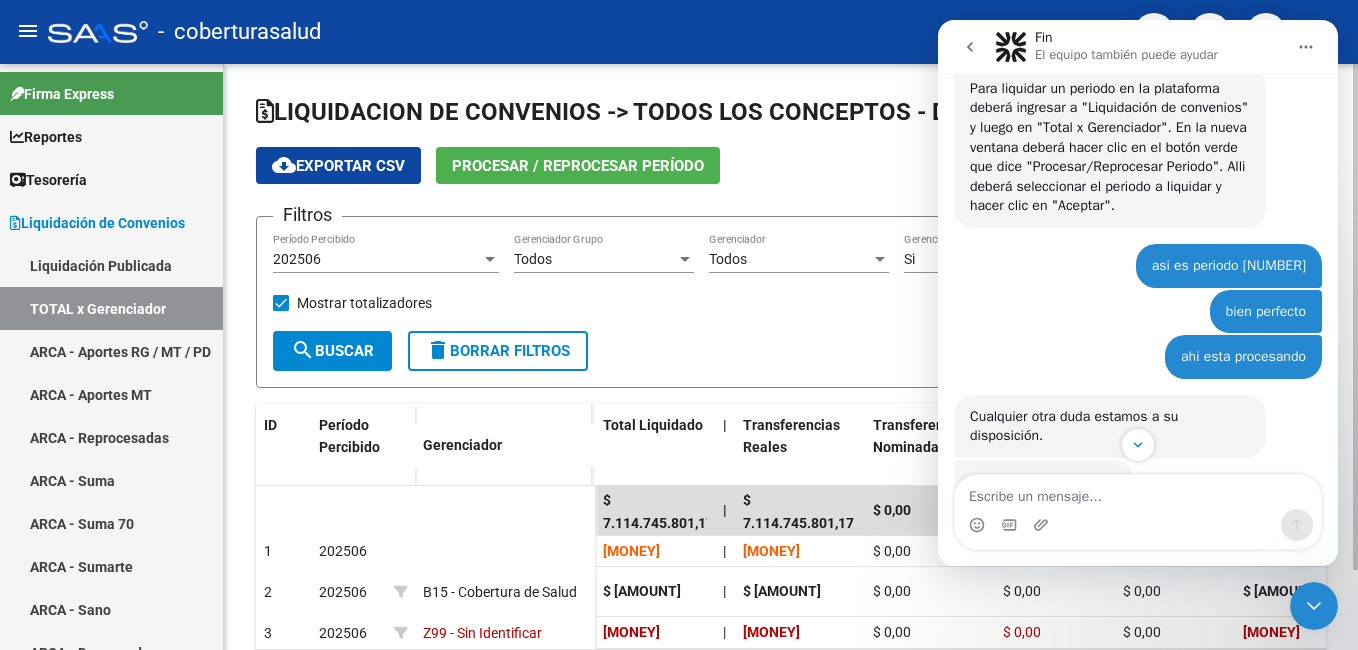 click on "Procesar / Reprocesar período" 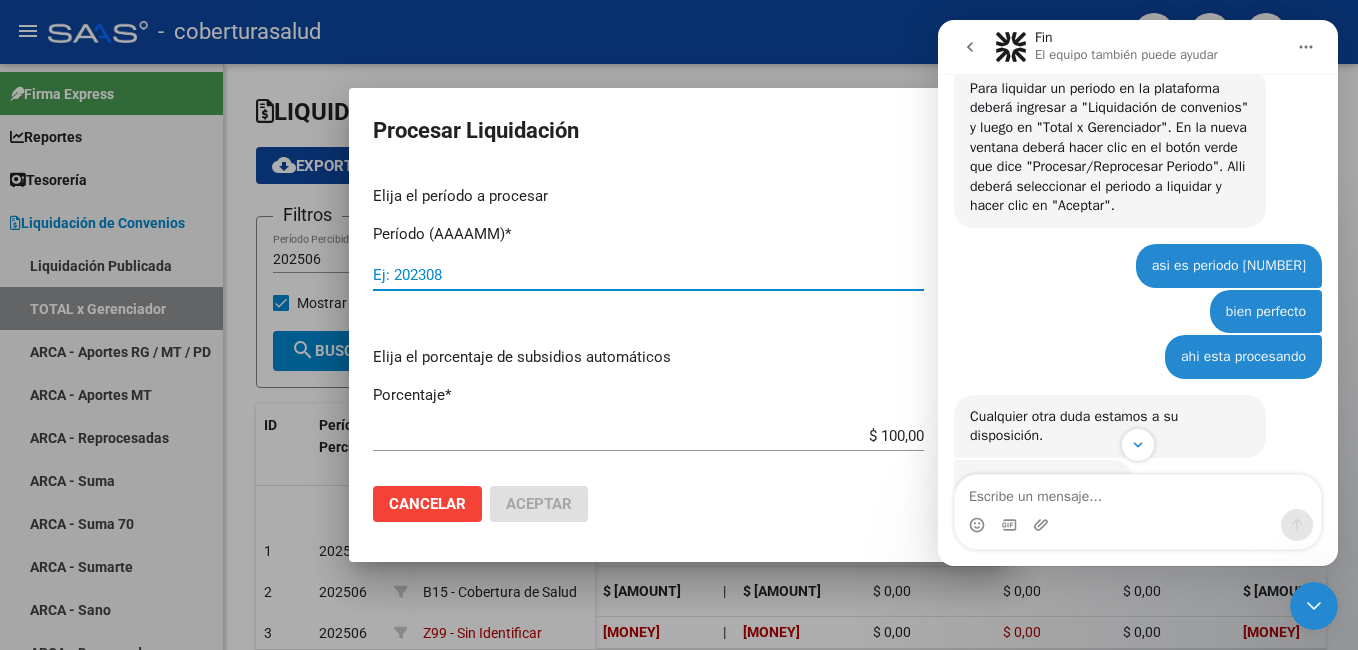drag, startPoint x: 396, startPoint y: 268, endPoint x: 556, endPoint y: 277, distance: 160.25293 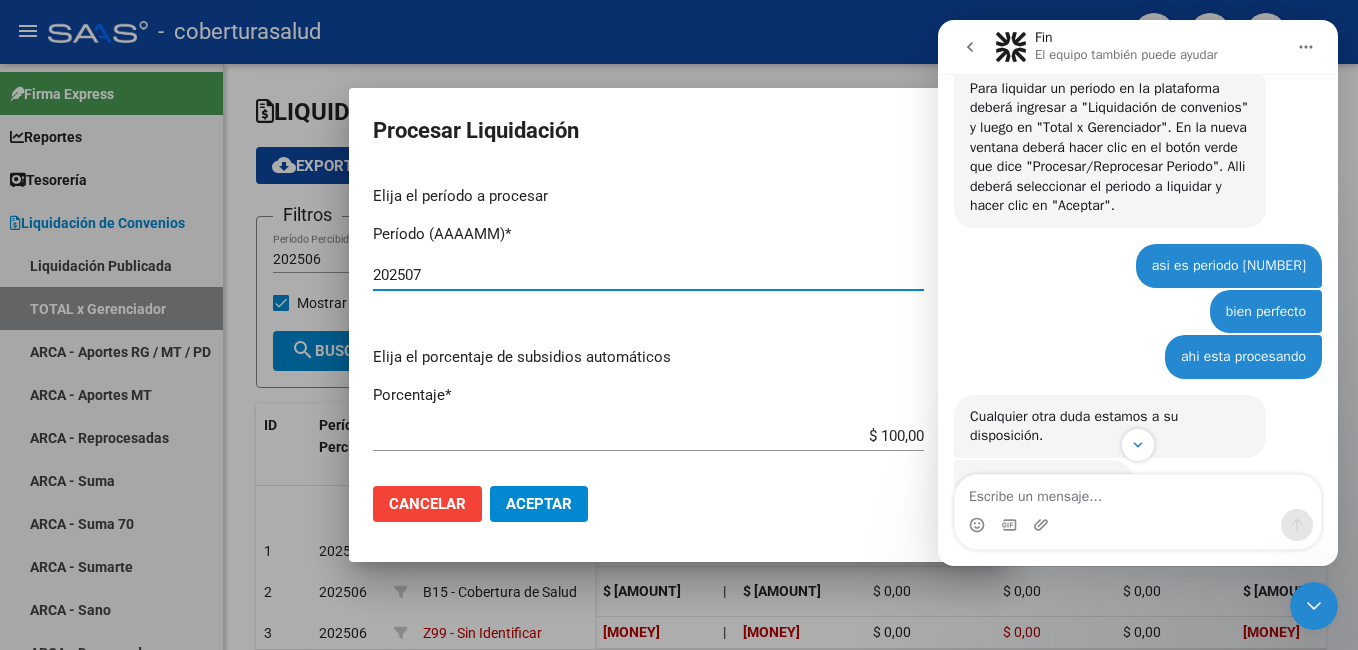 type on "202507" 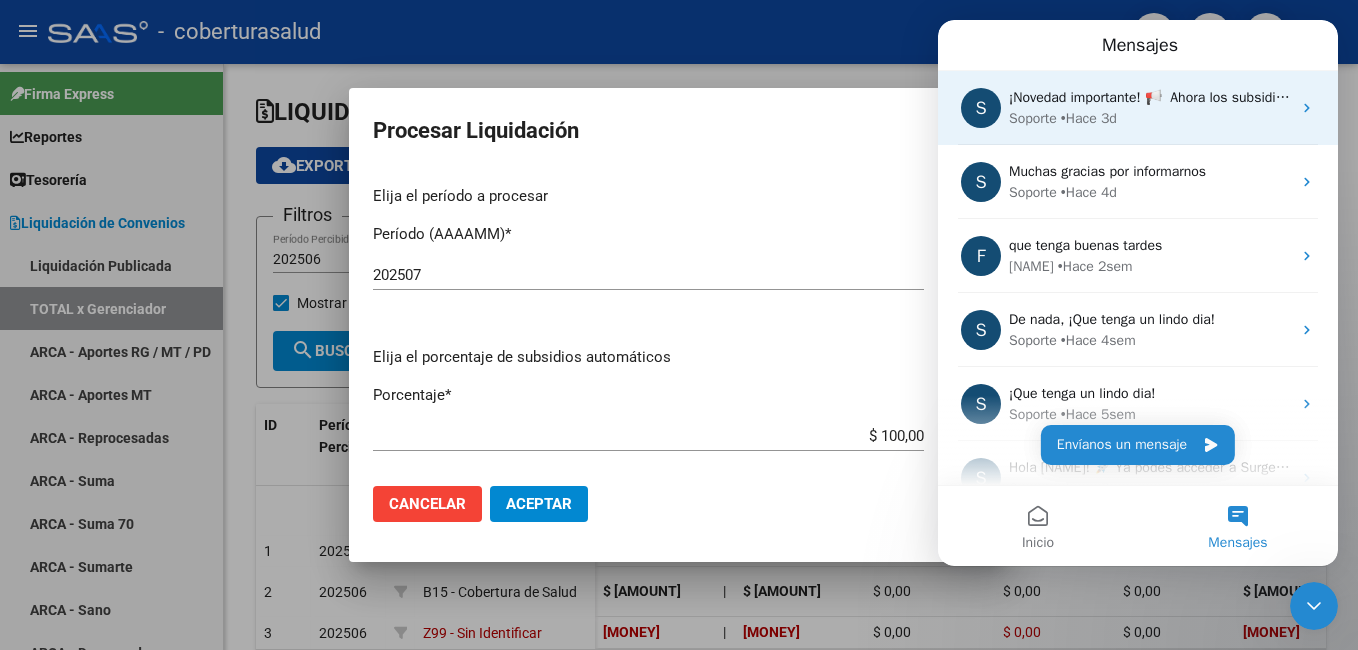 scroll, scrollTop: 0, scrollLeft: 0, axis: both 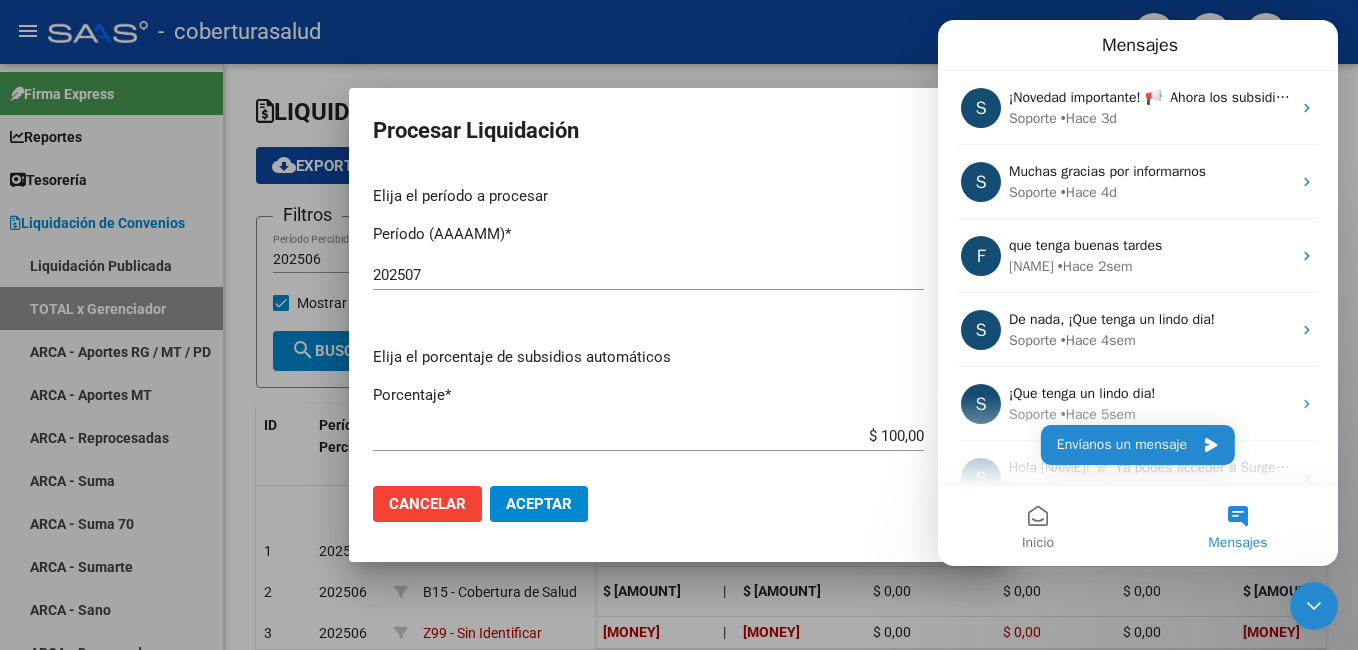 click 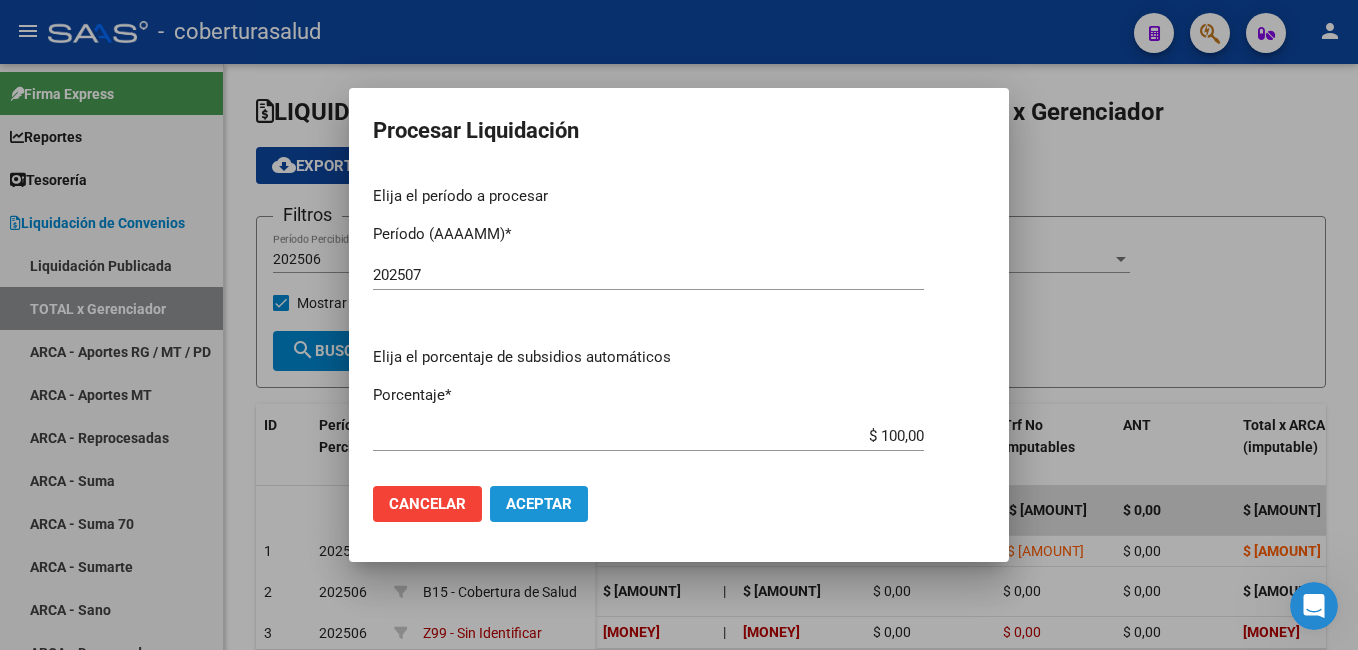 click on "Aceptar" 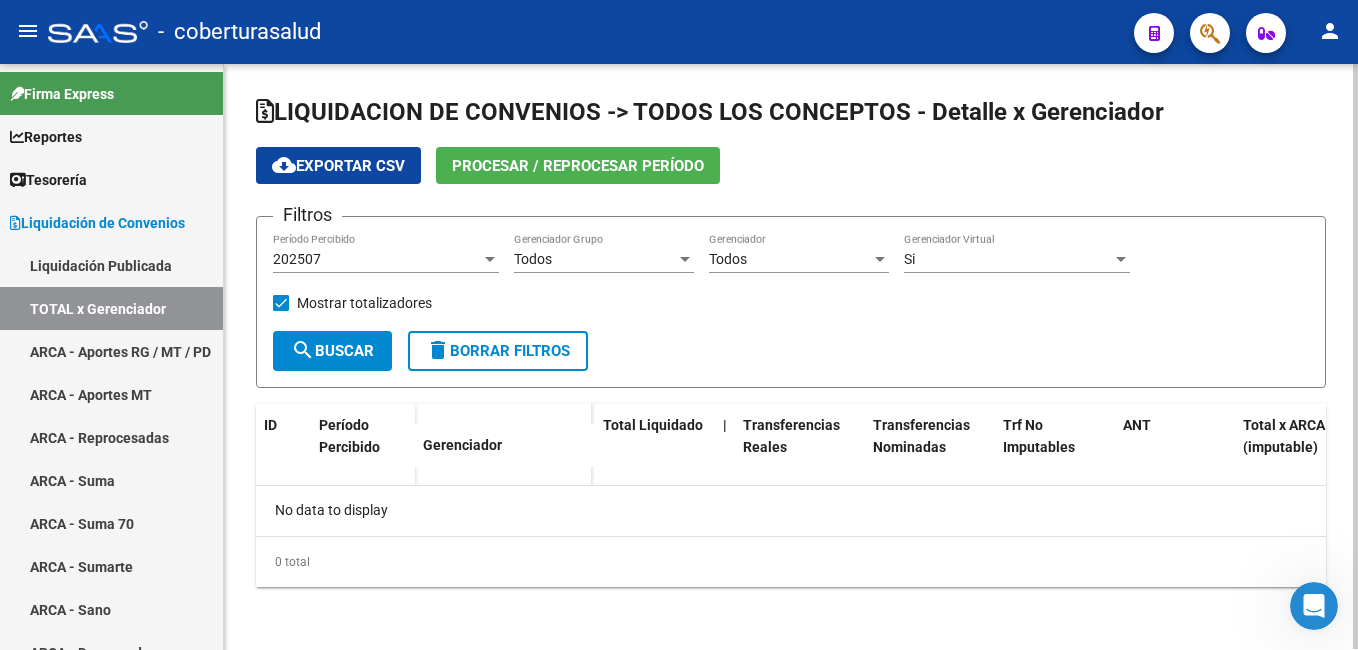 scroll, scrollTop: 1, scrollLeft: 0, axis: vertical 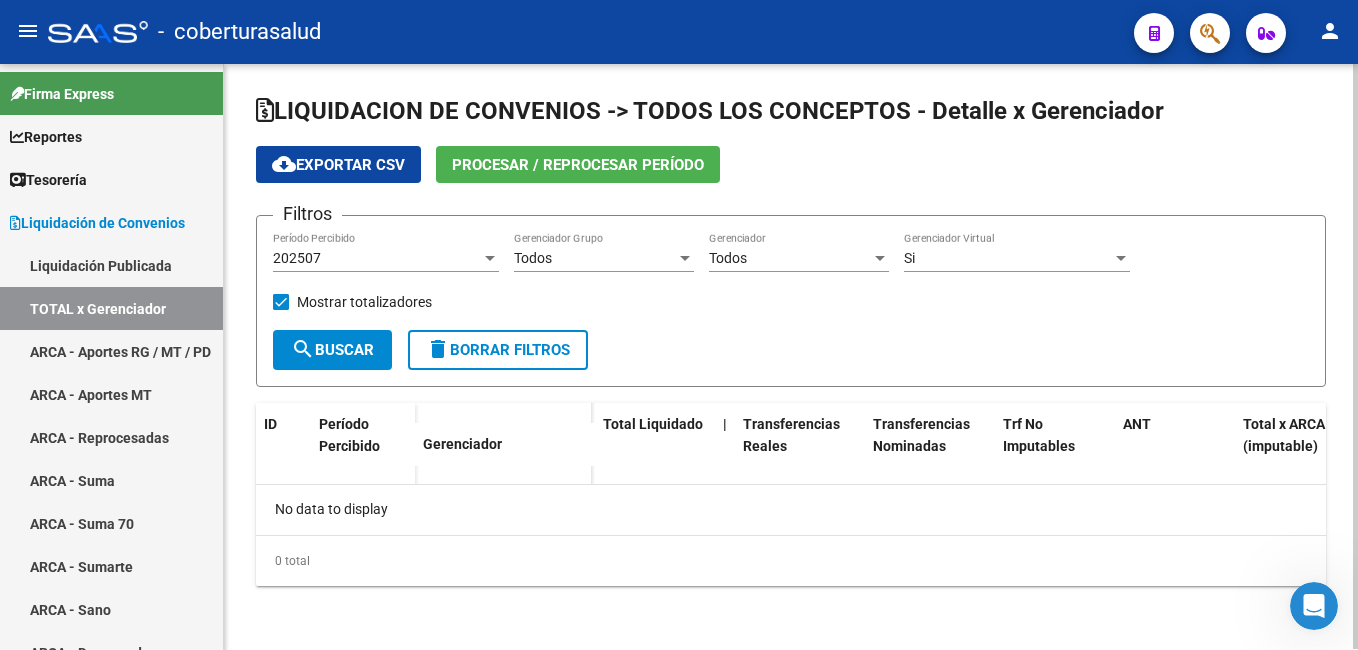 click on "202507" at bounding box center [377, 258] 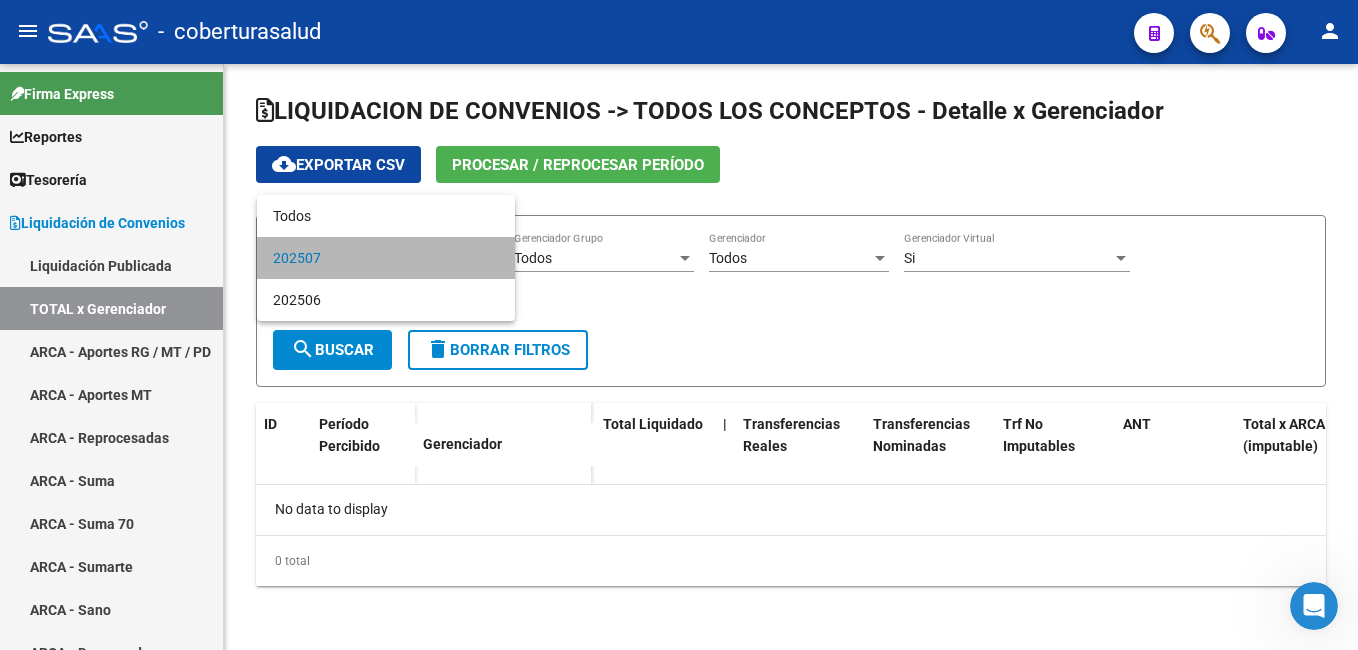 click on "202507" at bounding box center (386, 258) 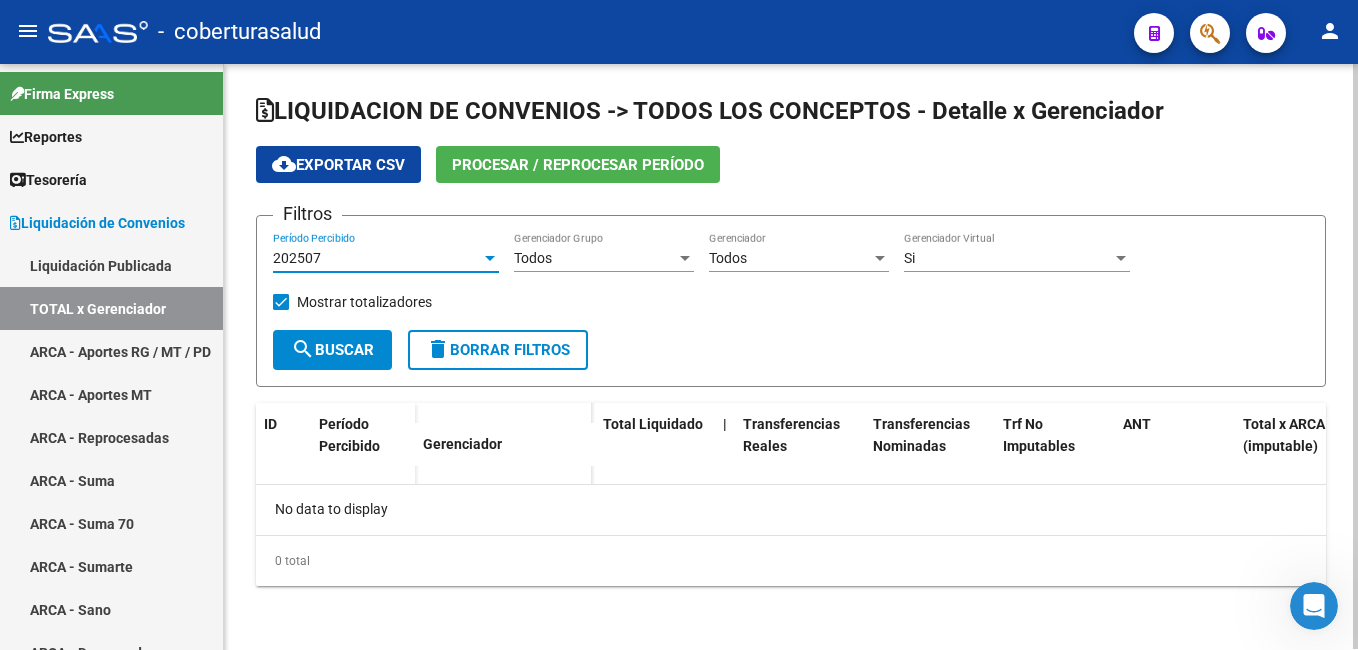 click on "search  Buscar" 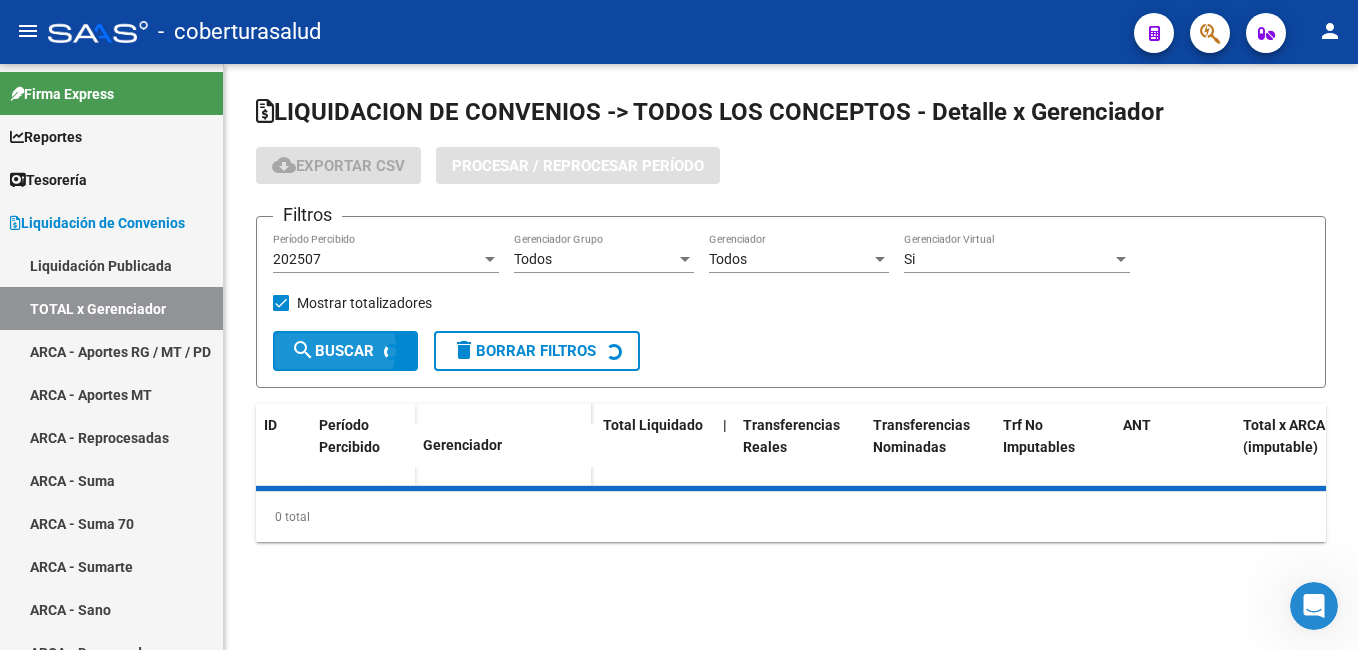scroll, scrollTop: 0, scrollLeft: 0, axis: both 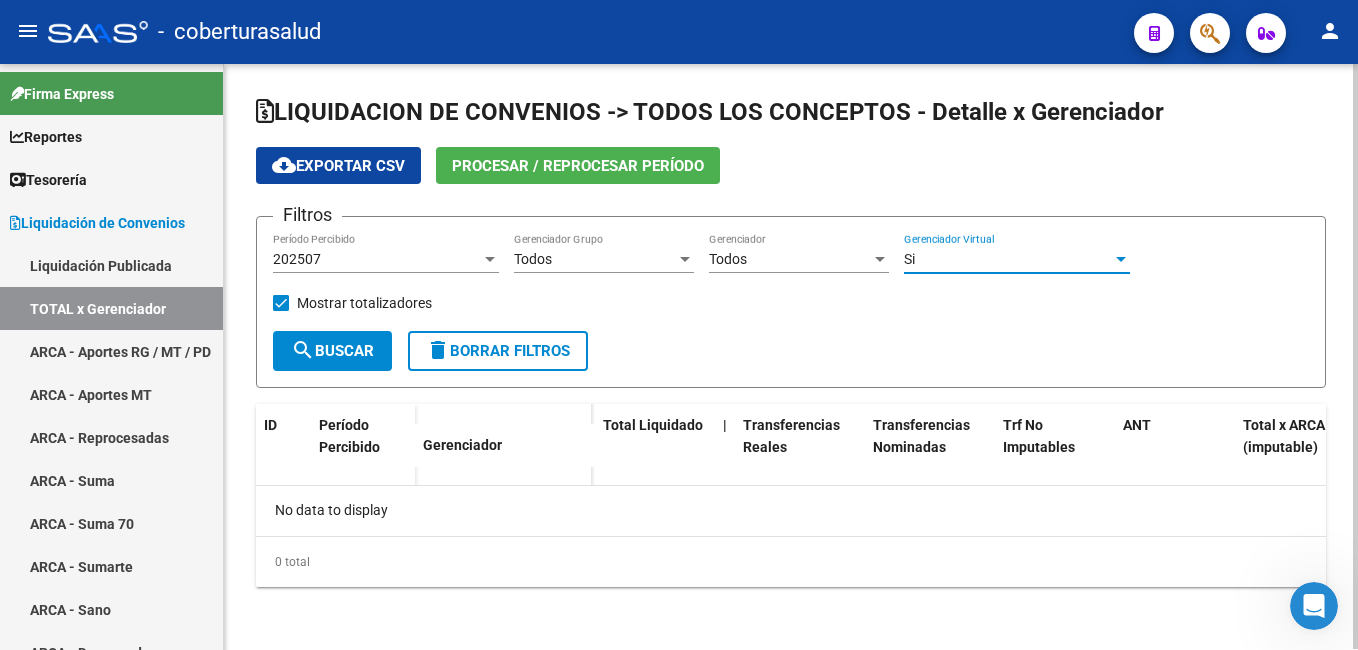 click on "Si" at bounding box center (1008, 259) 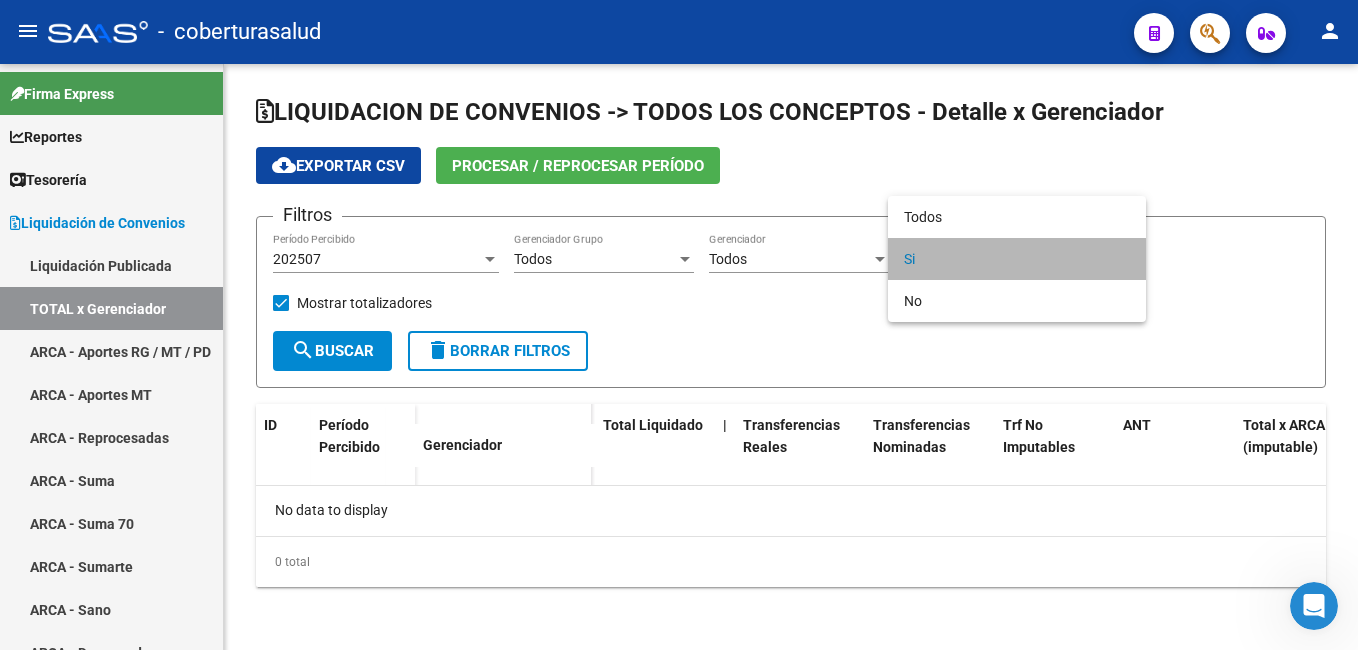click on "Si" at bounding box center [1017, 259] 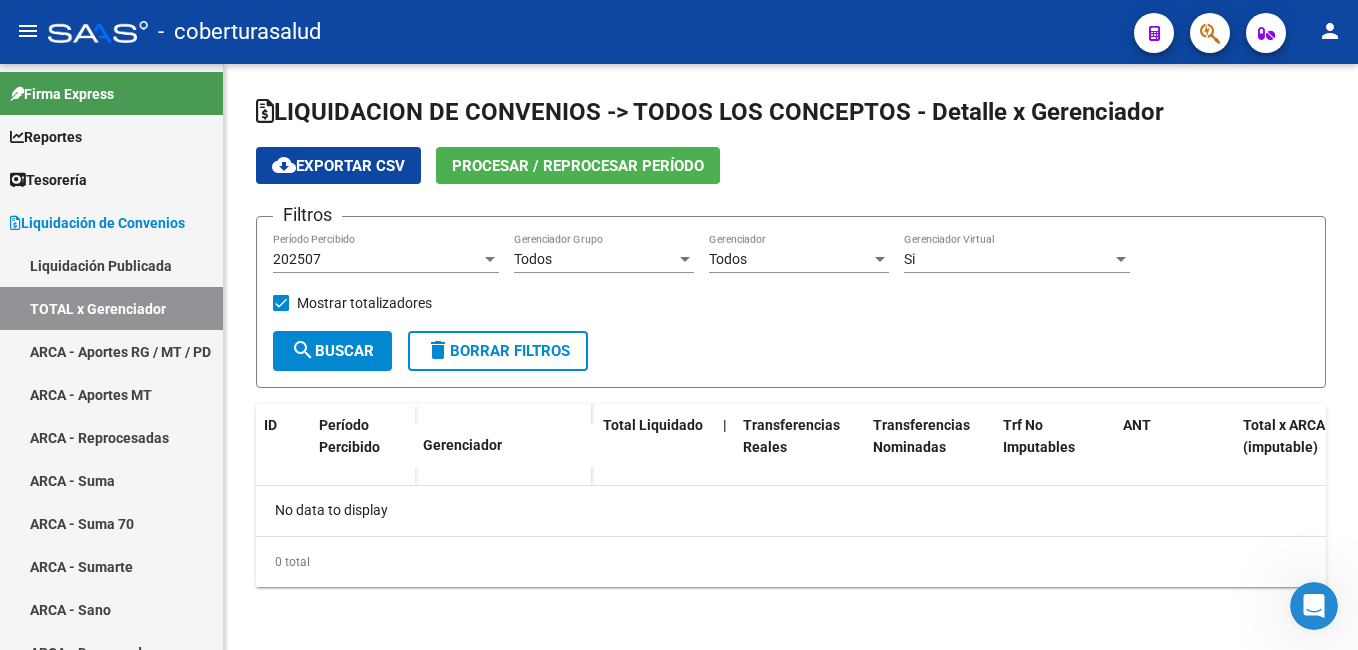 click 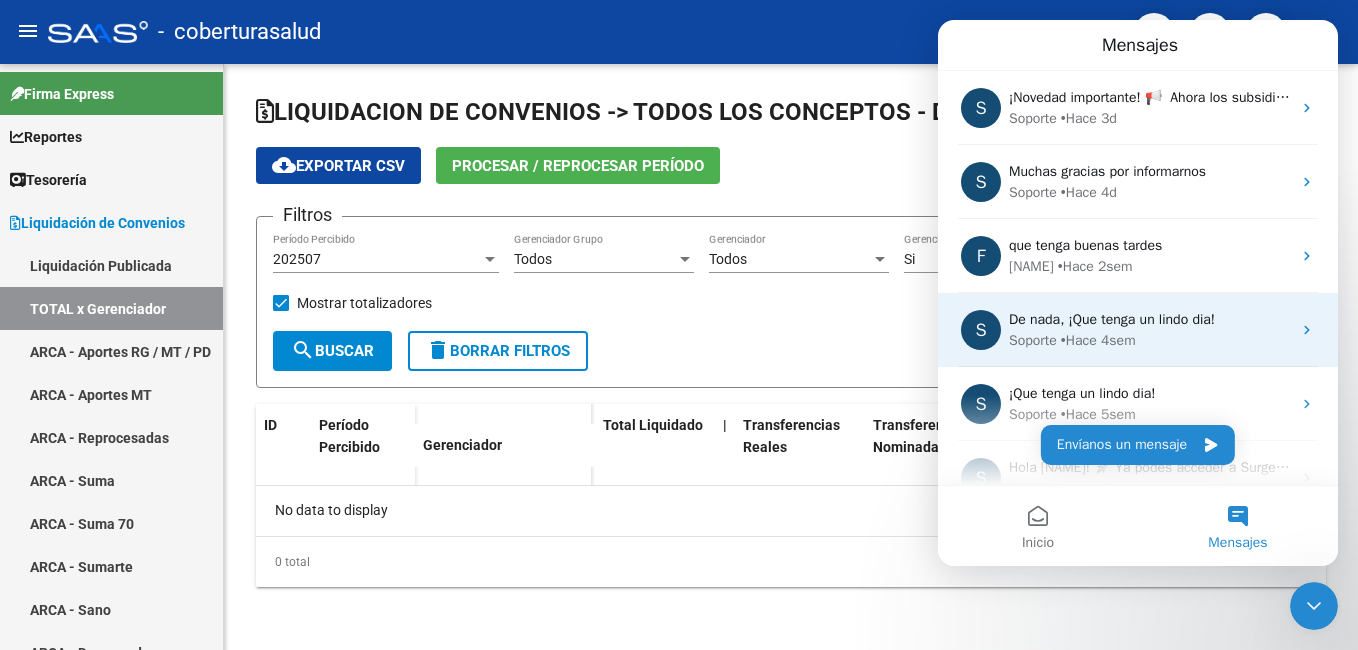 click on "Soporte •  Hace 4sem" at bounding box center (1150, 340) 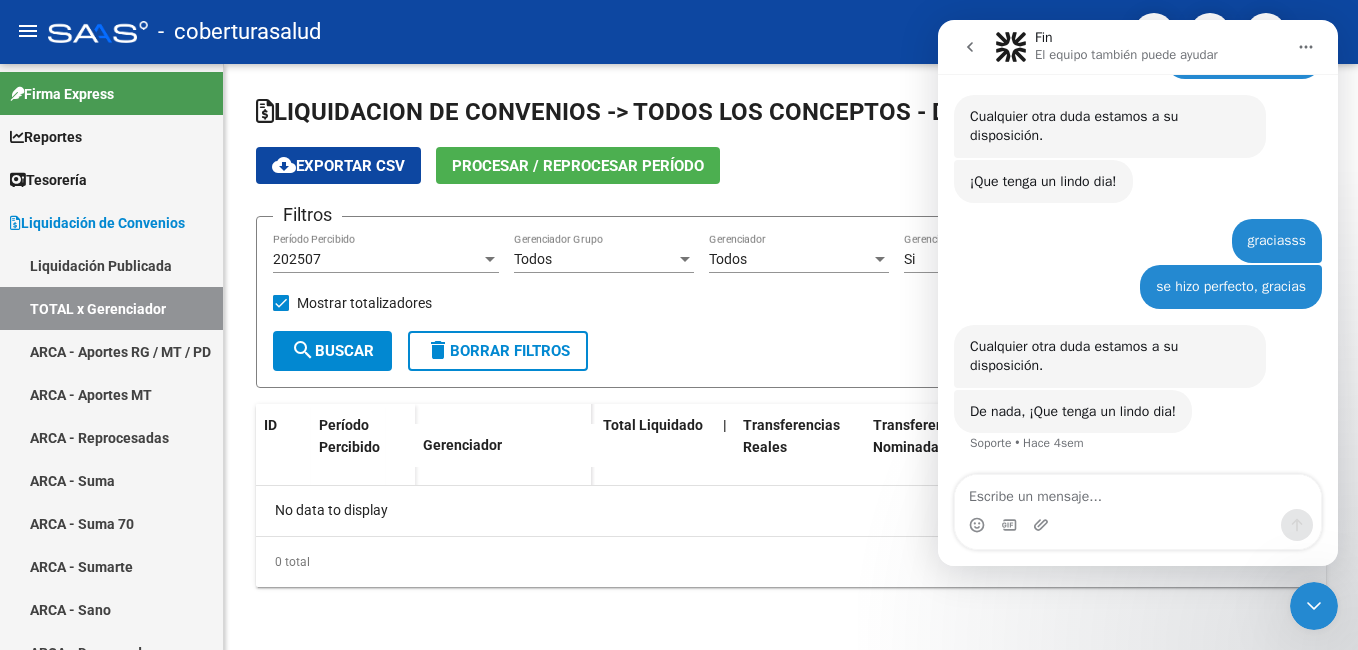 scroll, scrollTop: 238, scrollLeft: 0, axis: vertical 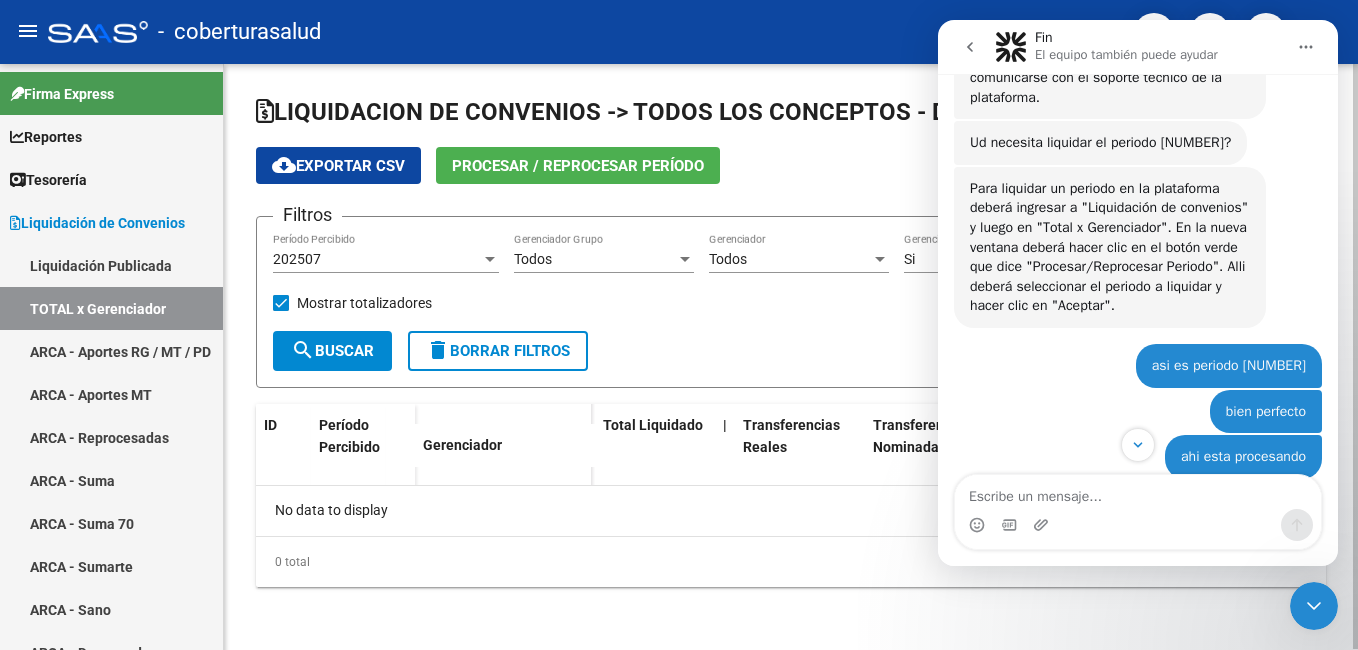 click on "Filtros [NUMBER] Período Percibido Todos Gerenciador Grupo Todos Gerenciador Si Gerenciador Virtual   Mostrar totalizadores  search  Buscar  delete  Borrar Filtros" 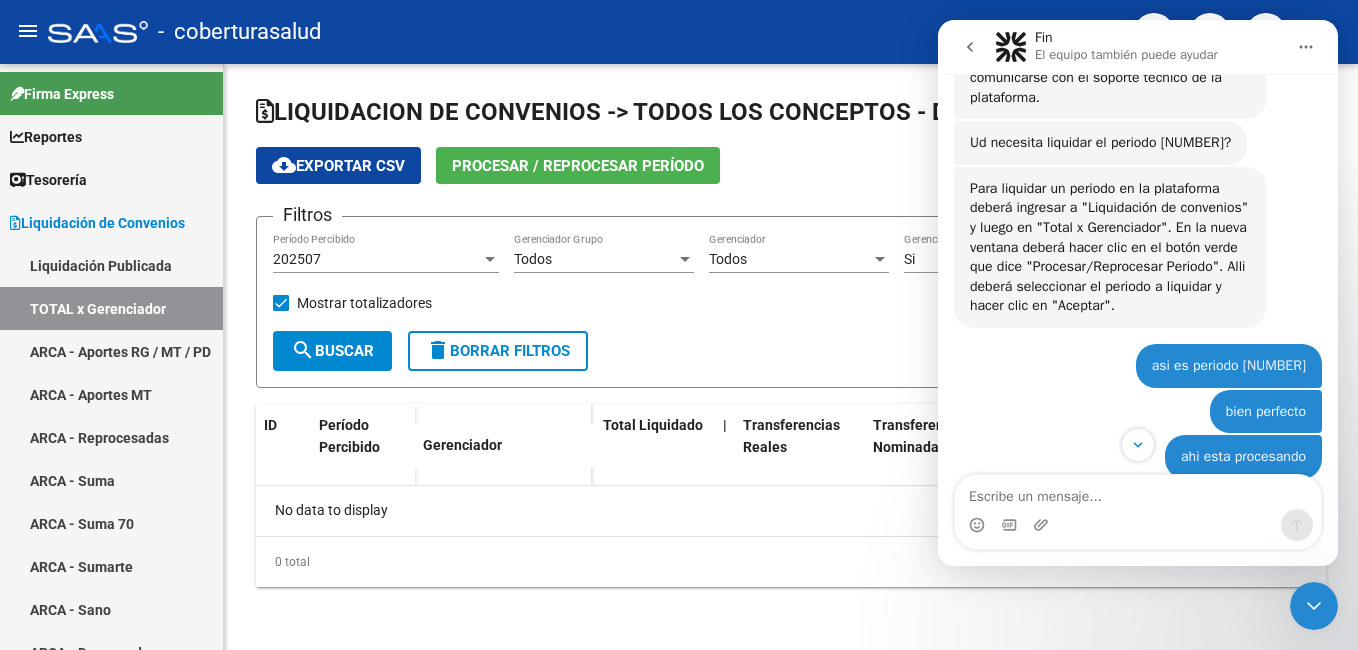 click 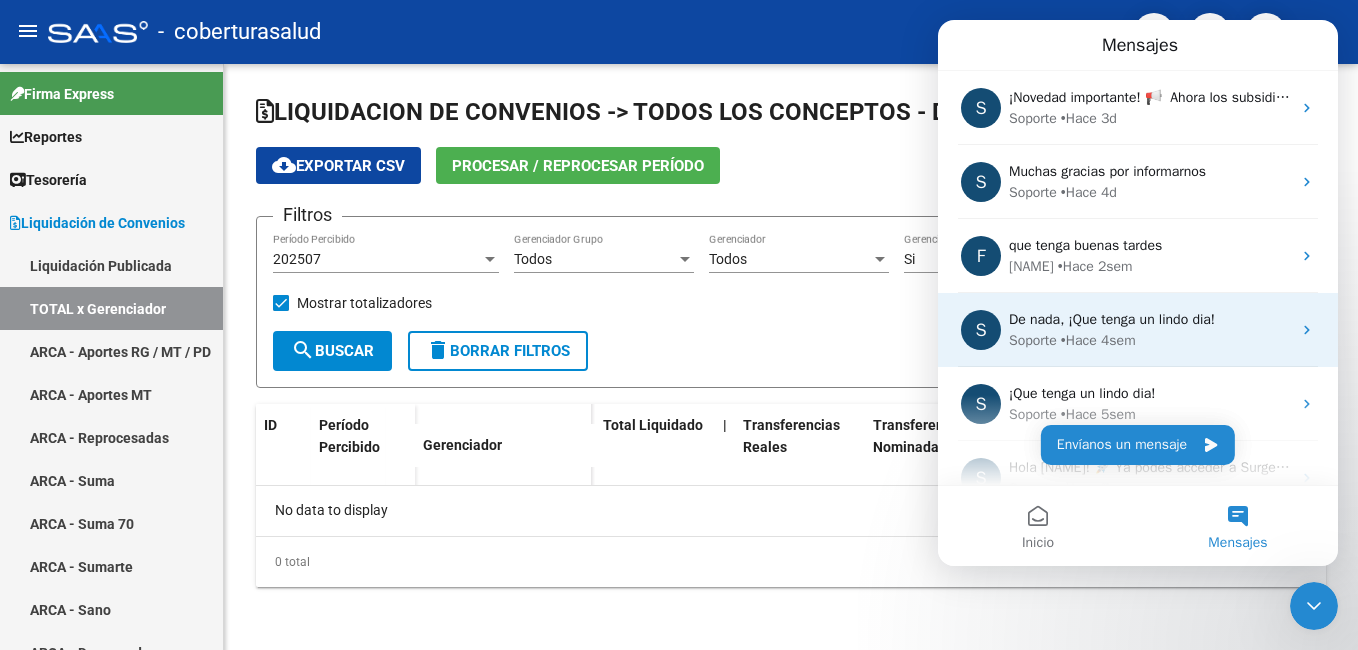 click on "Soporte •  Hace 4sem" at bounding box center [1150, 340] 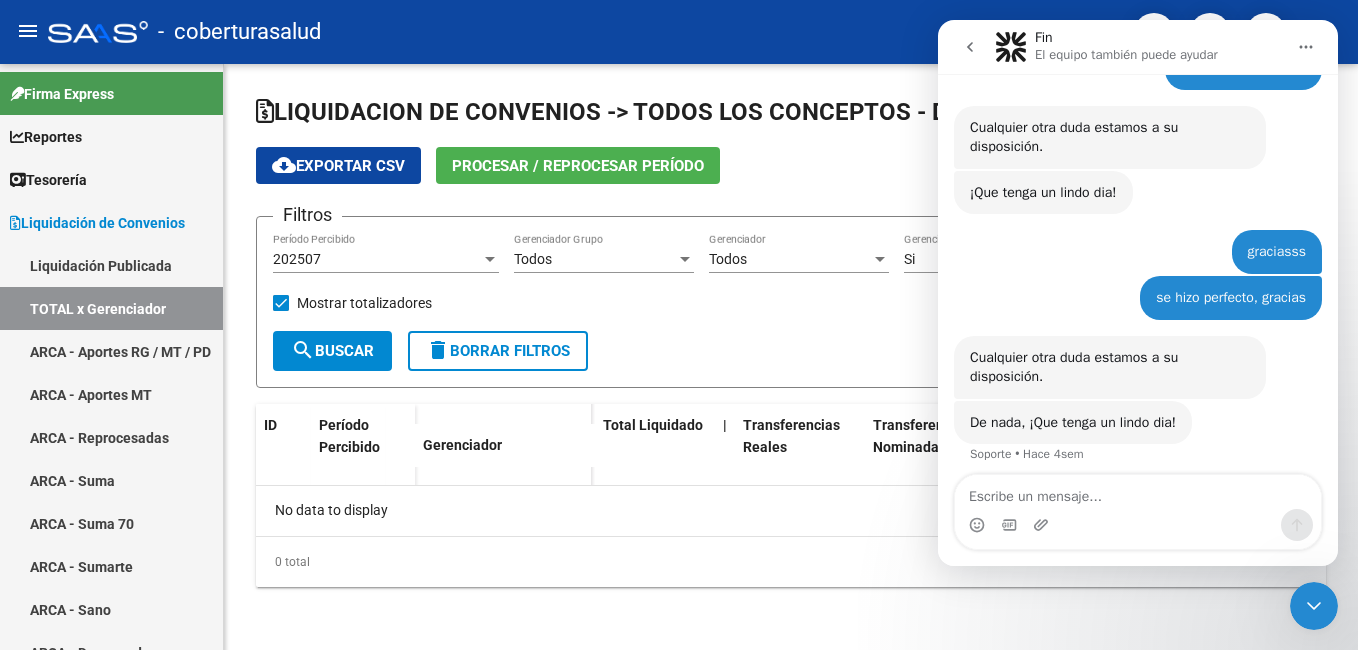 scroll, scrollTop: 638, scrollLeft: 0, axis: vertical 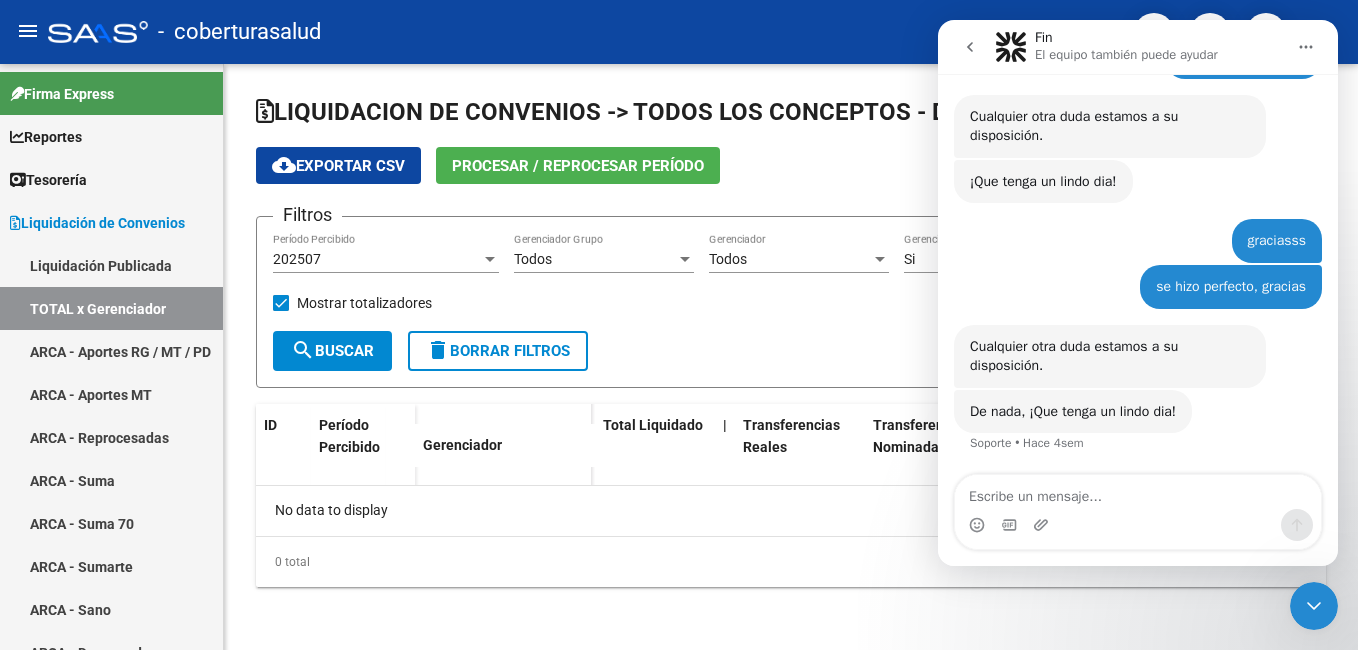click 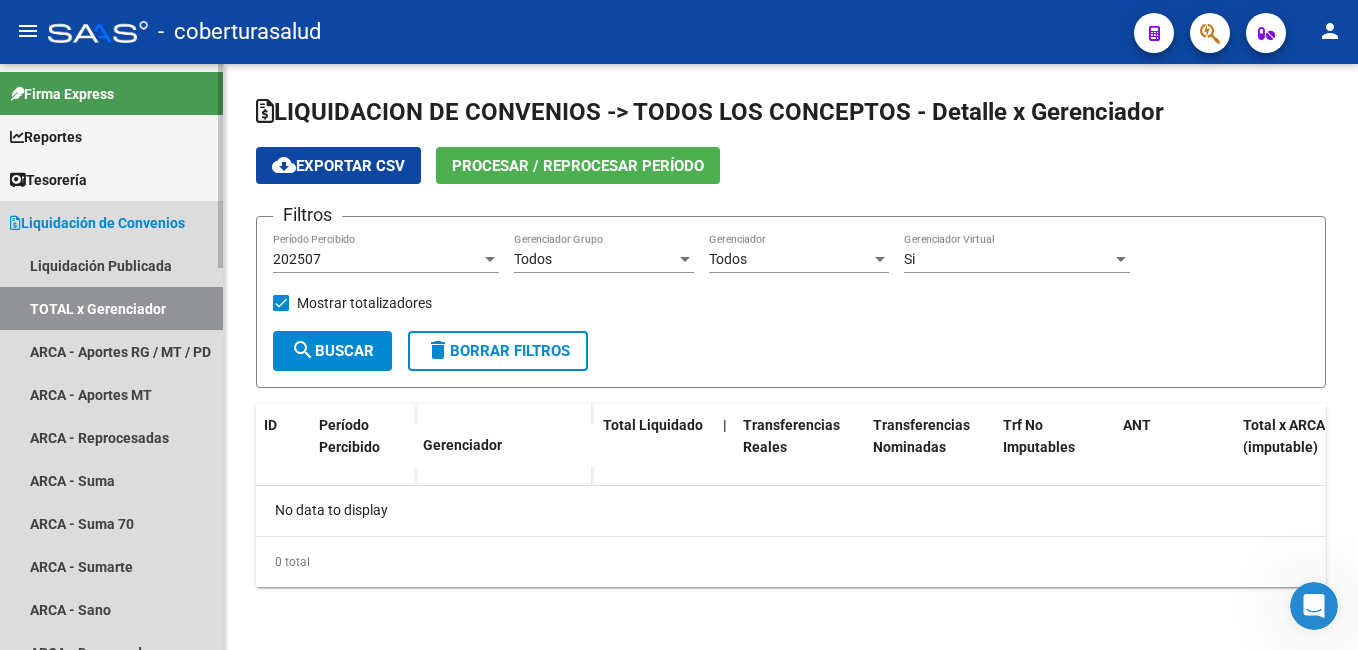 click on "TOTAL x Gerenciador" at bounding box center (111, 308) 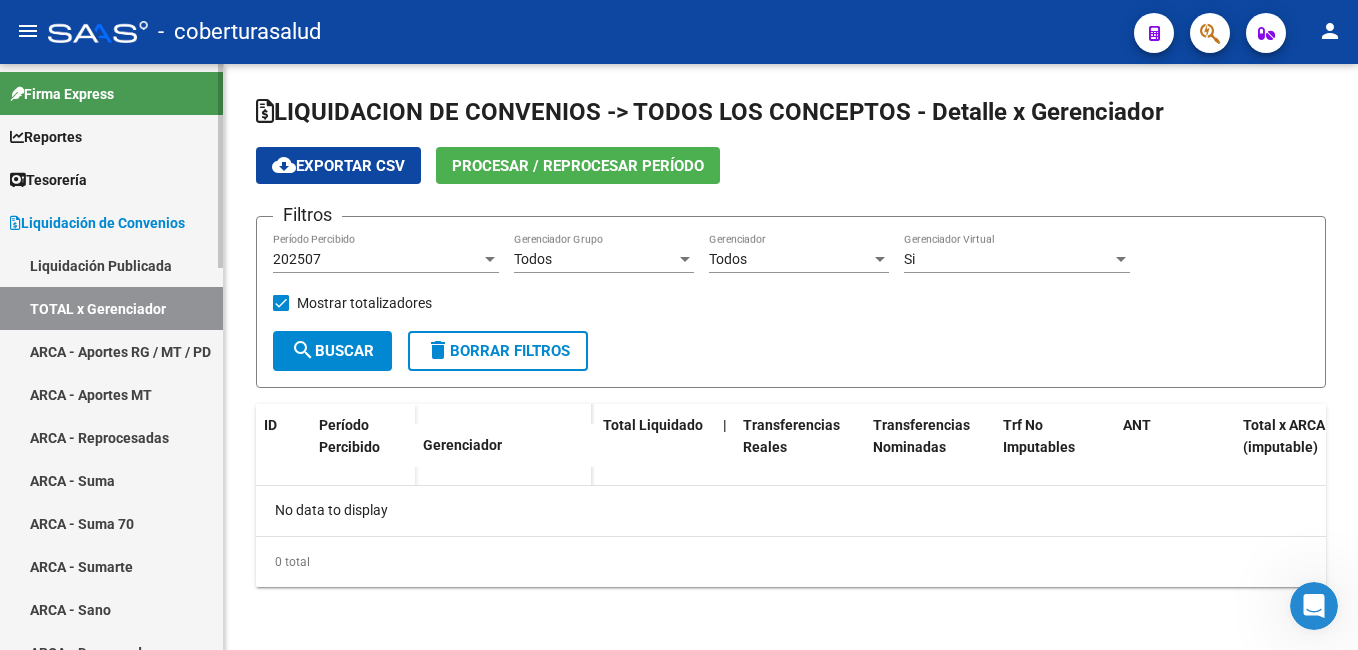 click on "Liquidación Publicada" at bounding box center [111, 265] 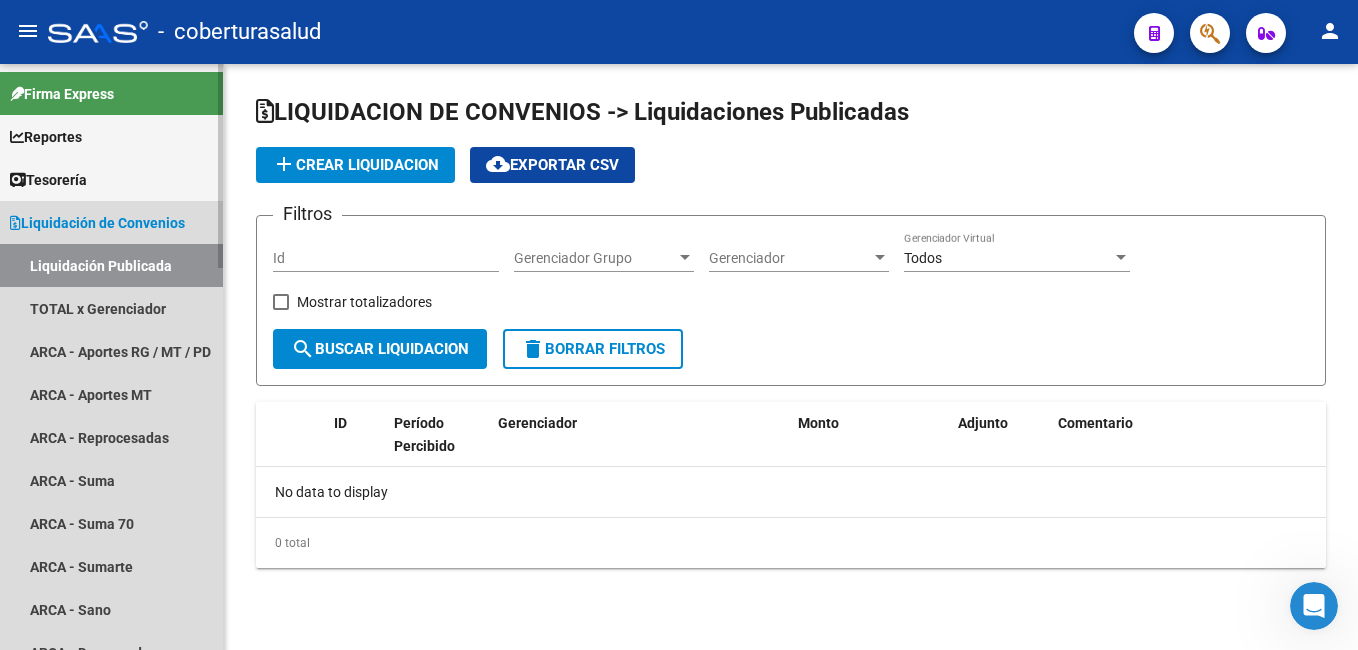 checkbox on "true" 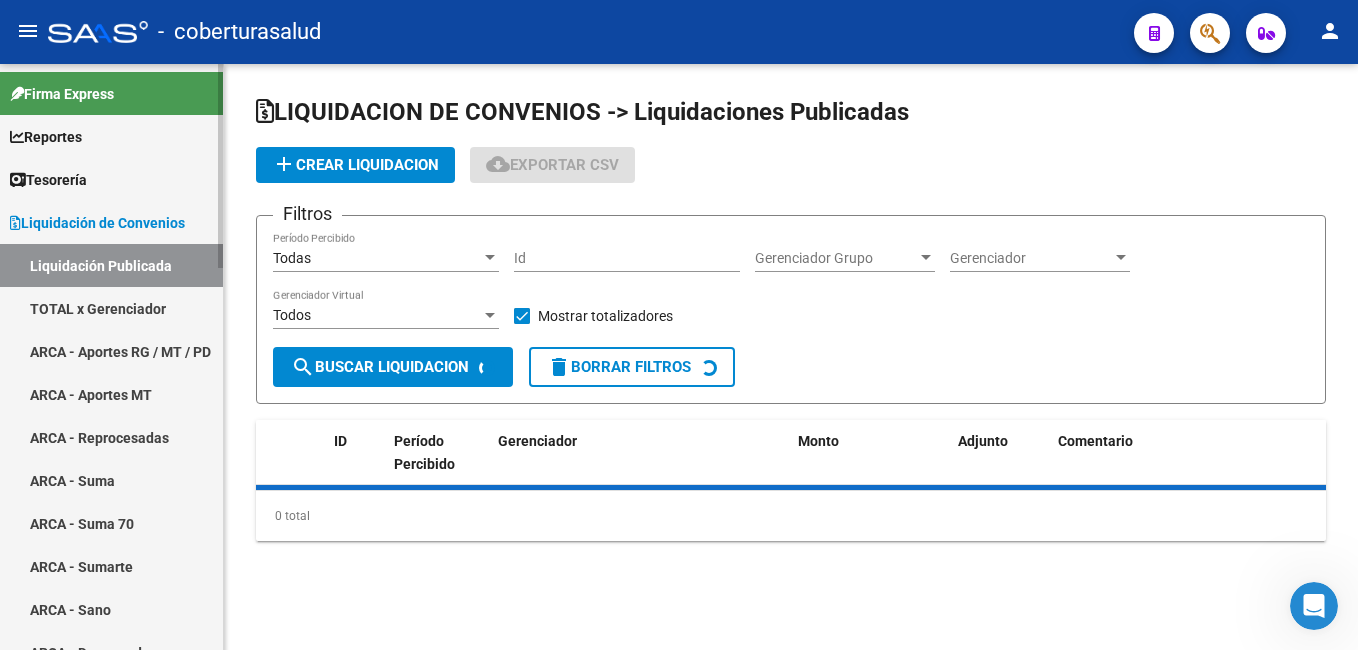 click on "TOTAL x Gerenciador" at bounding box center (111, 308) 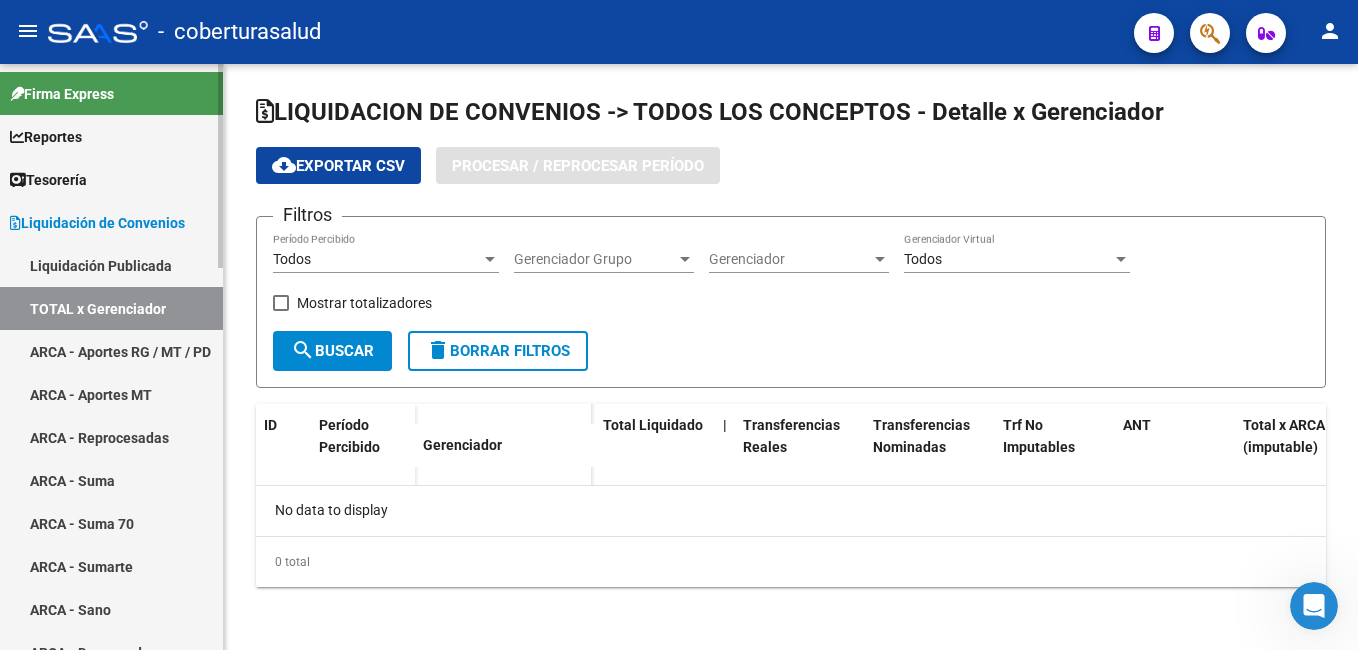 checkbox on "true" 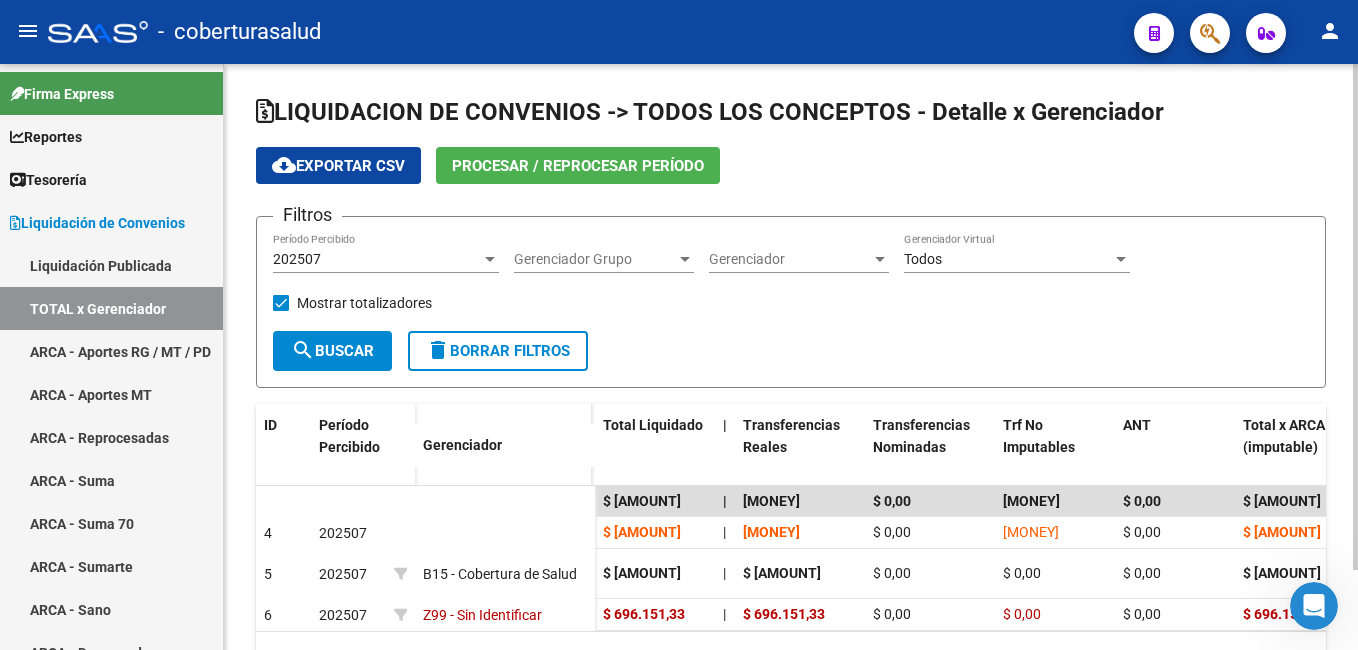scroll, scrollTop: 93, scrollLeft: 0, axis: vertical 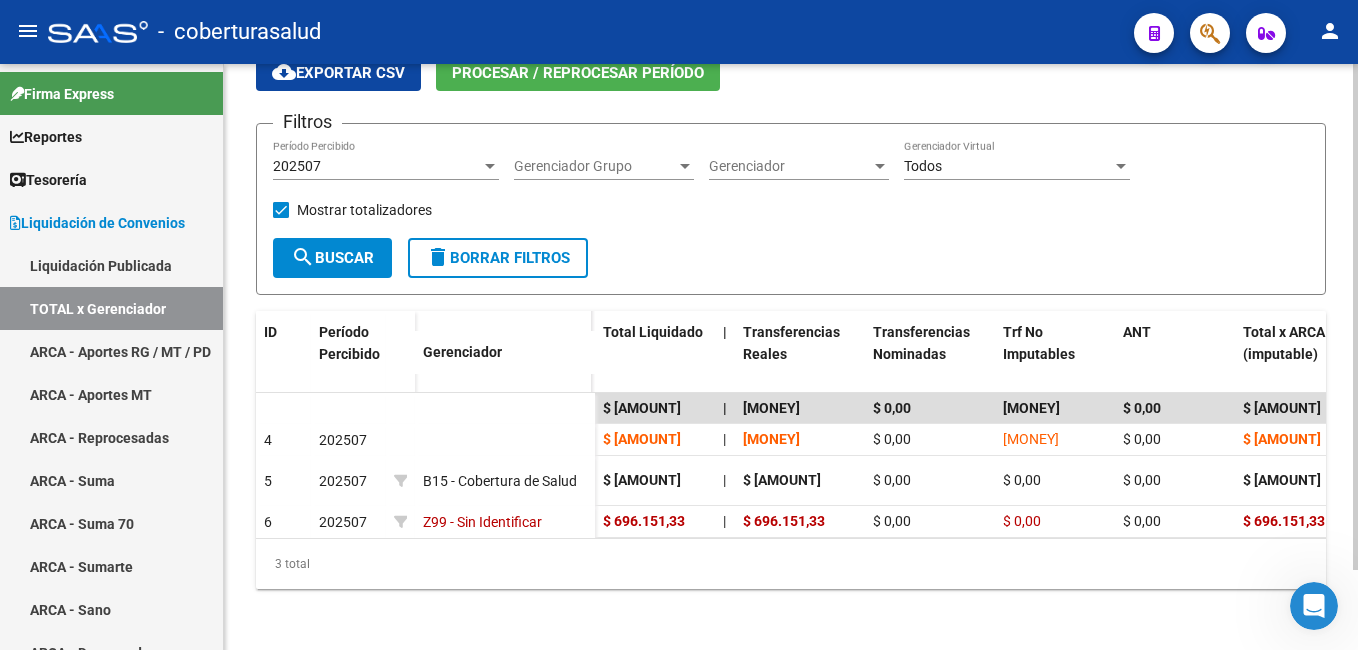 click on "cloud_download  Exportar CSV" 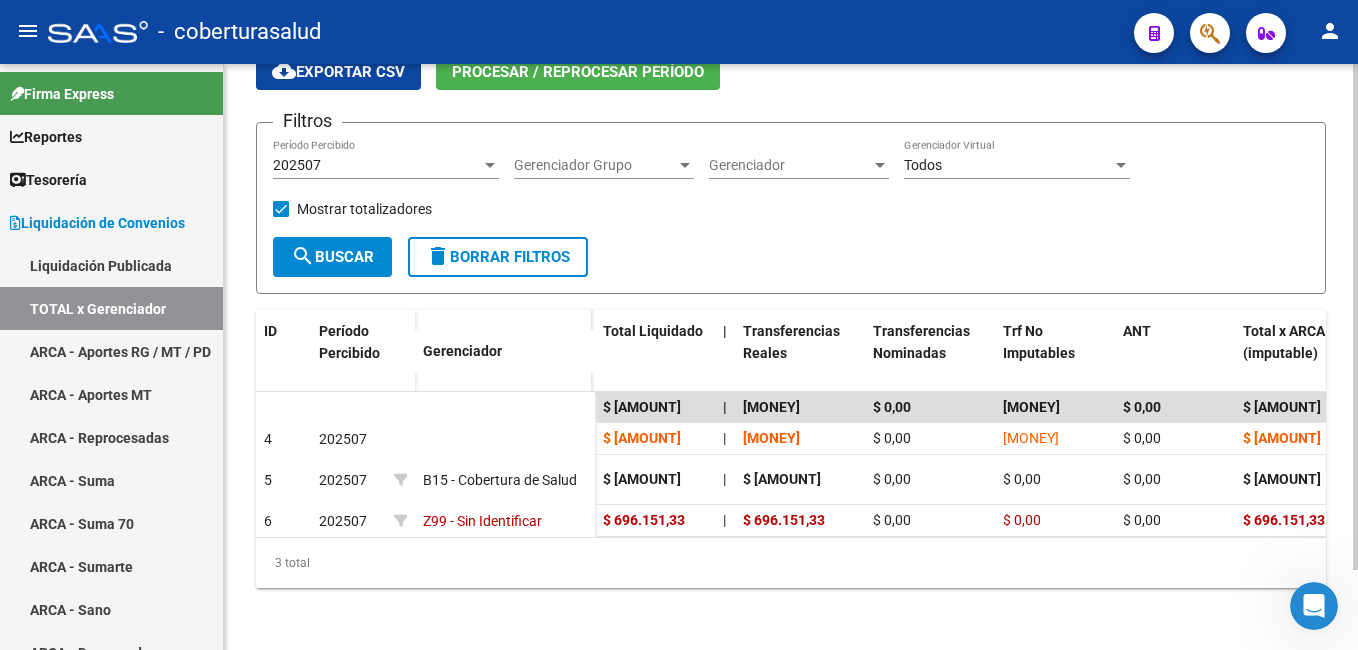 scroll, scrollTop: 93, scrollLeft: 0, axis: vertical 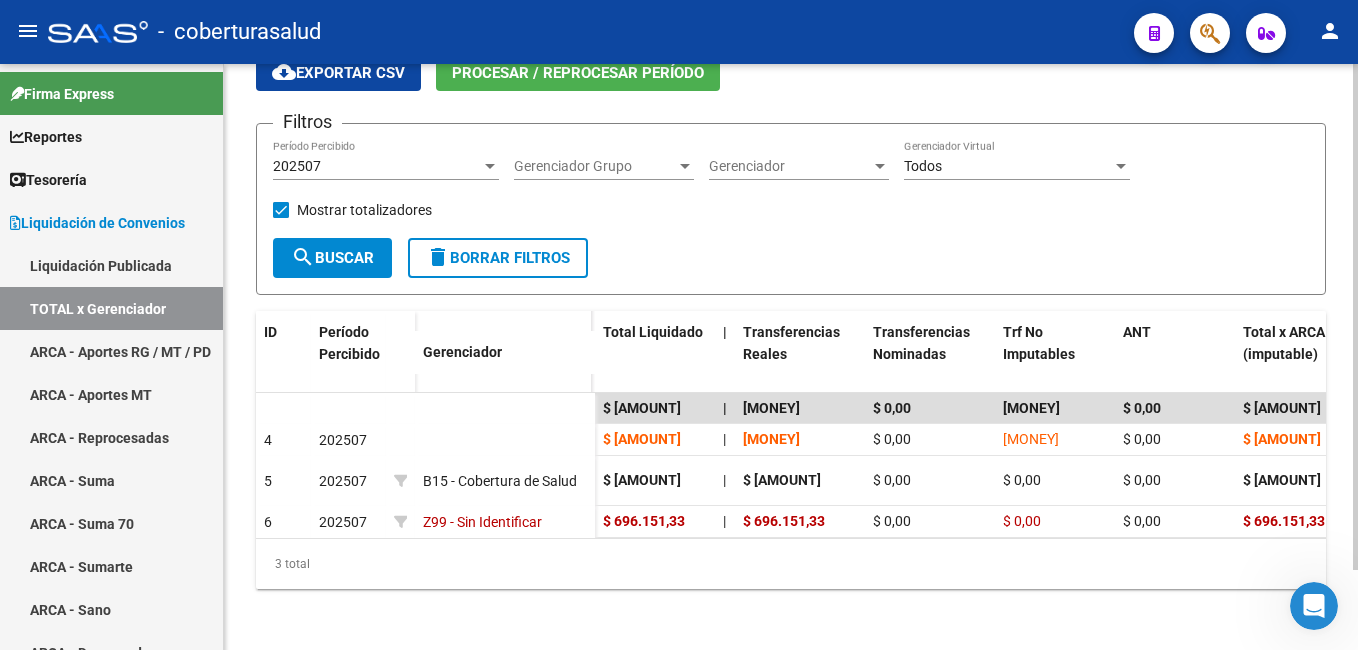 click on "LIQUIDACION DE CONVENIOS -> TODOS LOS CONCEPTOS - Detalle x Gerenciador cloud_download  Exportar CSV  Procesar / Reprocesar período Filtros [NUMBER] Período Percibido Gerenciador Grupo Gerenciador Grupo Gerenciador Gerenciador Todos Gerenciador Virtual   Mostrar totalizadores  search  Buscar  delete  Borrar Filtros" 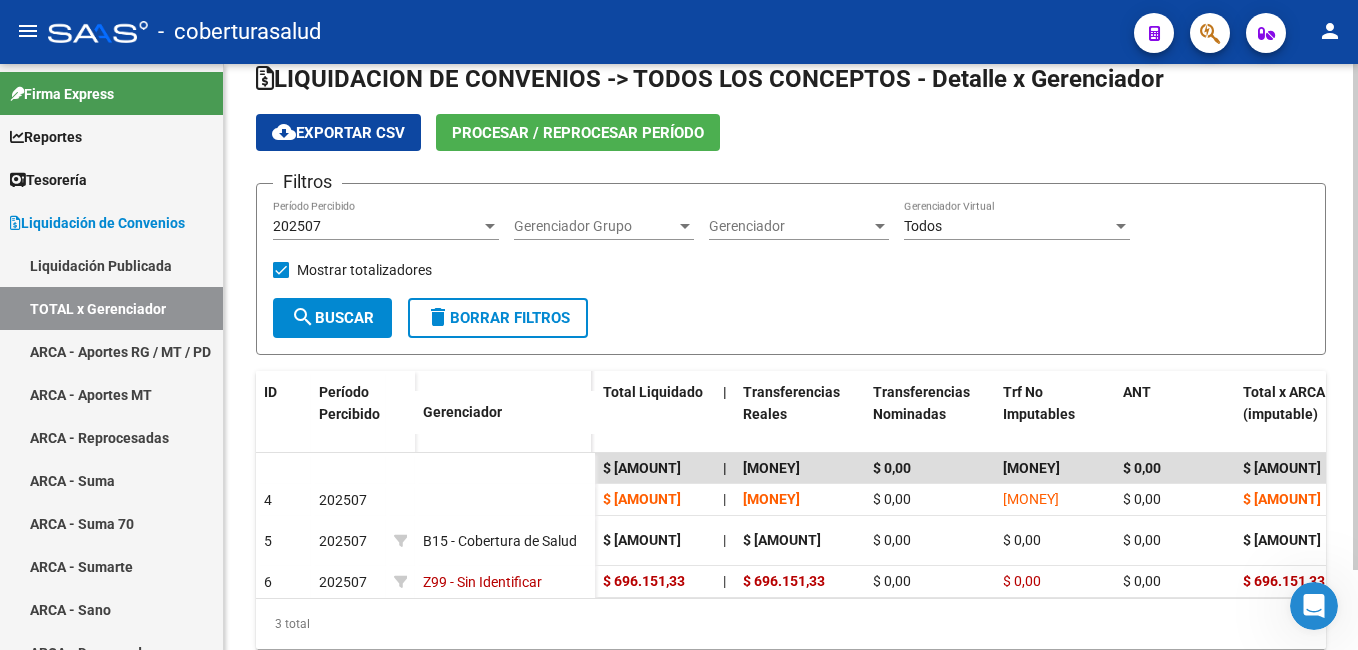scroll, scrollTop: 0, scrollLeft: 0, axis: both 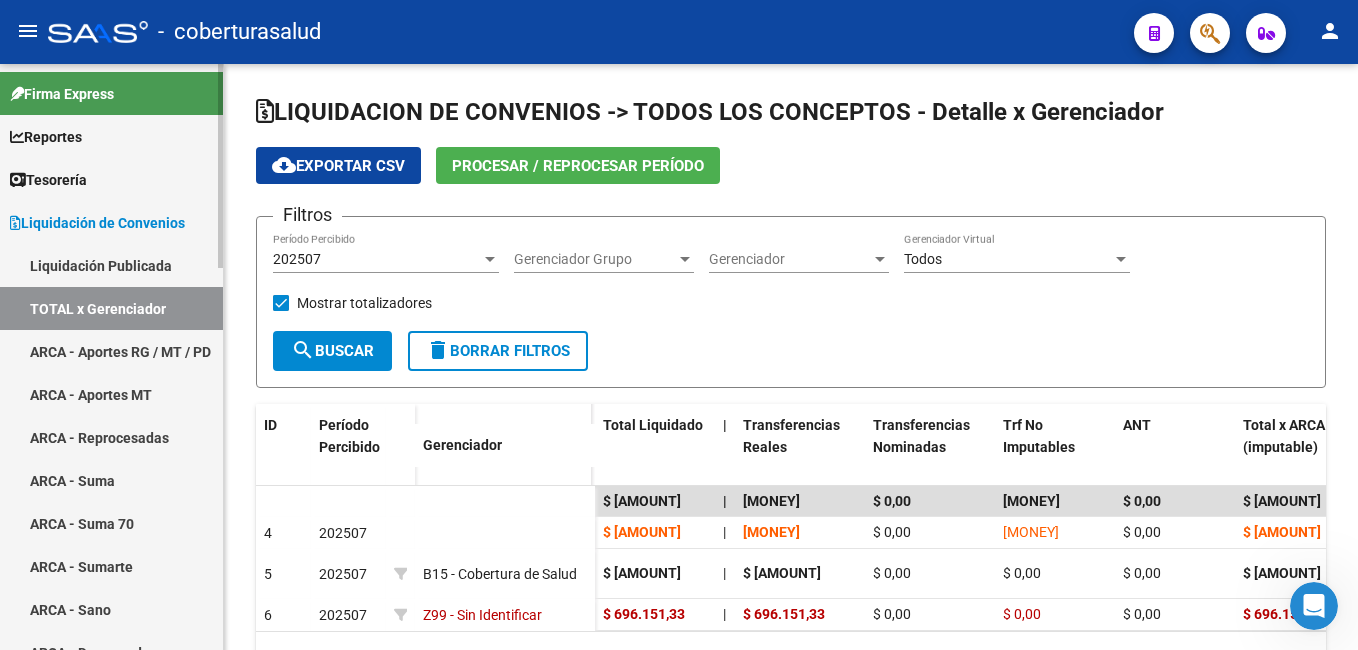 click on "Liquidación Publicada" at bounding box center [111, 265] 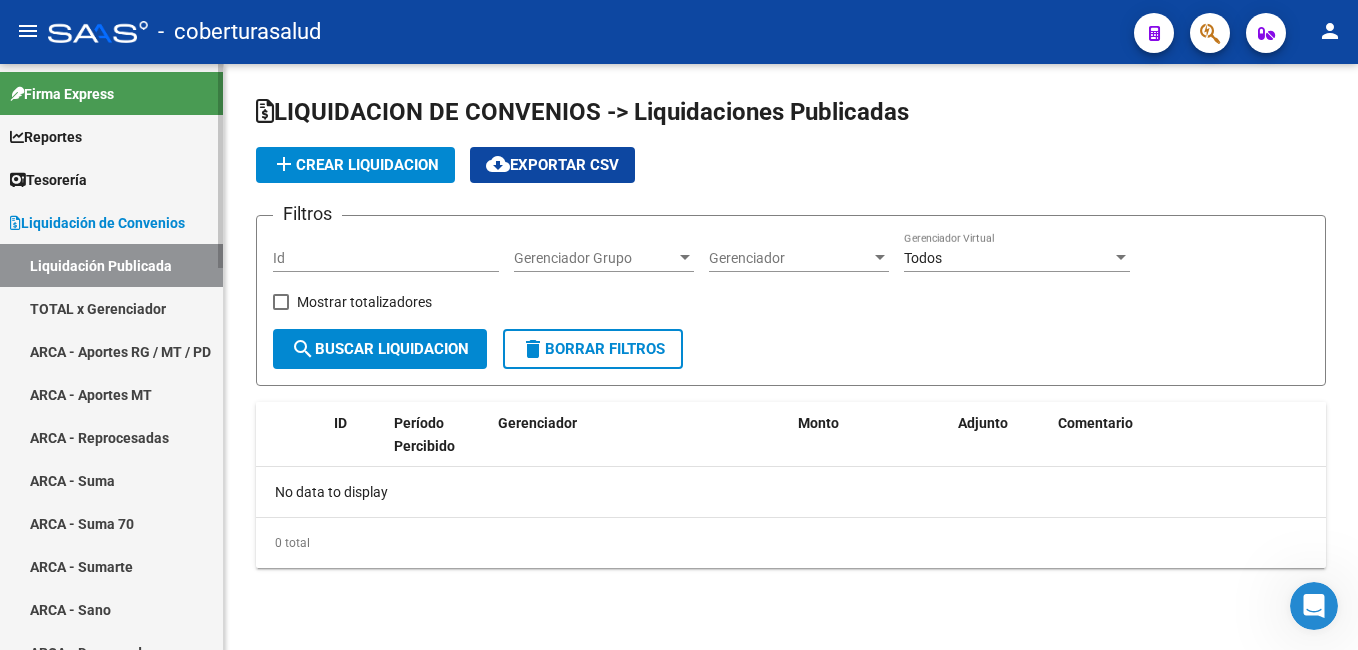 checkbox on "true" 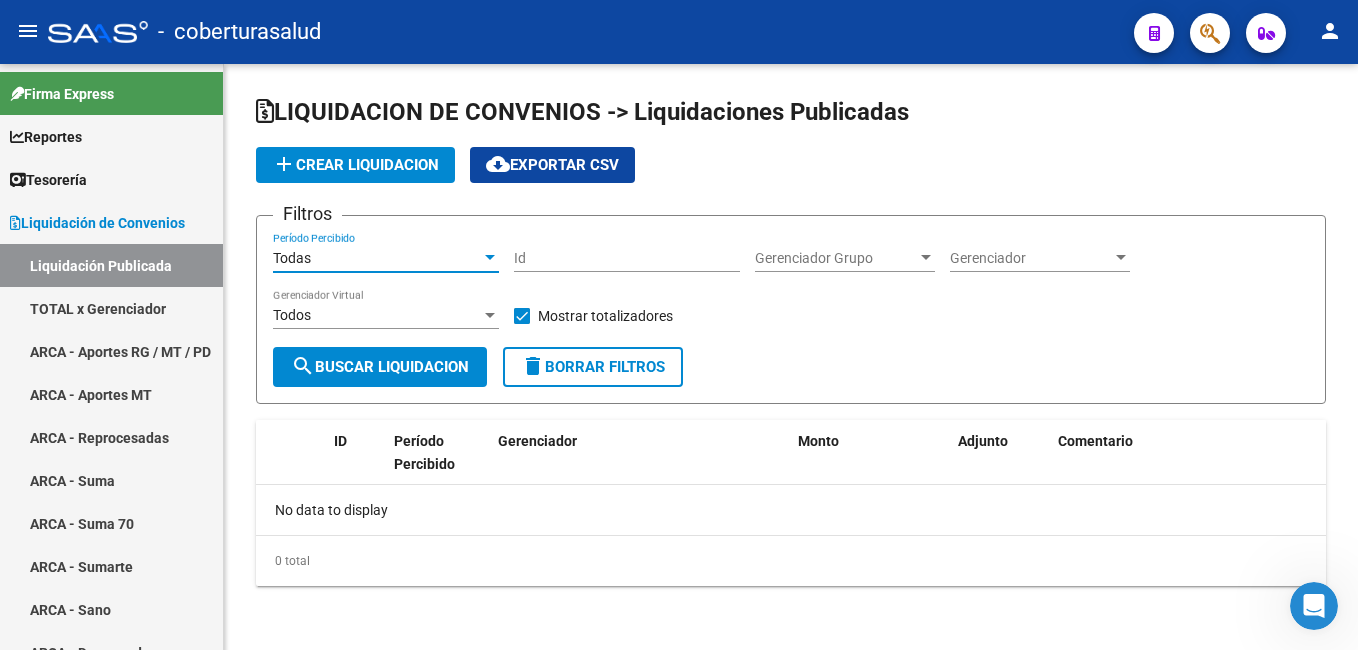click on "Todas" at bounding box center [377, 258] 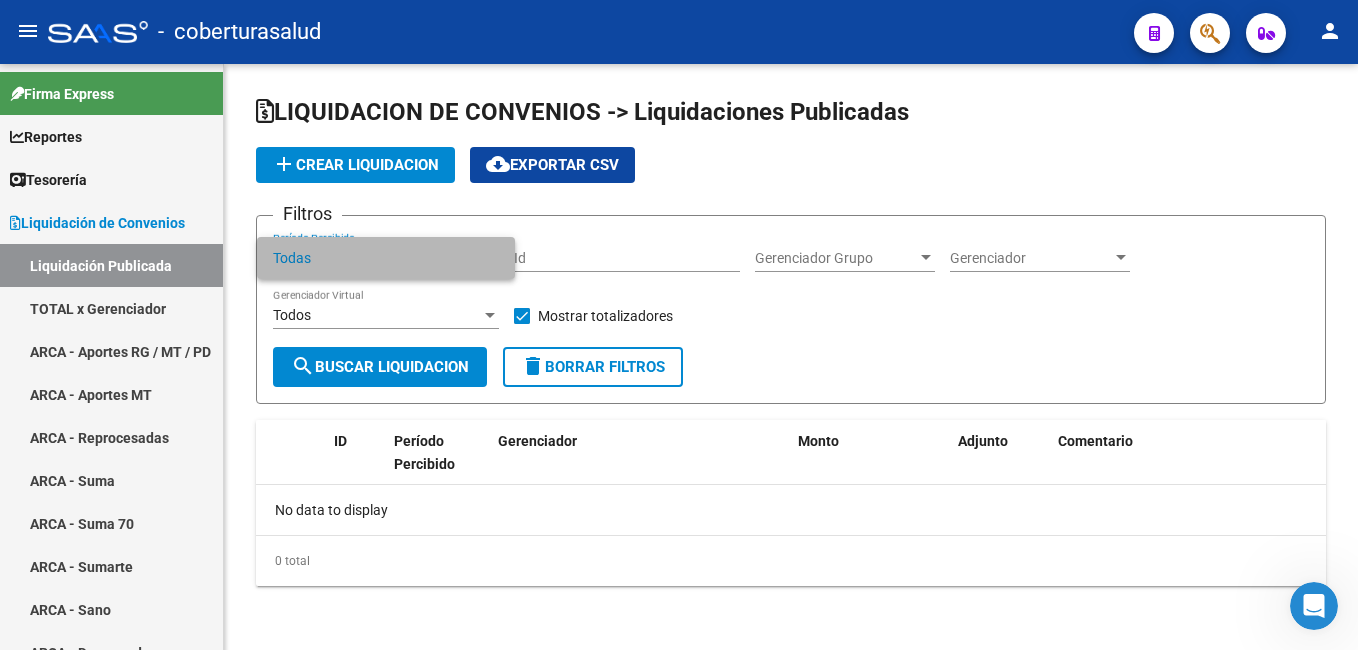 click on "Todas" at bounding box center (386, 258) 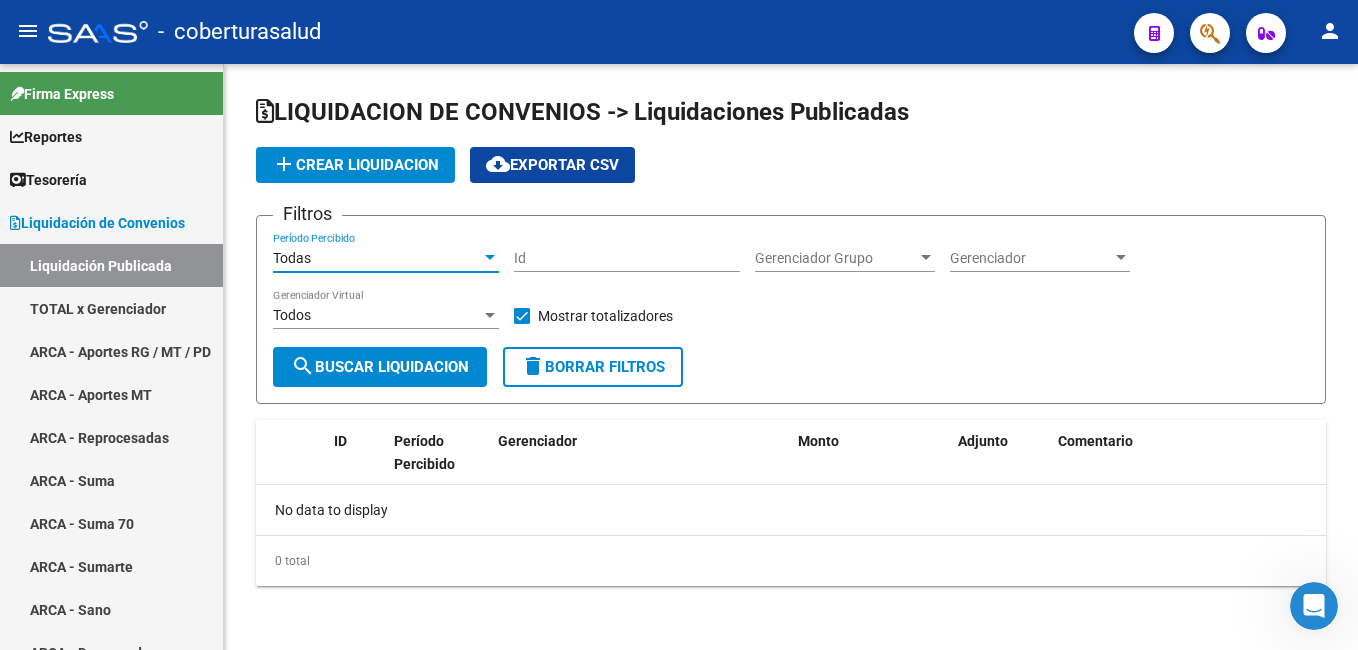 click at bounding box center [490, 258] 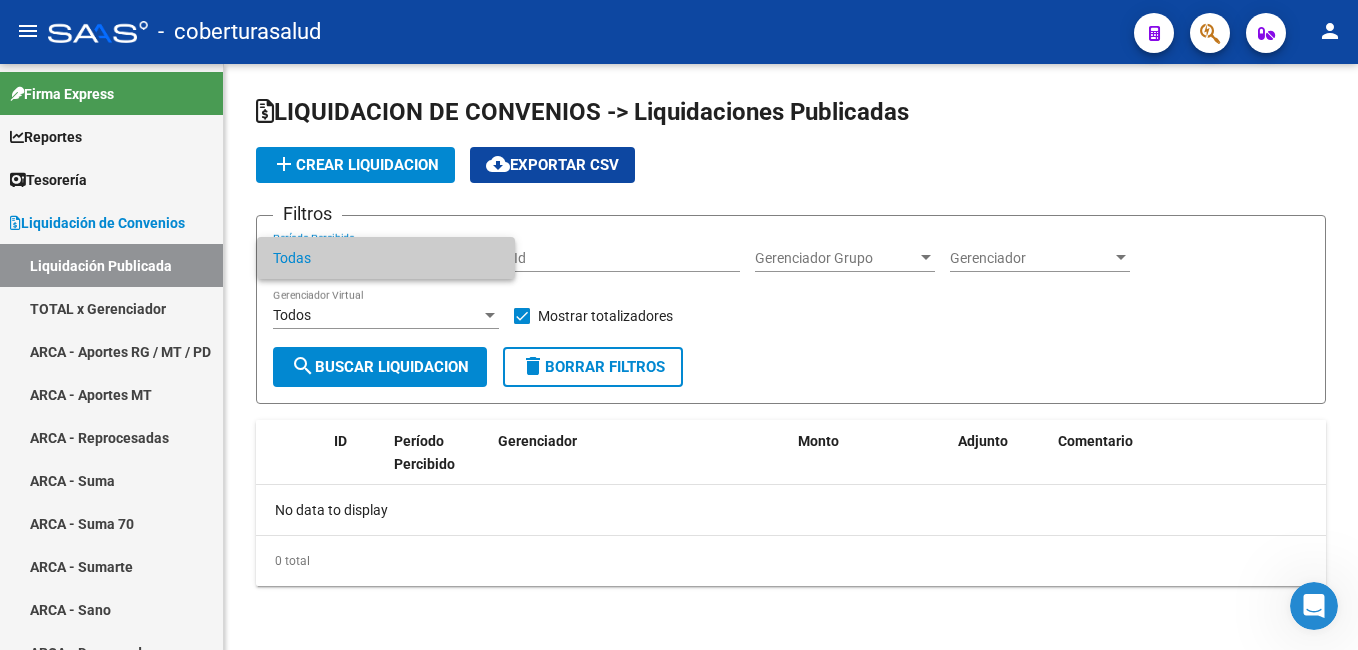 click on "Todas" at bounding box center (386, 258) 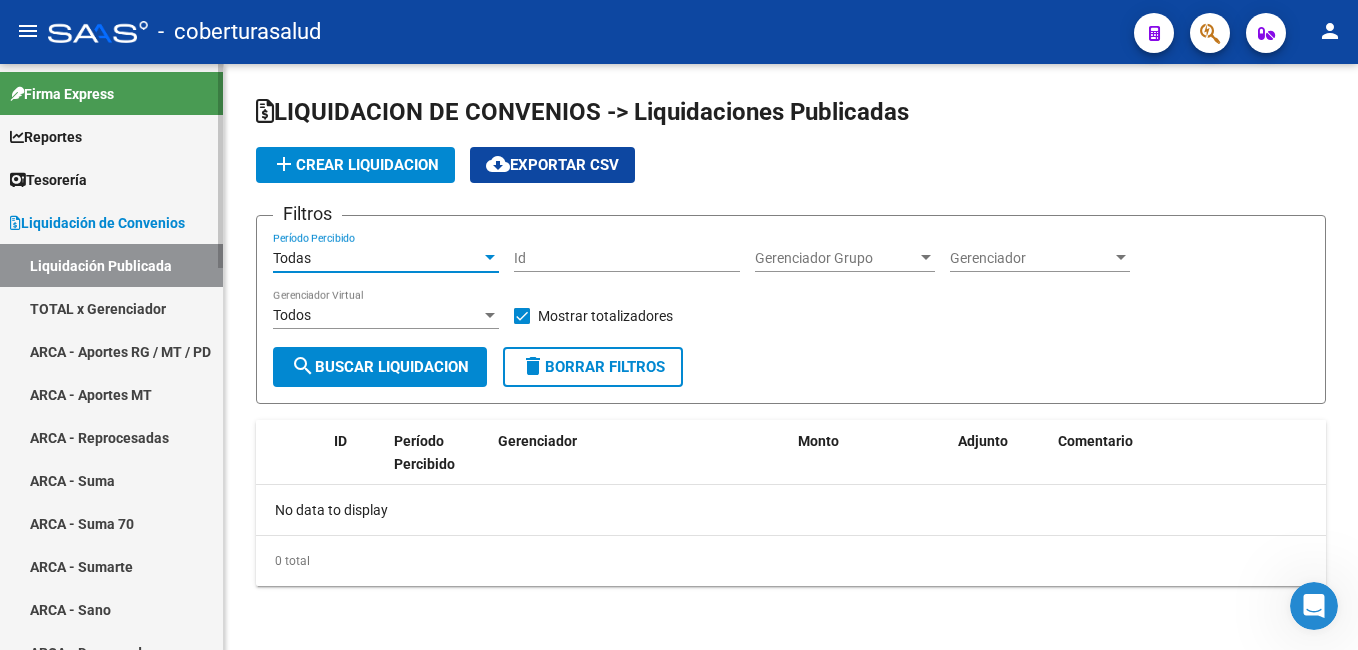 click on "TOTAL x Gerenciador" at bounding box center (111, 308) 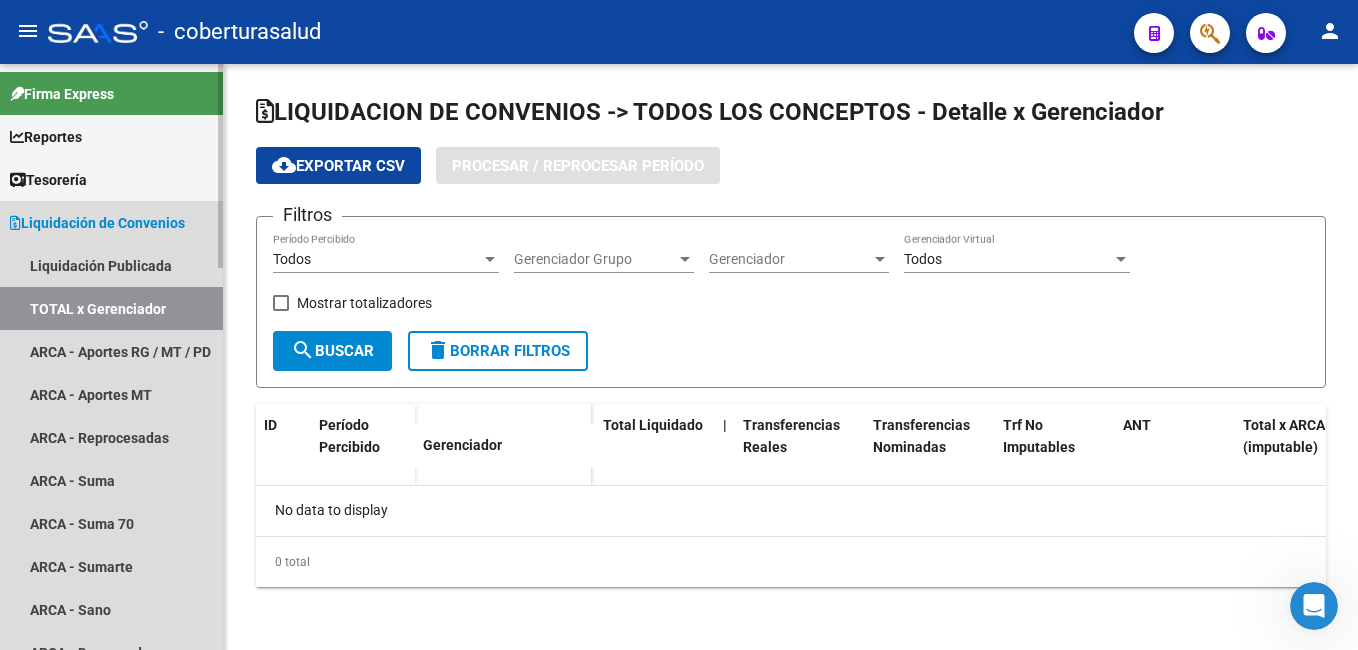checkbox on "true" 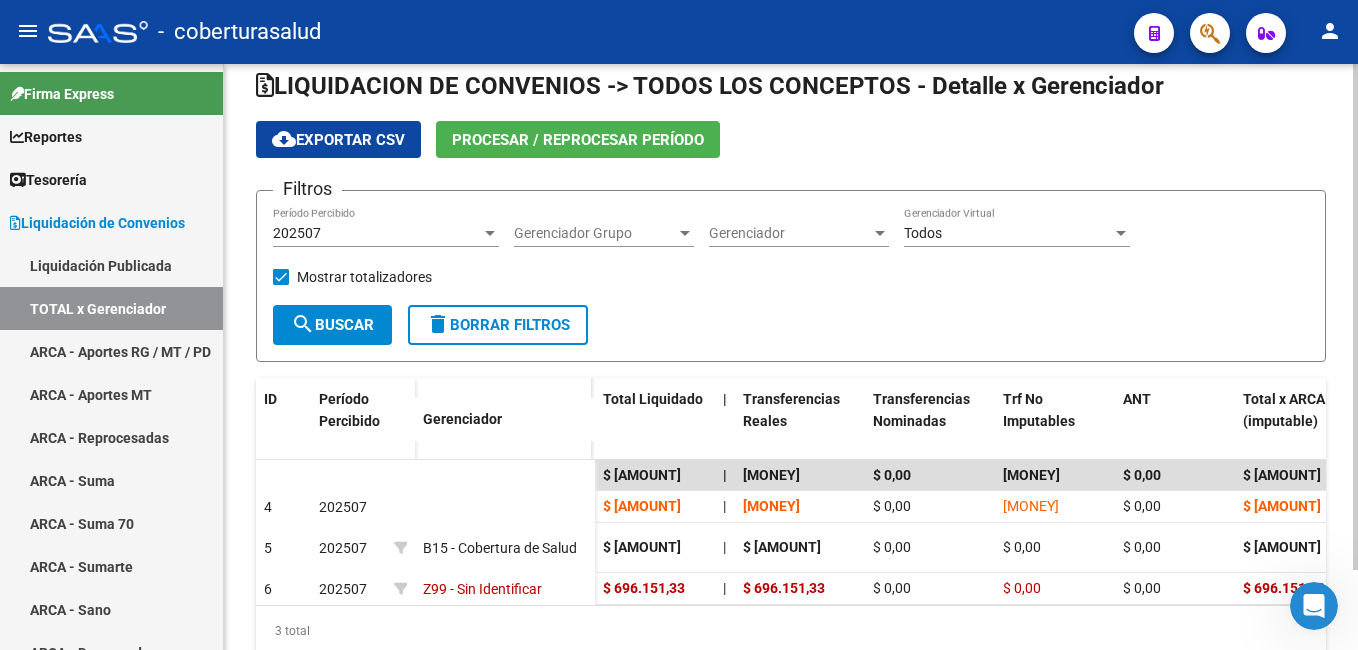 scroll, scrollTop: 0, scrollLeft: 0, axis: both 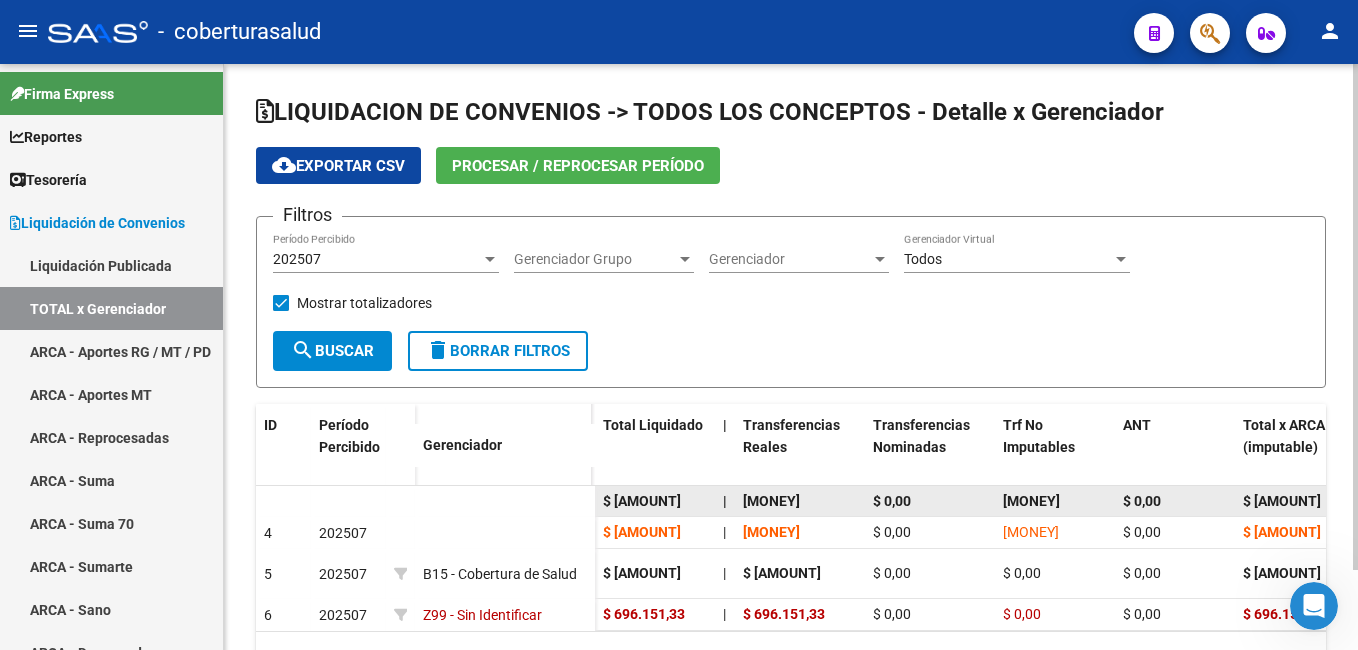 click on "[MONEY]" 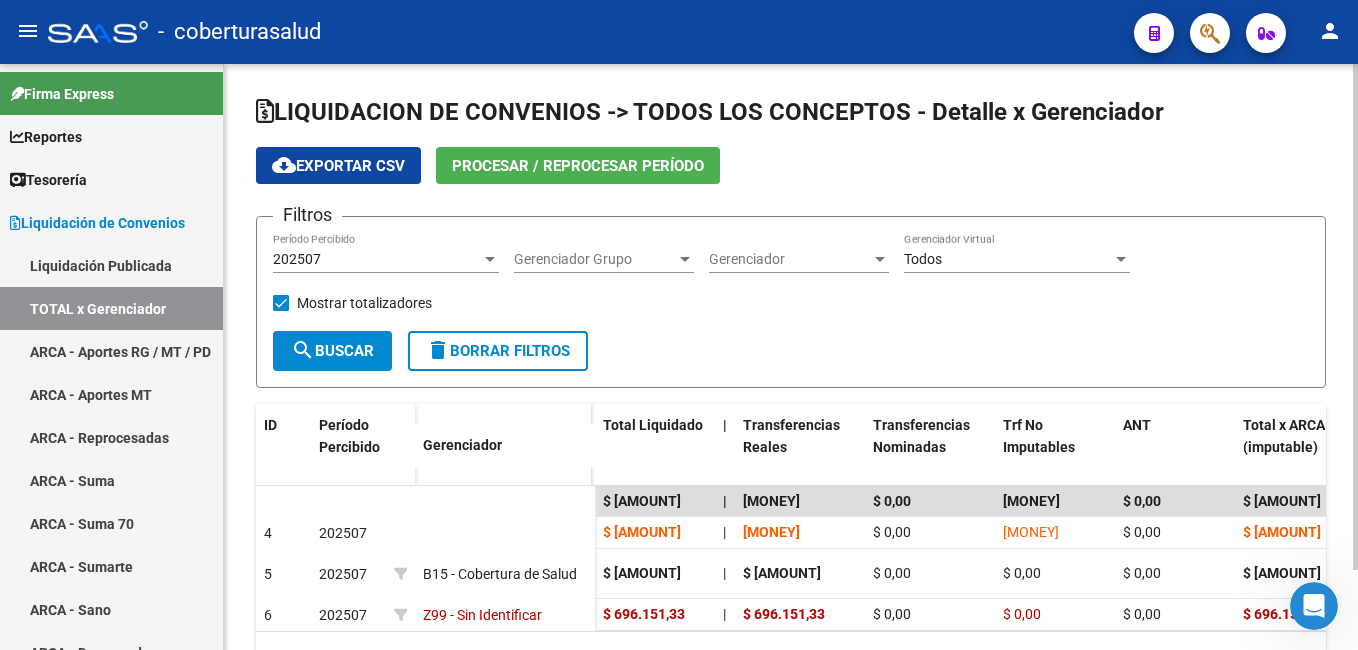 click on "202507" at bounding box center [377, 259] 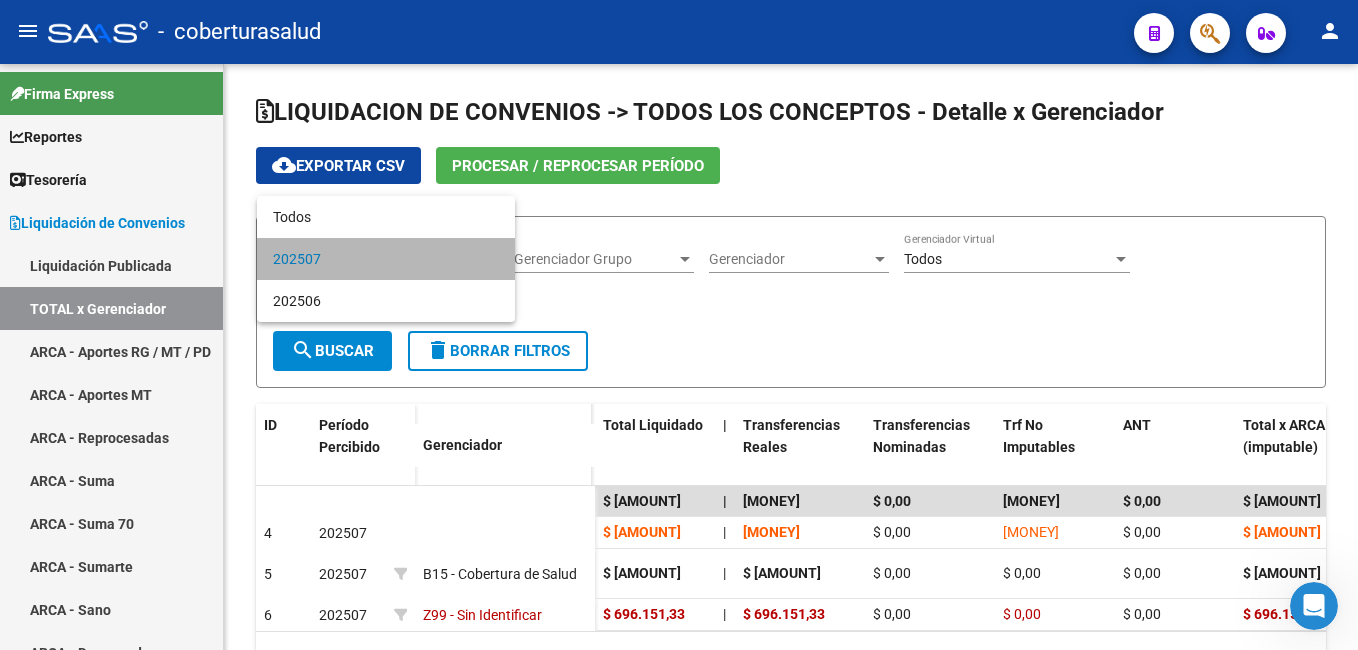 click on "202507" at bounding box center (386, 259) 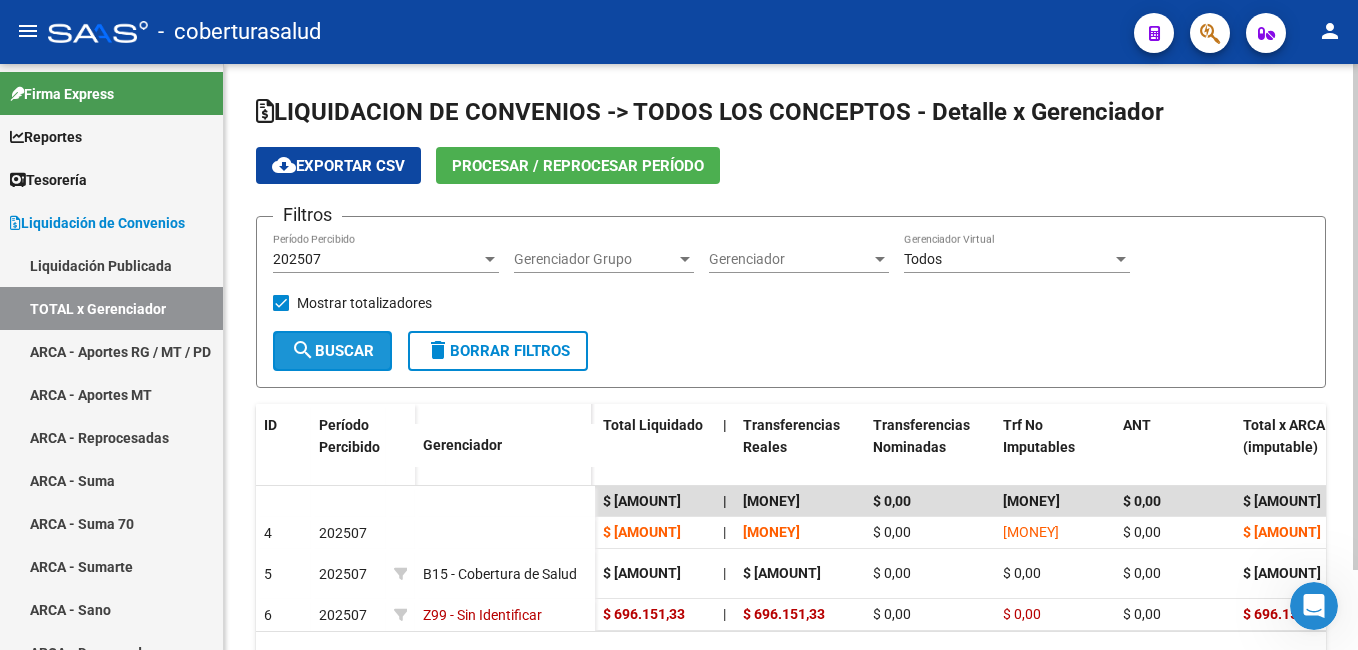 click on "search  Buscar" 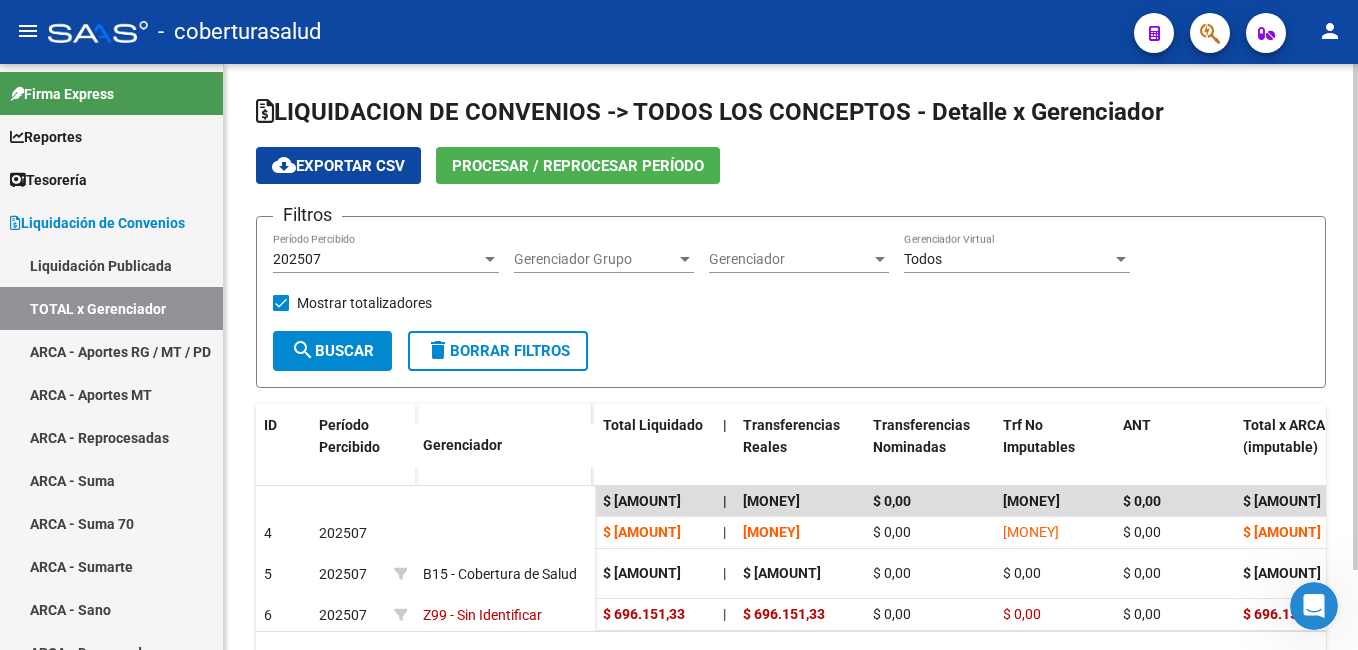 click on "cloud_download  Exportar CSV" 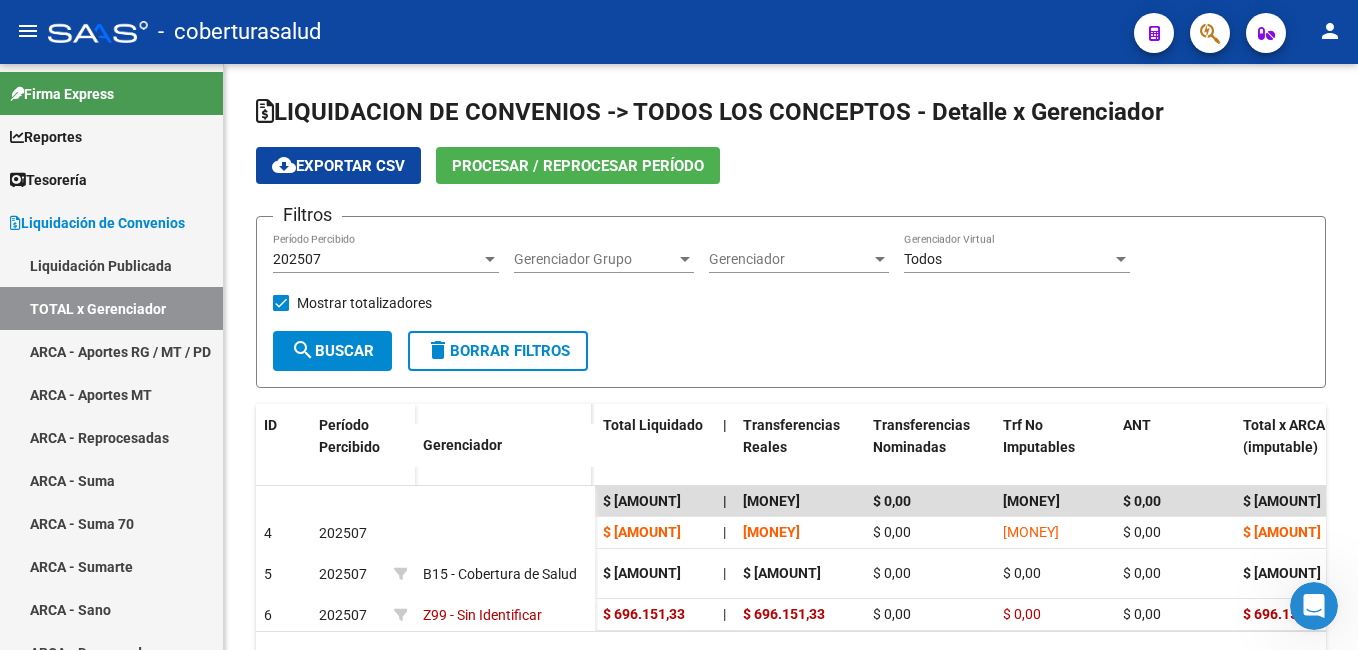 click 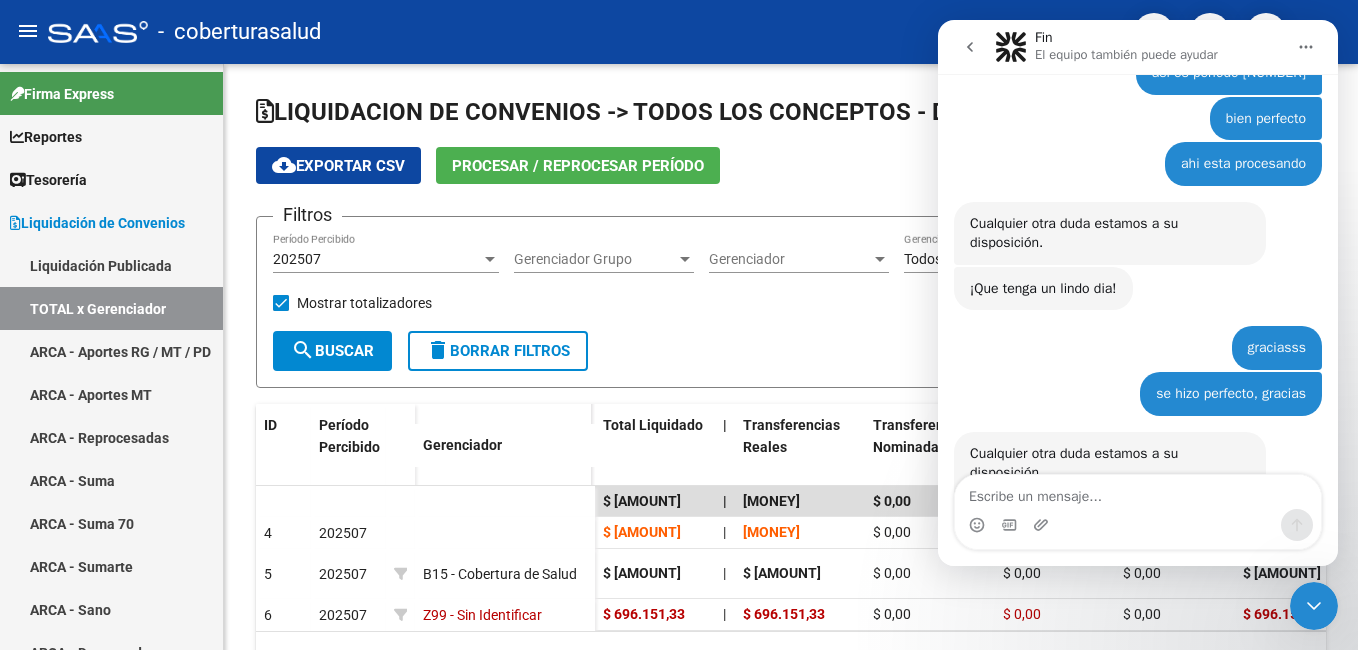 scroll, scrollTop: 638, scrollLeft: 0, axis: vertical 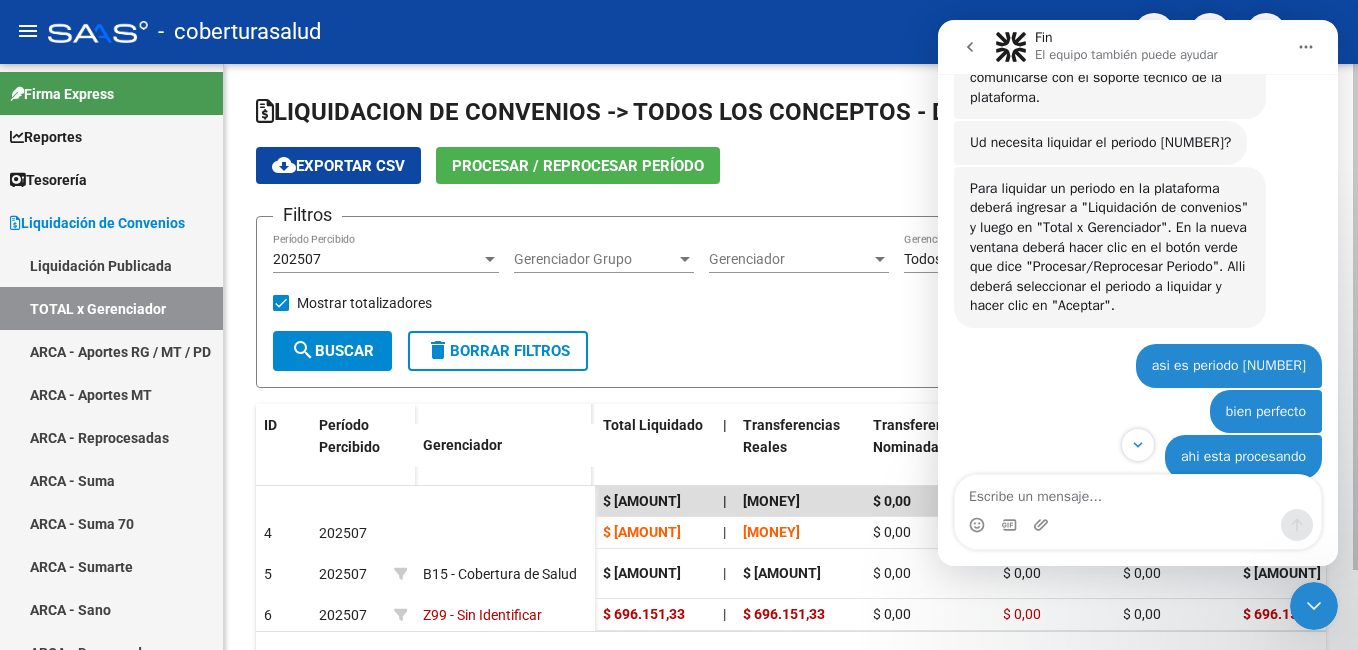 click on "Filtros [DATE] Período Percibido Gerenciador Grupo Gerenciador Grupo Gerenciador Gerenciador Todos Gerenciador Virtual    Mostrar totalizadores  search  Buscar  delete  Borrar Filtros" 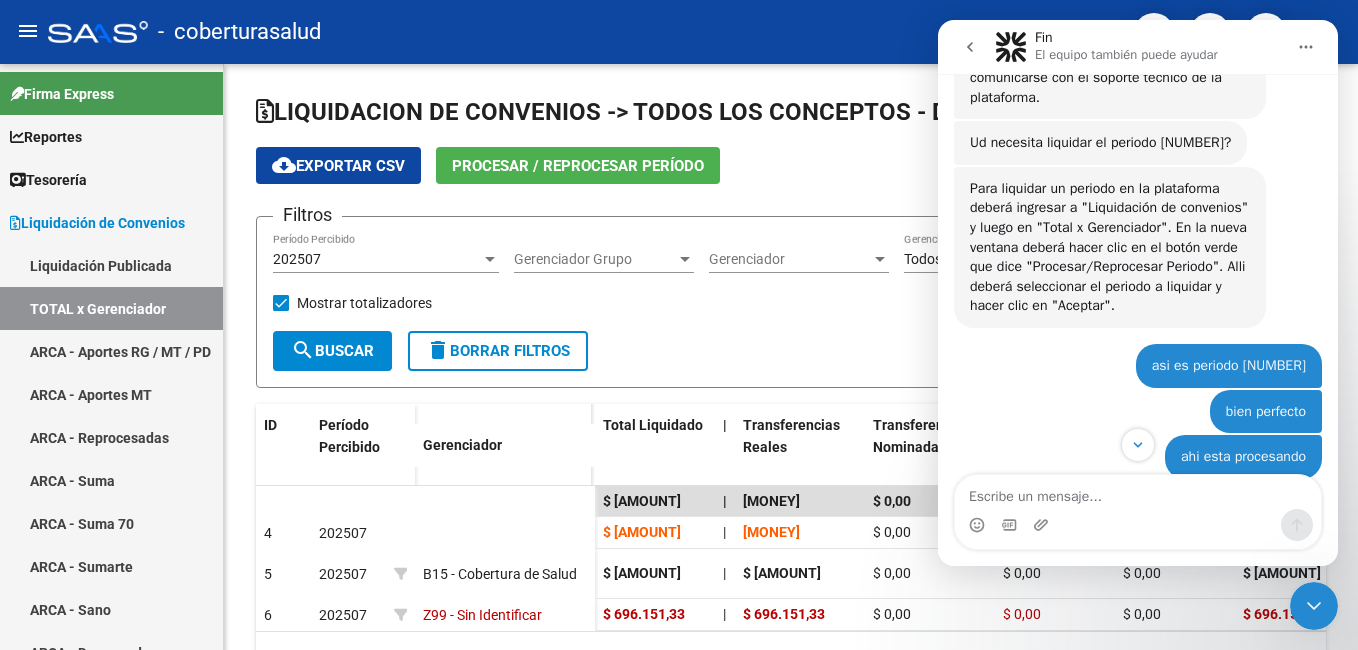 click at bounding box center [970, 47] 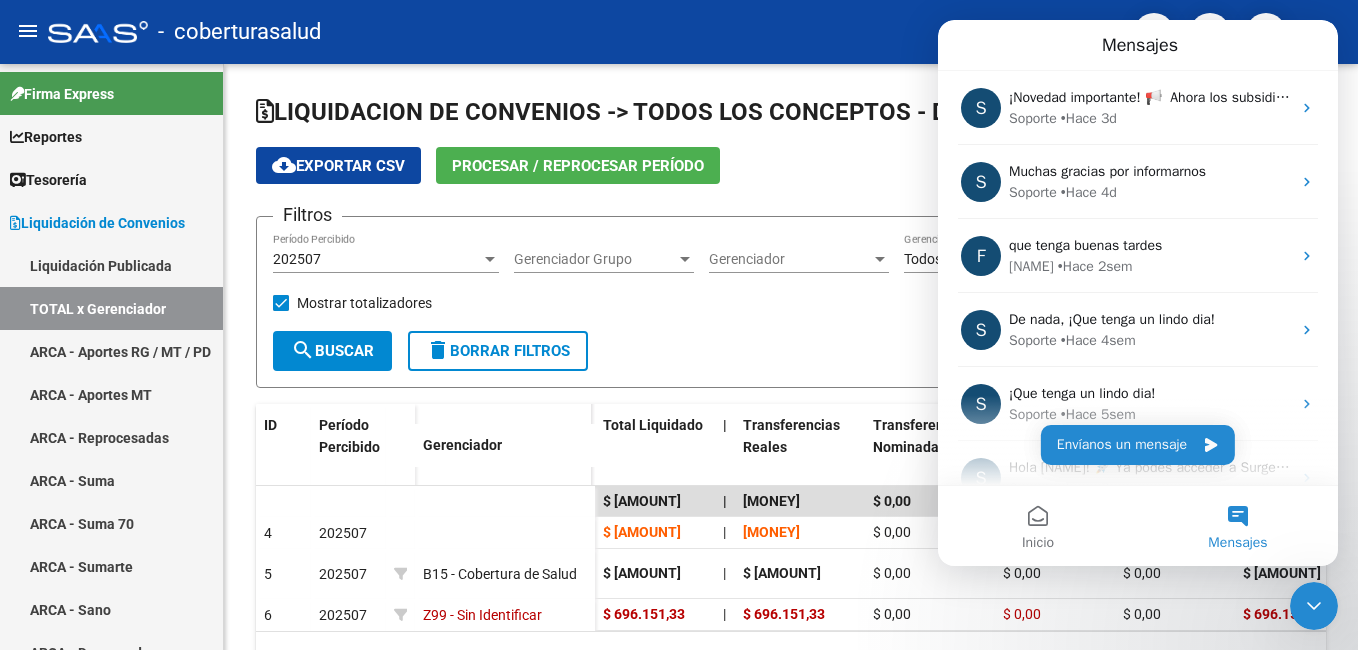 scroll, scrollTop: 0, scrollLeft: 0, axis: both 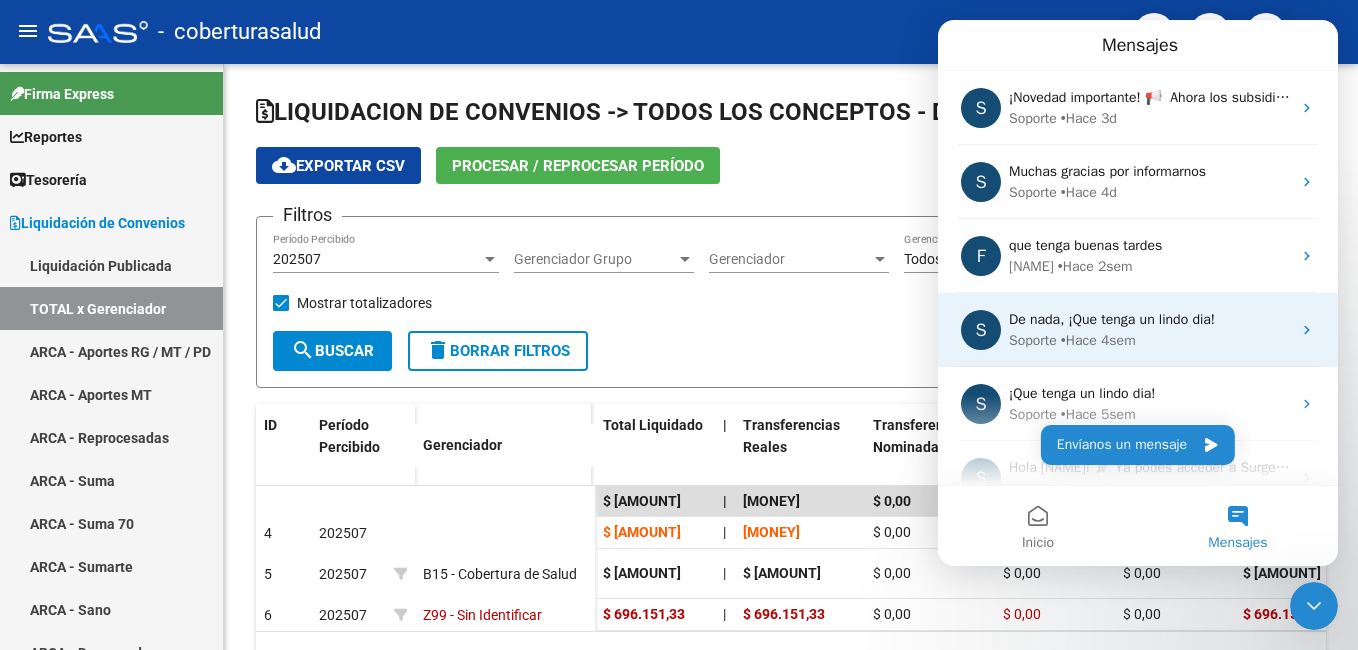 click on "De nada, ¡Que tenga un lindo dia!" at bounding box center (1112, 319) 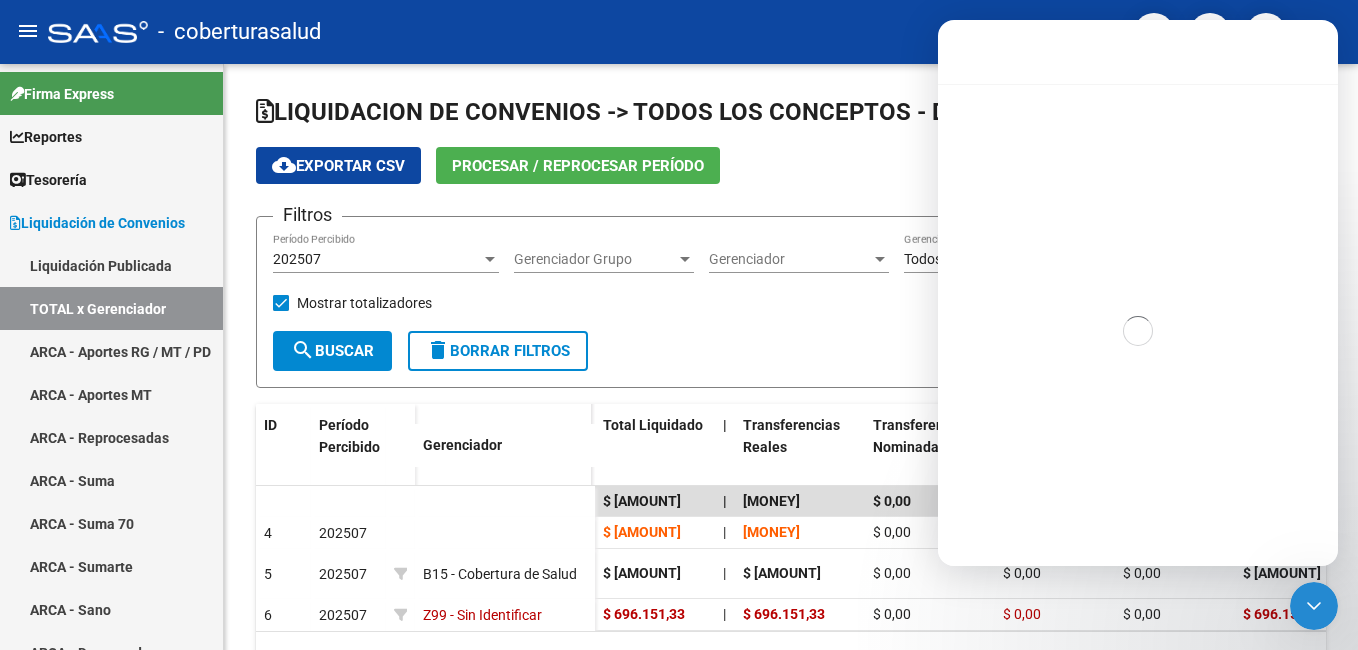 click 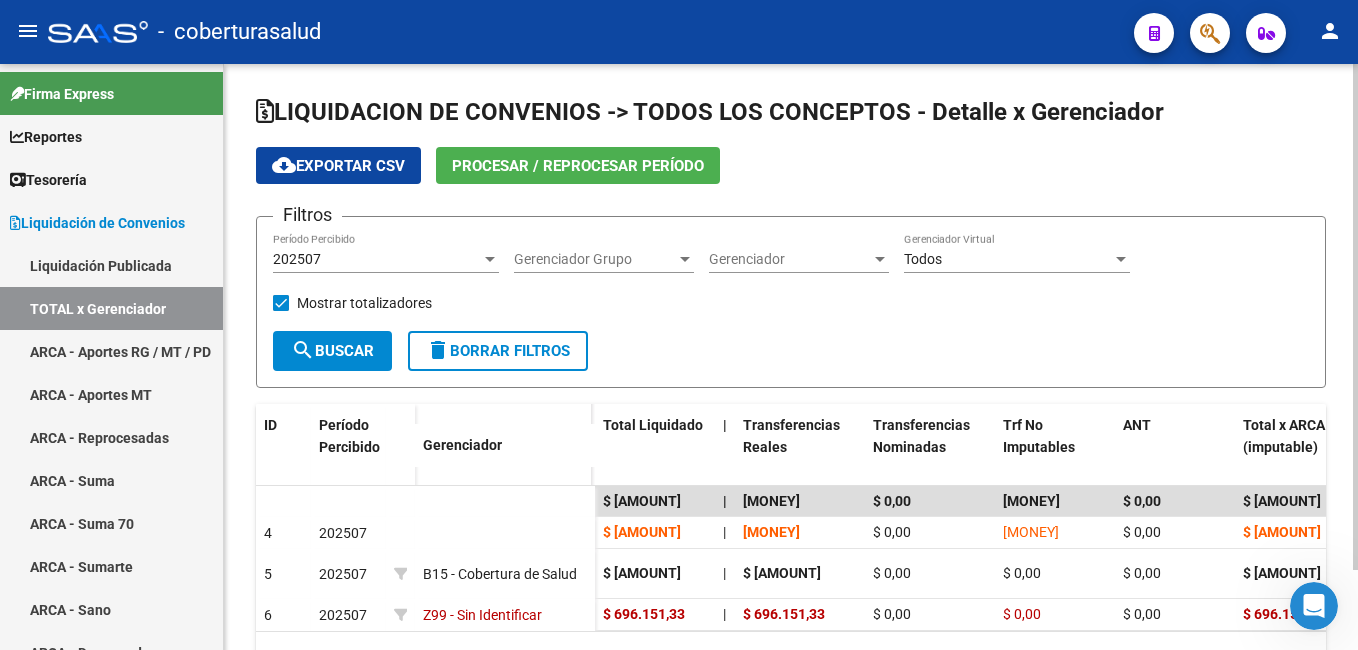 scroll, scrollTop: 638, scrollLeft: 0, axis: vertical 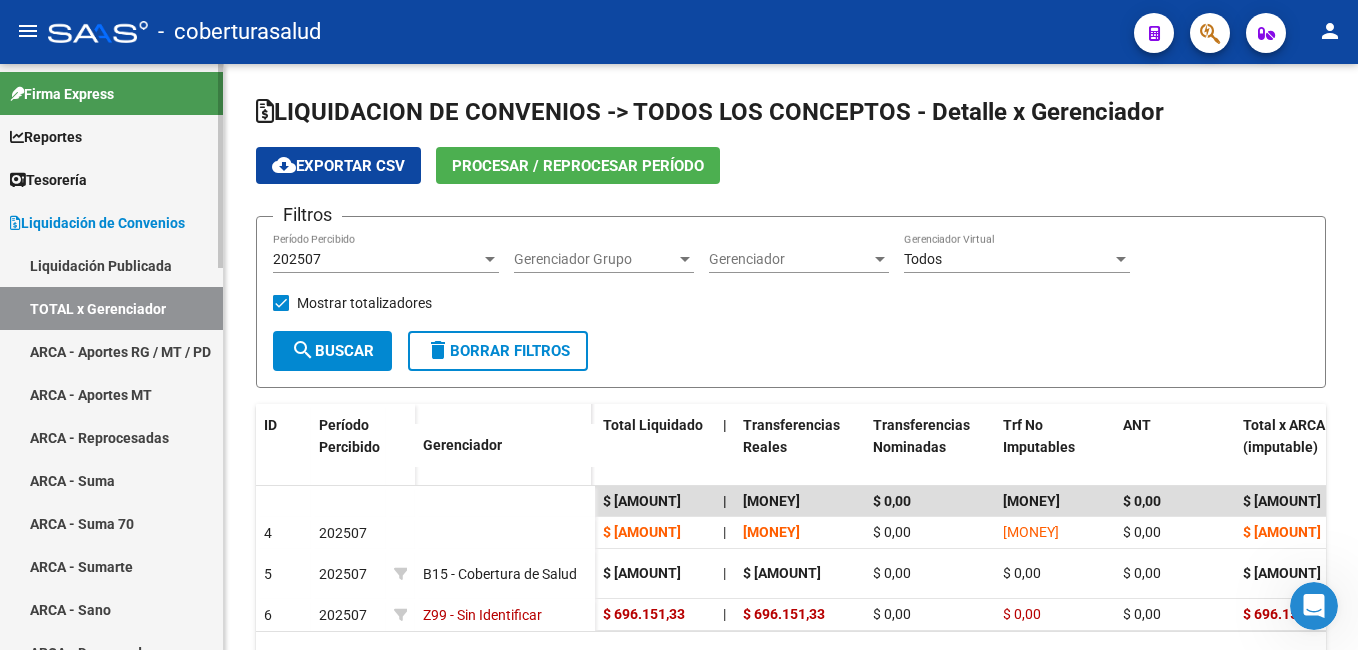 click on "Liquidación de Convenios" at bounding box center [97, 223] 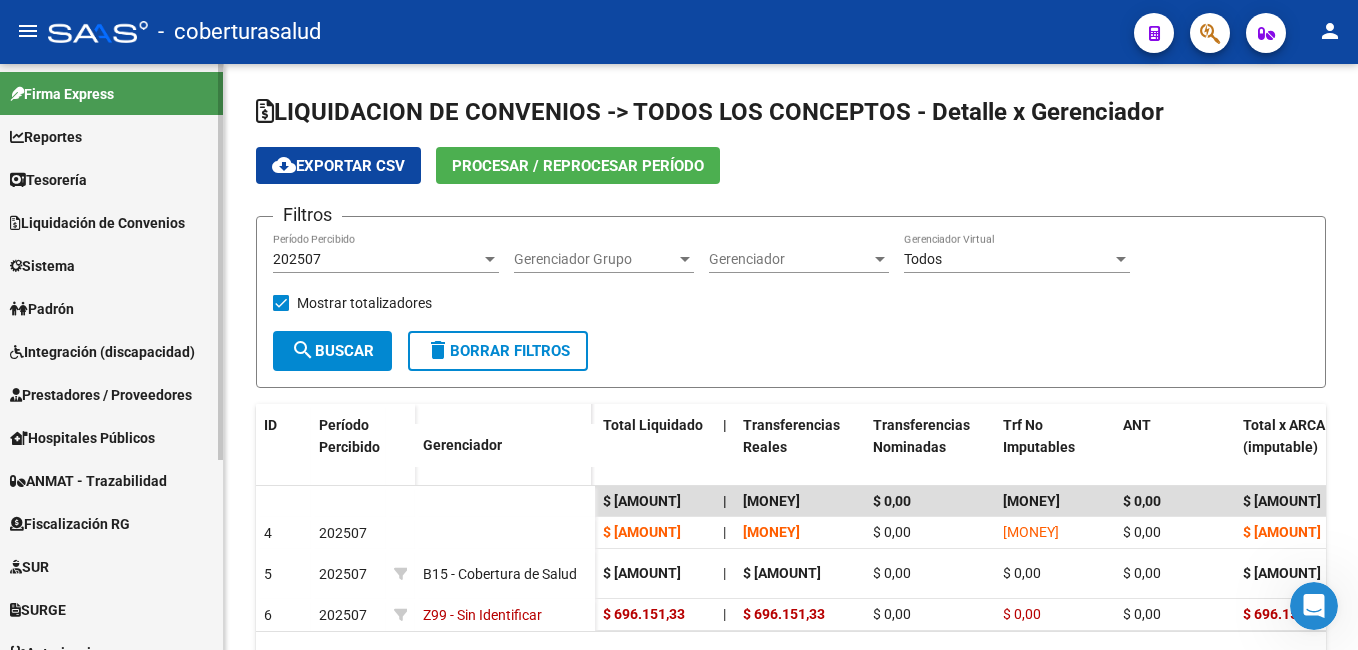 click on "Tesorería" at bounding box center (111, 179) 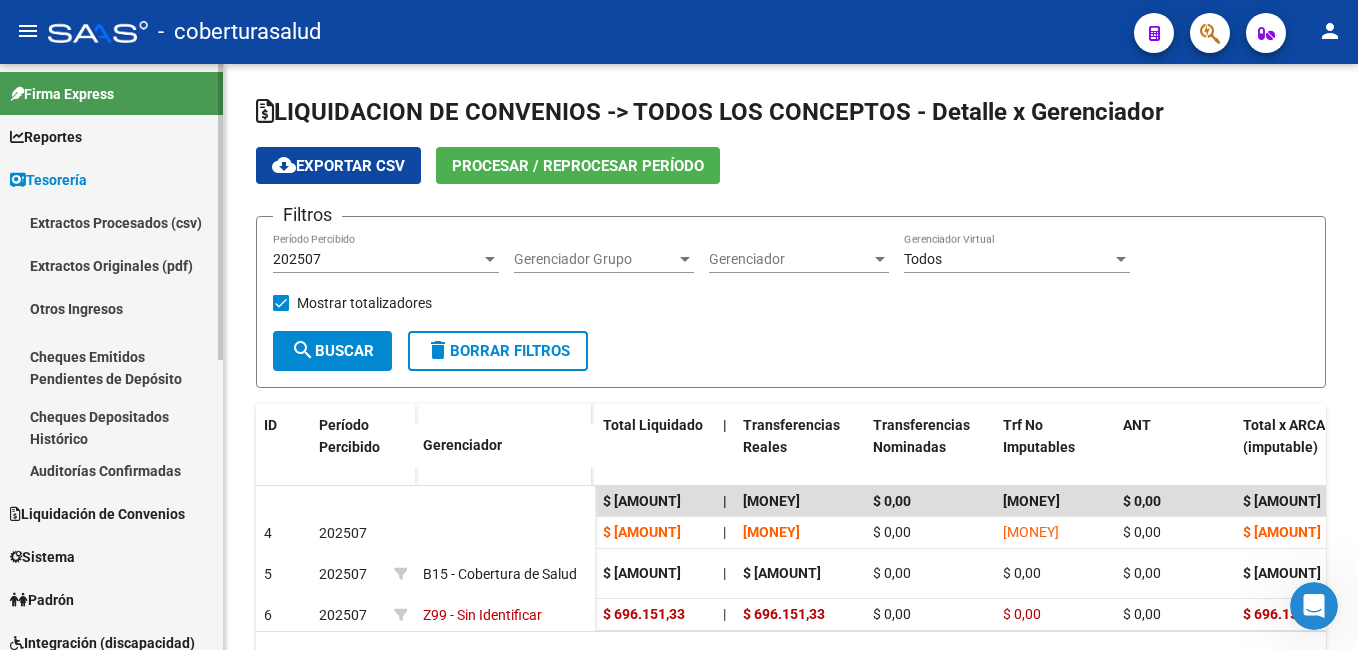 click on "Tesorería" at bounding box center (111, 179) 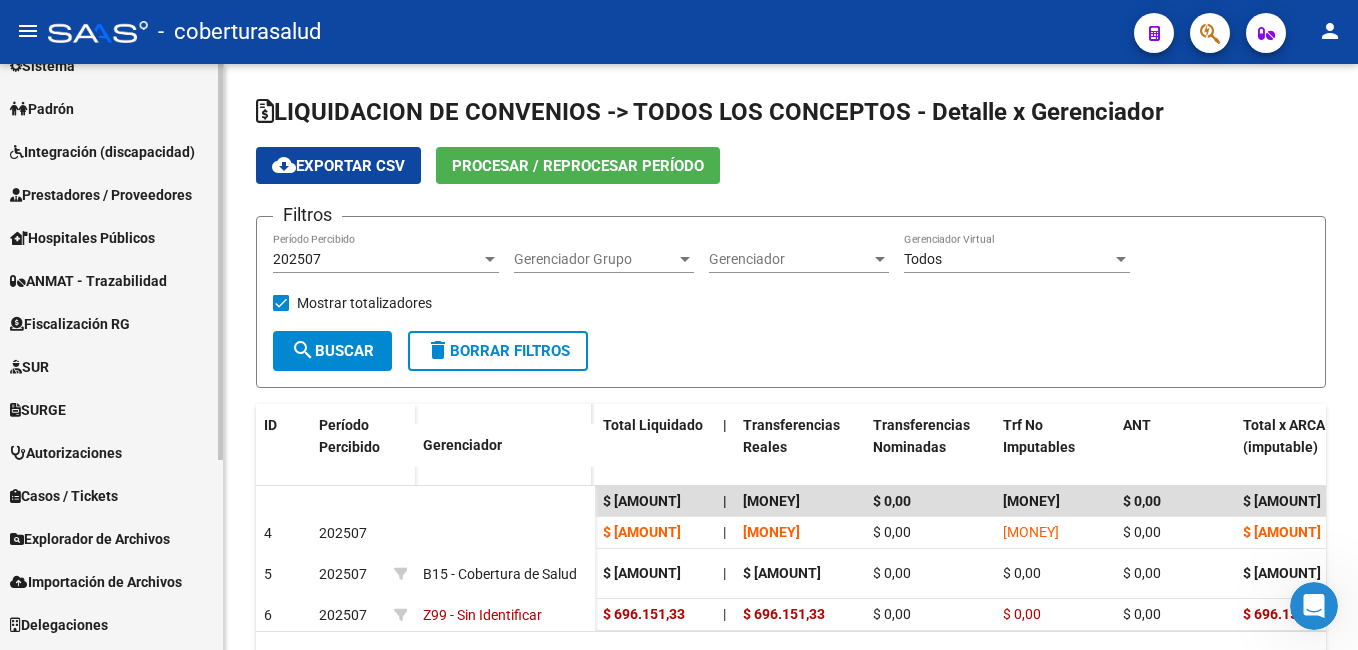 scroll, scrollTop: 282, scrollLeft: 0, axis: vertical 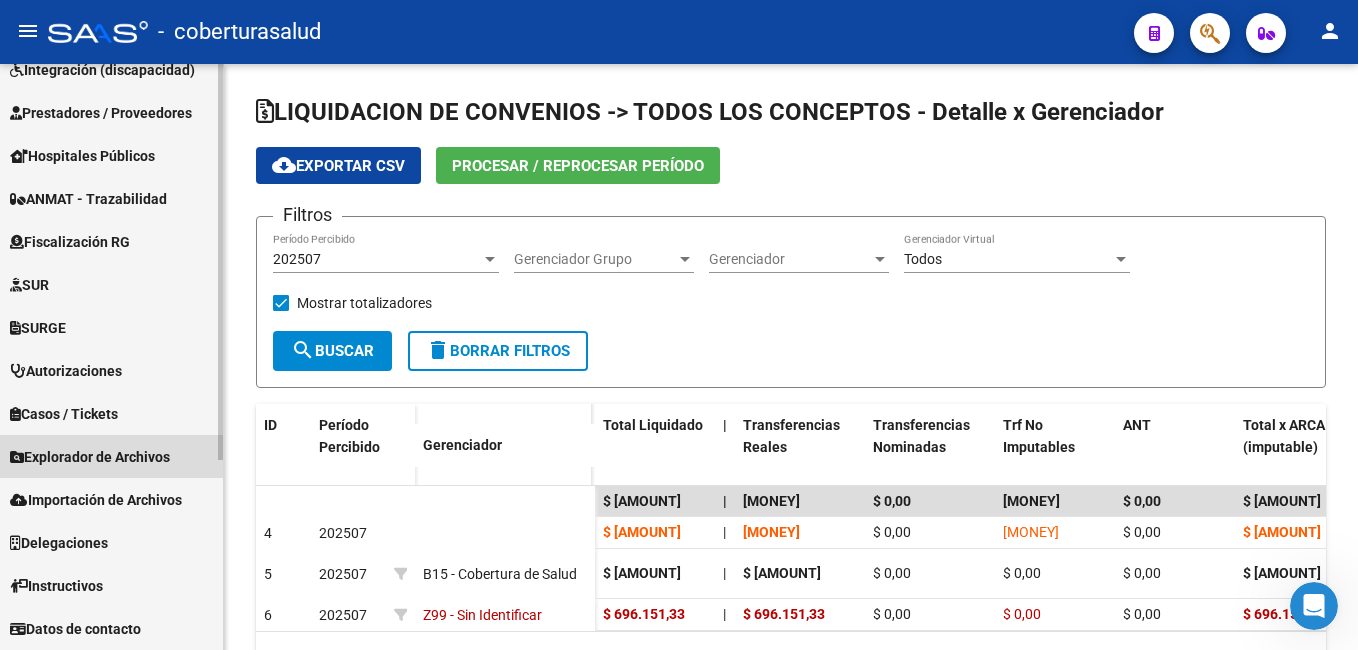 click on "Explorador de Archivos" at bounding box center [90, 457] 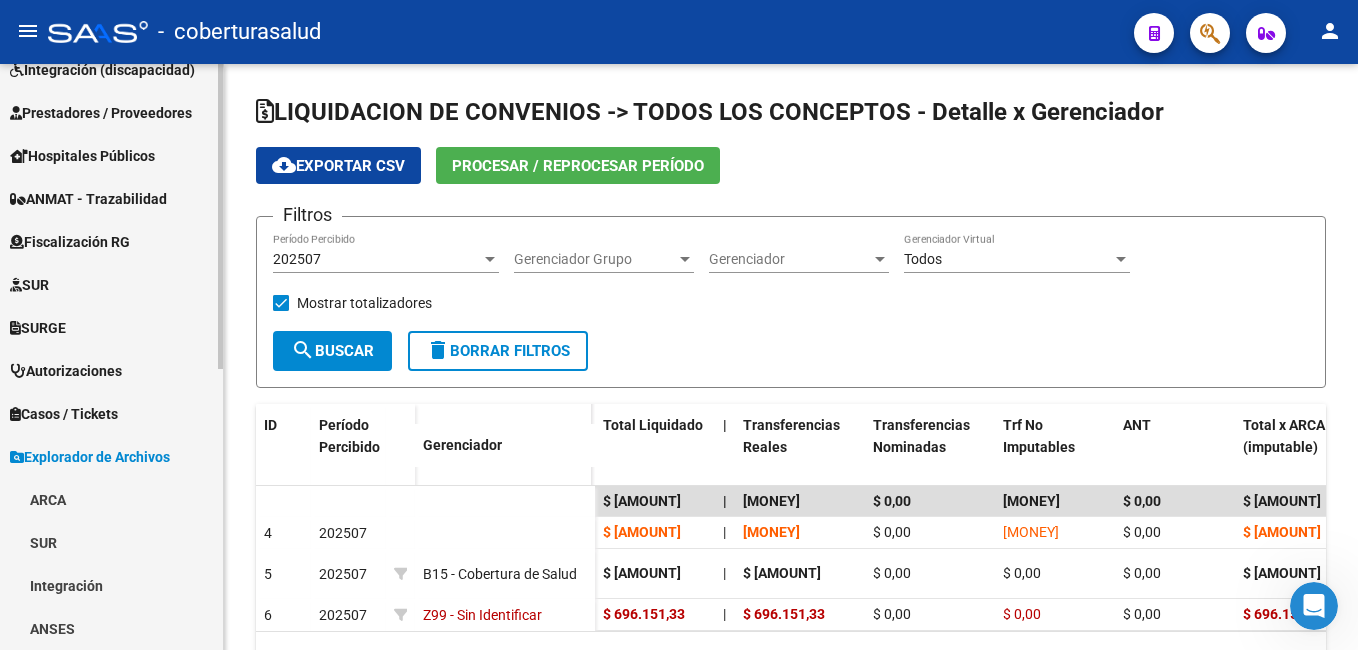 click on "ARCA" at bounding box center [111, 499] 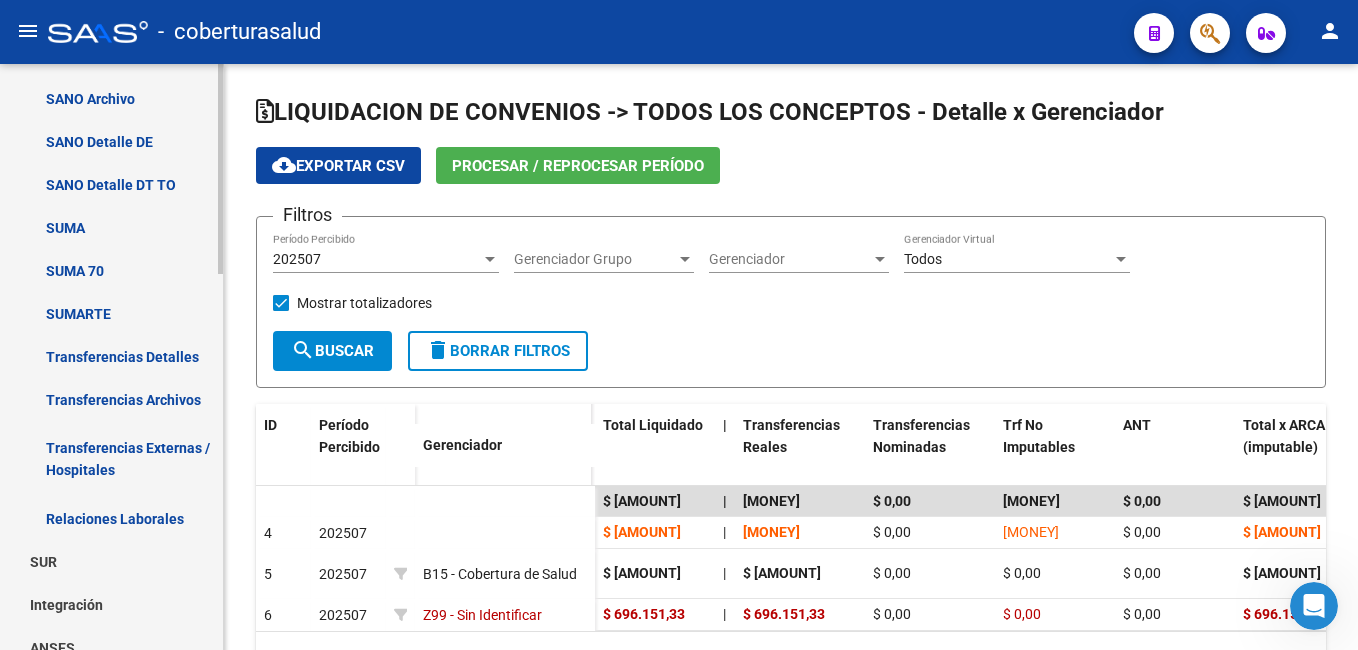 scroll, scrollTop: 782, scrollLeft: 0, axis: vertical 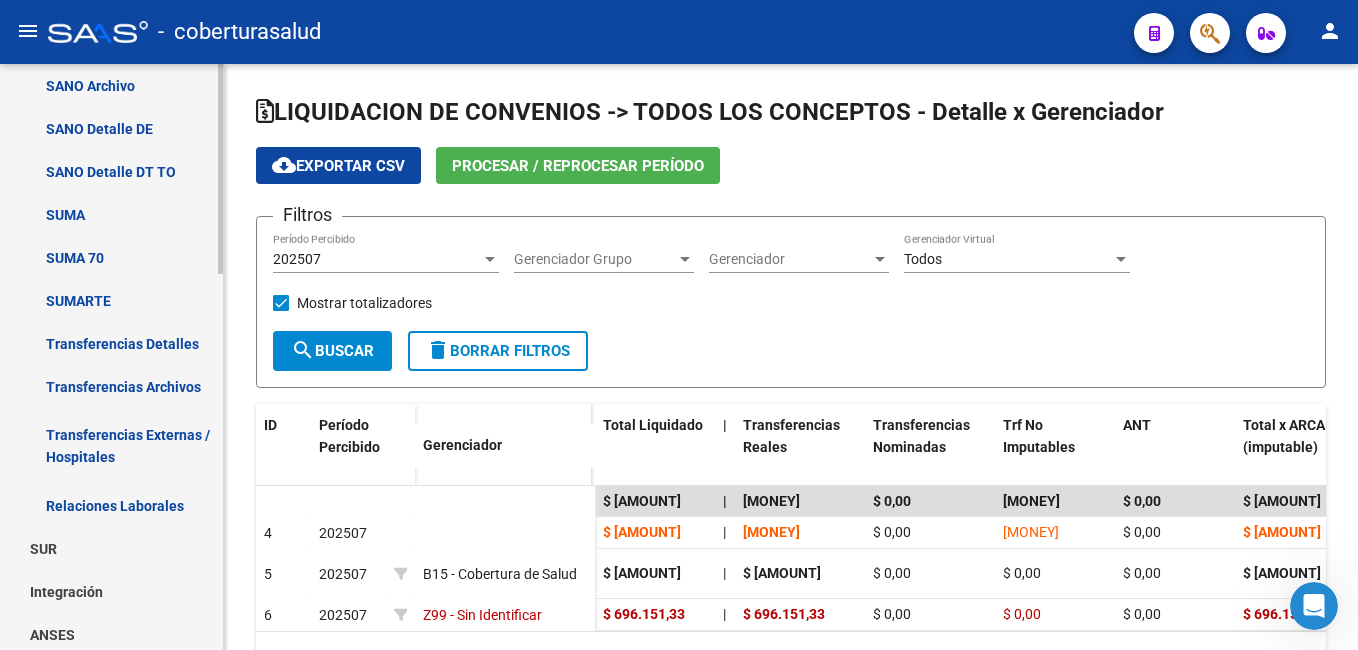 click on "Transferencias Detalles" at bounding box center [111, 343] 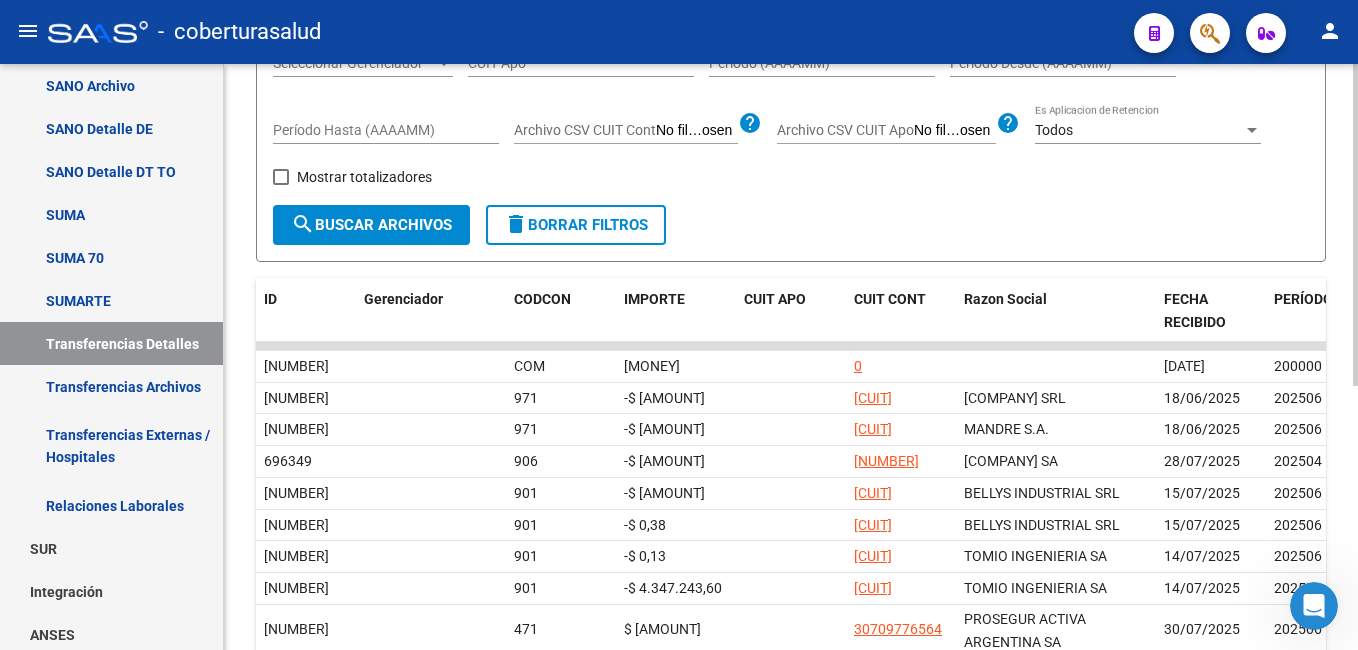 scroll, scrollTop: 0, scrollLeft: 0, axis: both 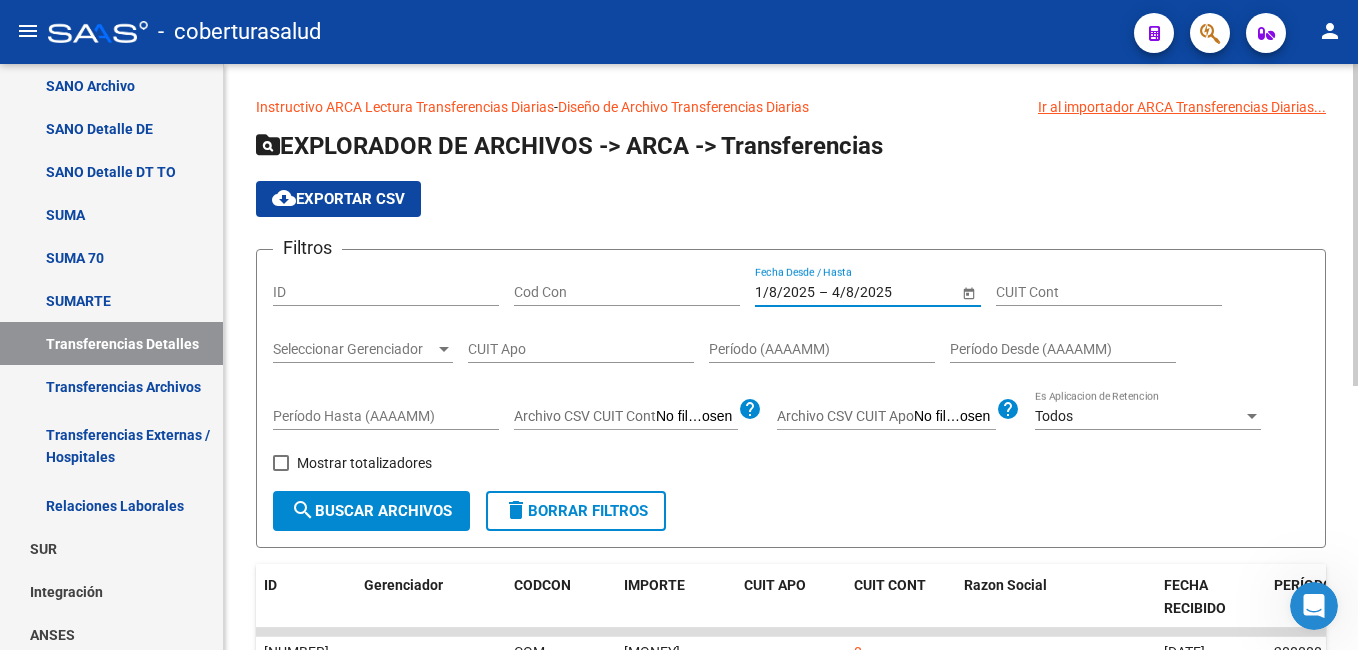 click on "1/8/2025" at bounding box center (785, 292) 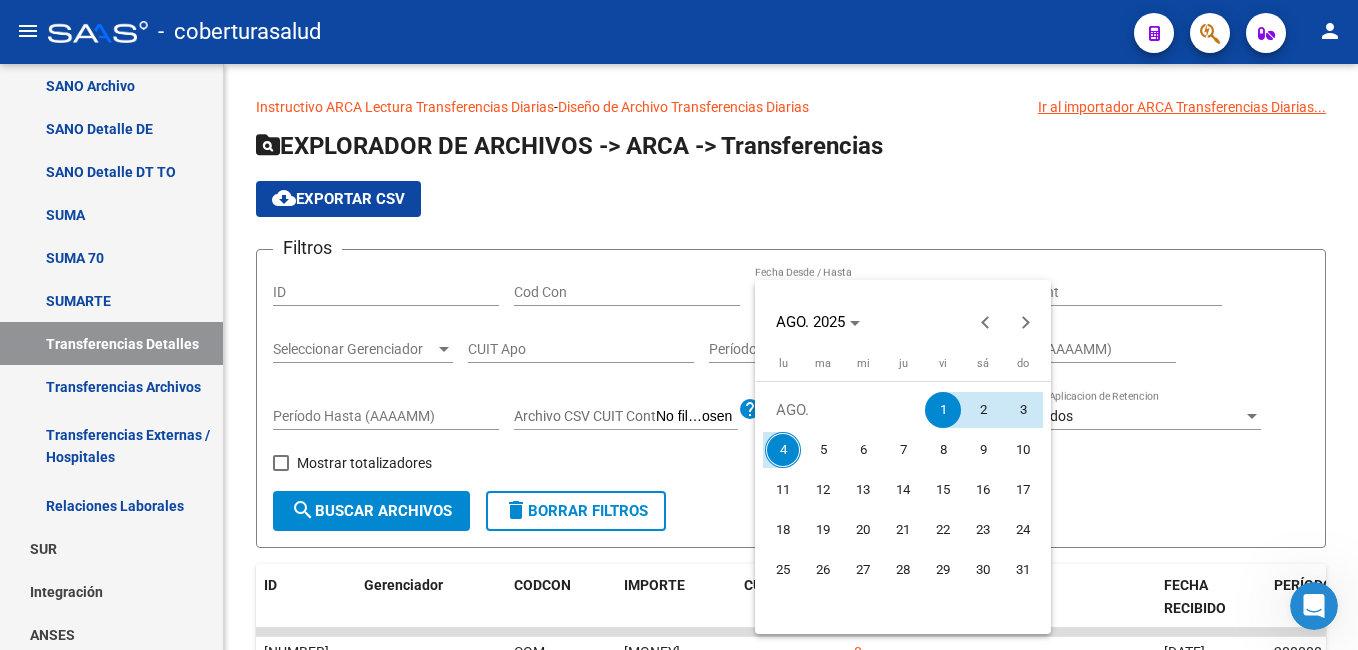 click at bounding box center [679, 325] 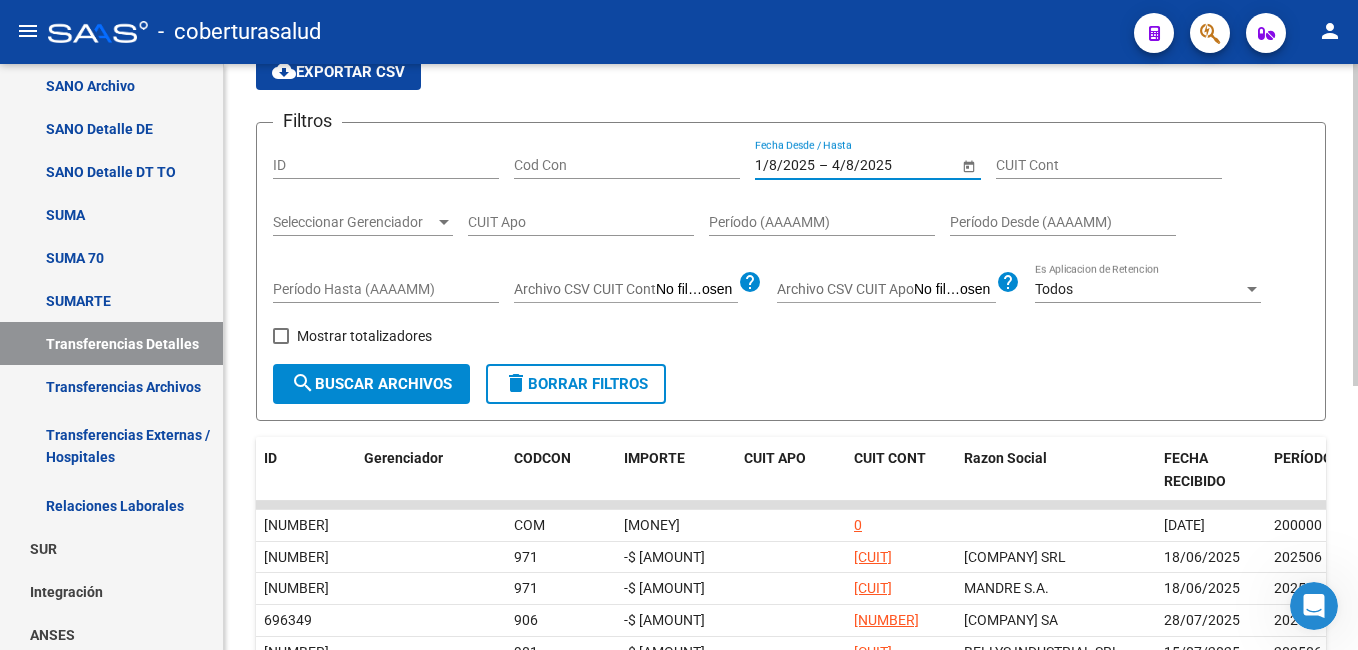 scroll, scrollTop: 0, scrollLeft: 0, axis: both 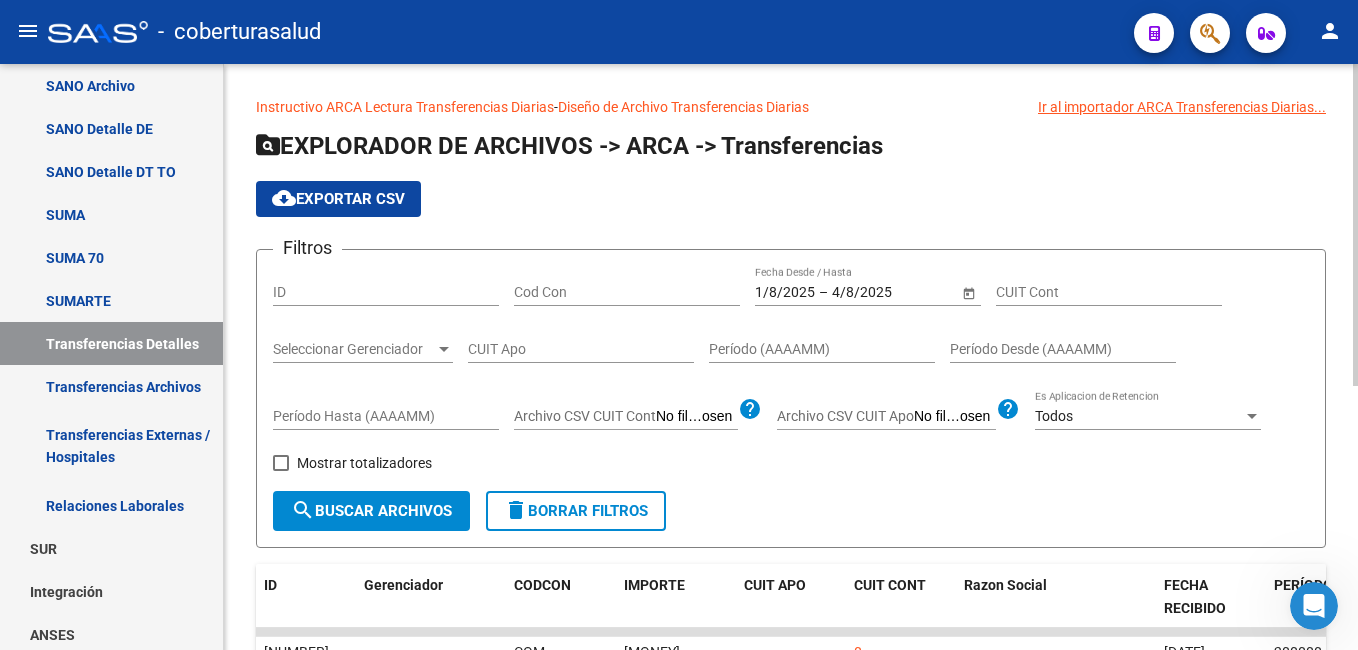 click 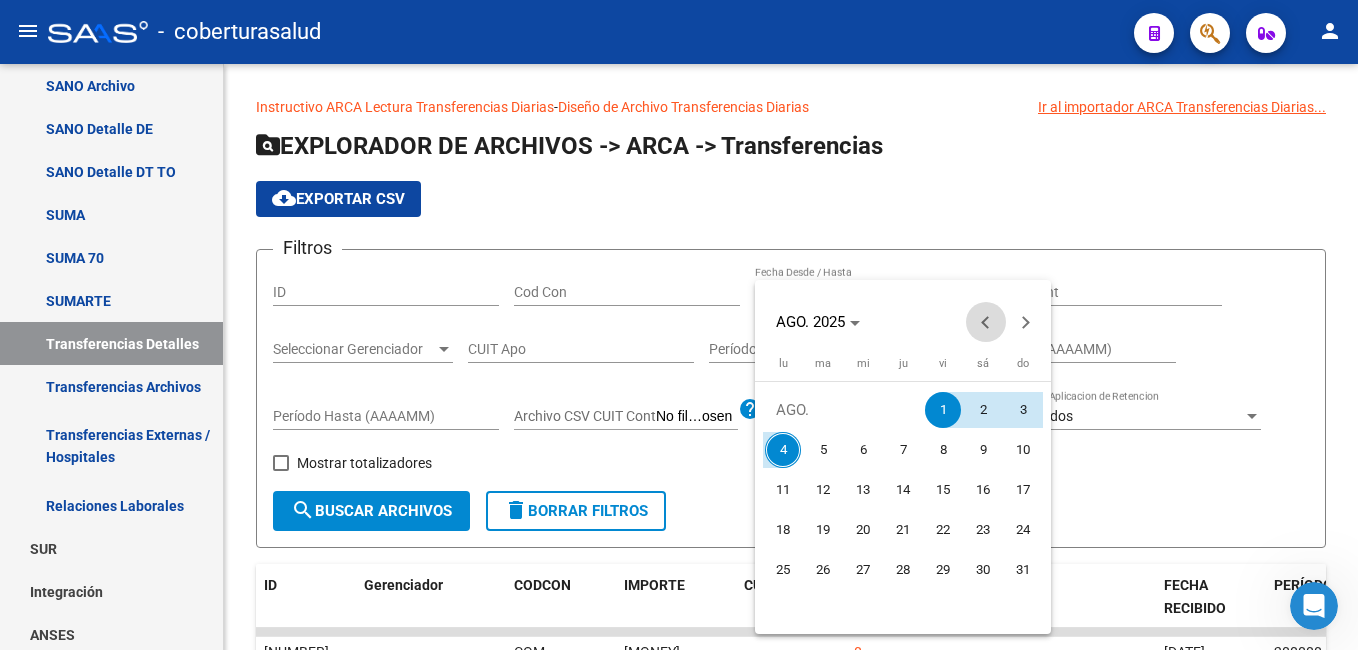 click at bounding box center (986, 322) 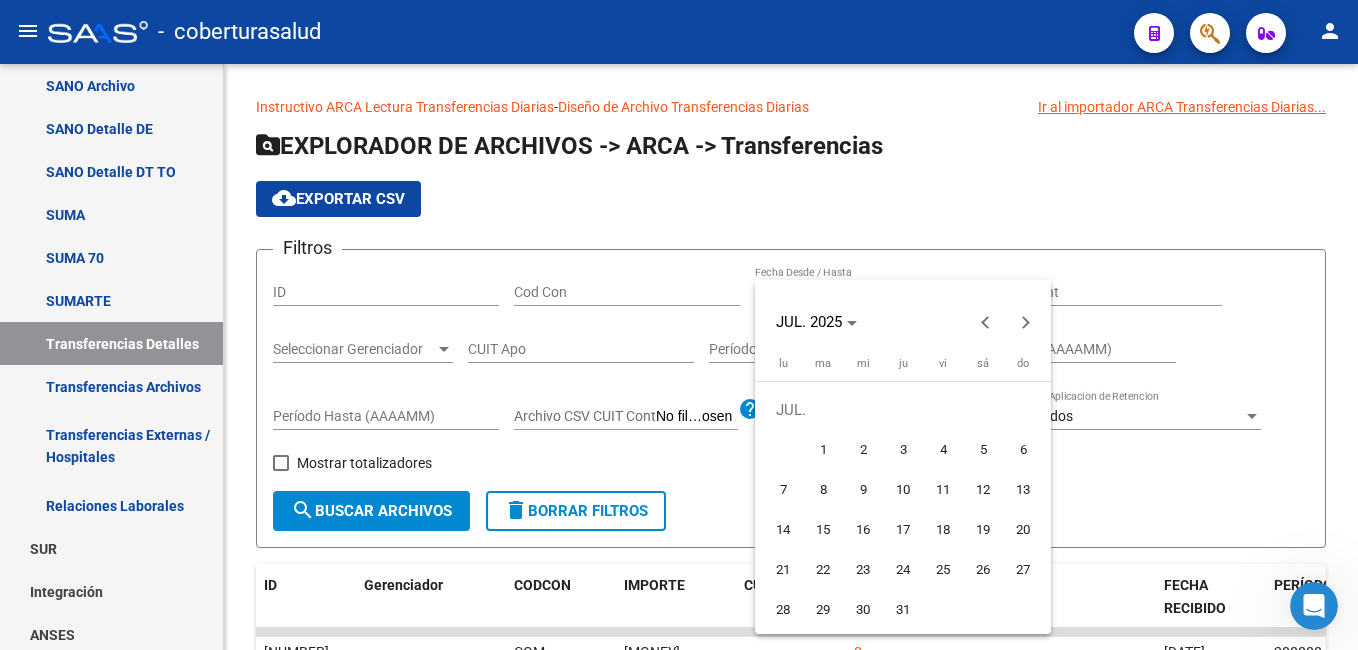 click on "1" at bounding box center [823, 450] 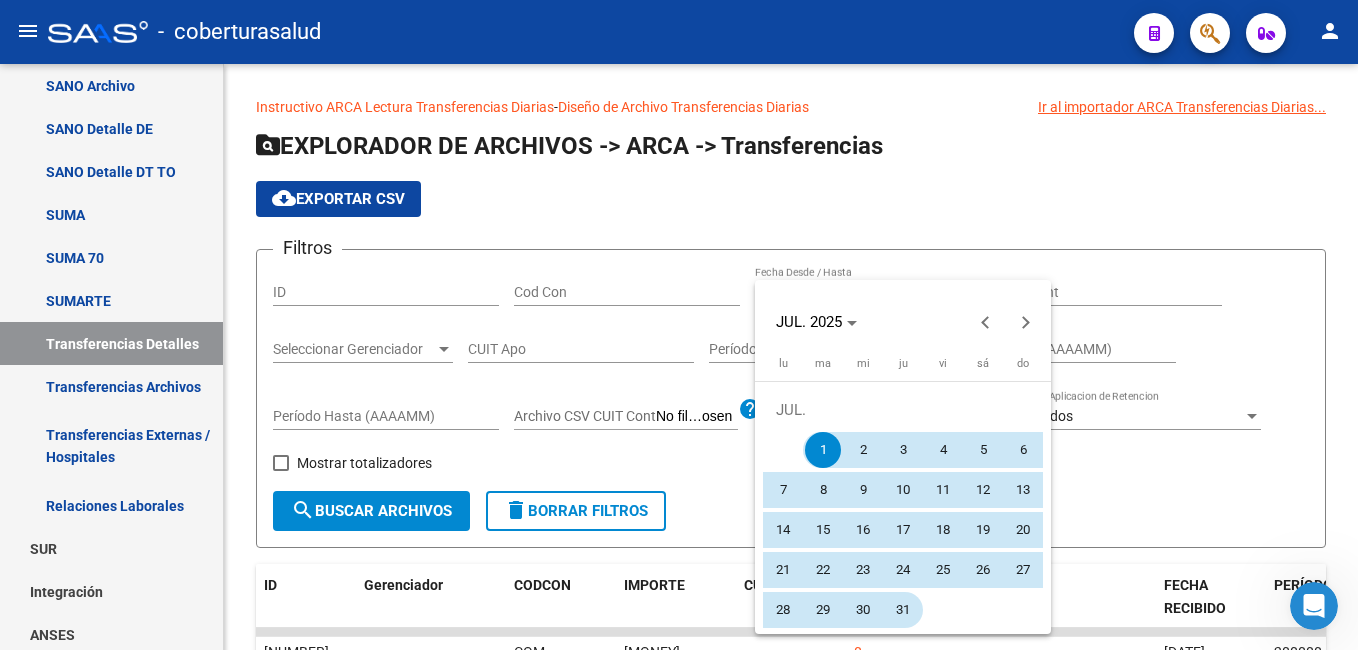 click on "31" at bounding box center [903, 610] 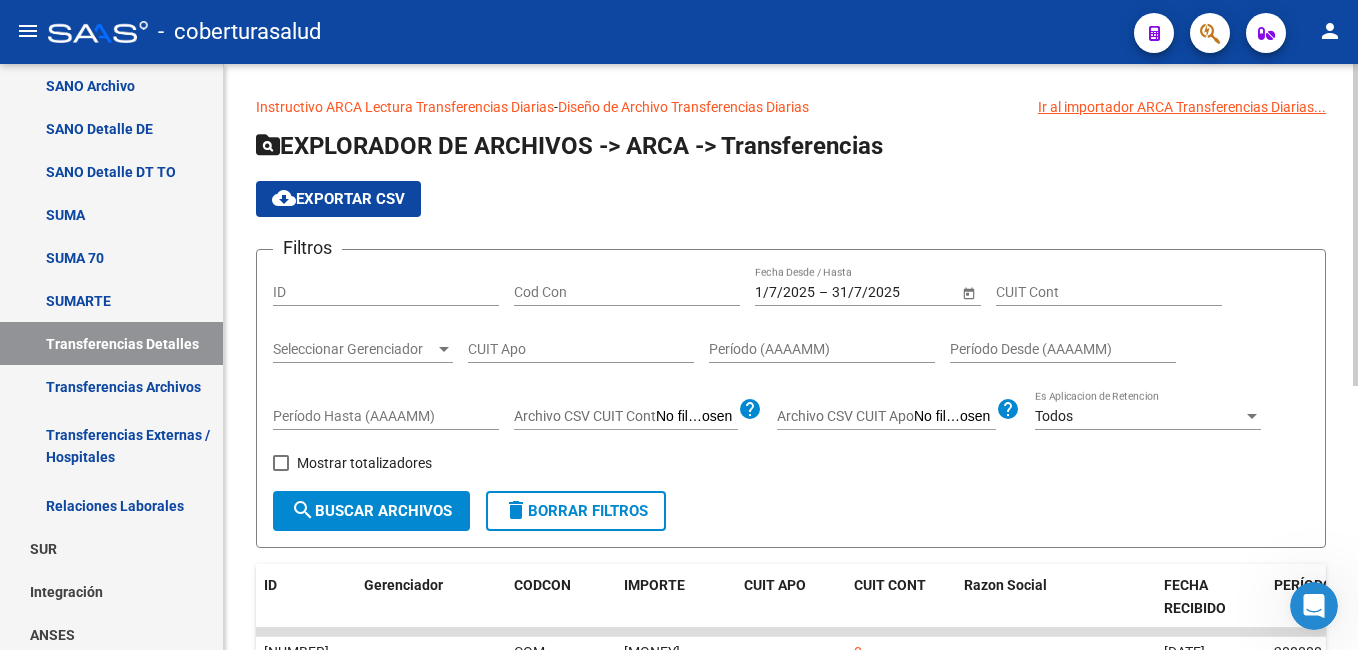 click on "search  Buscar Archivos" 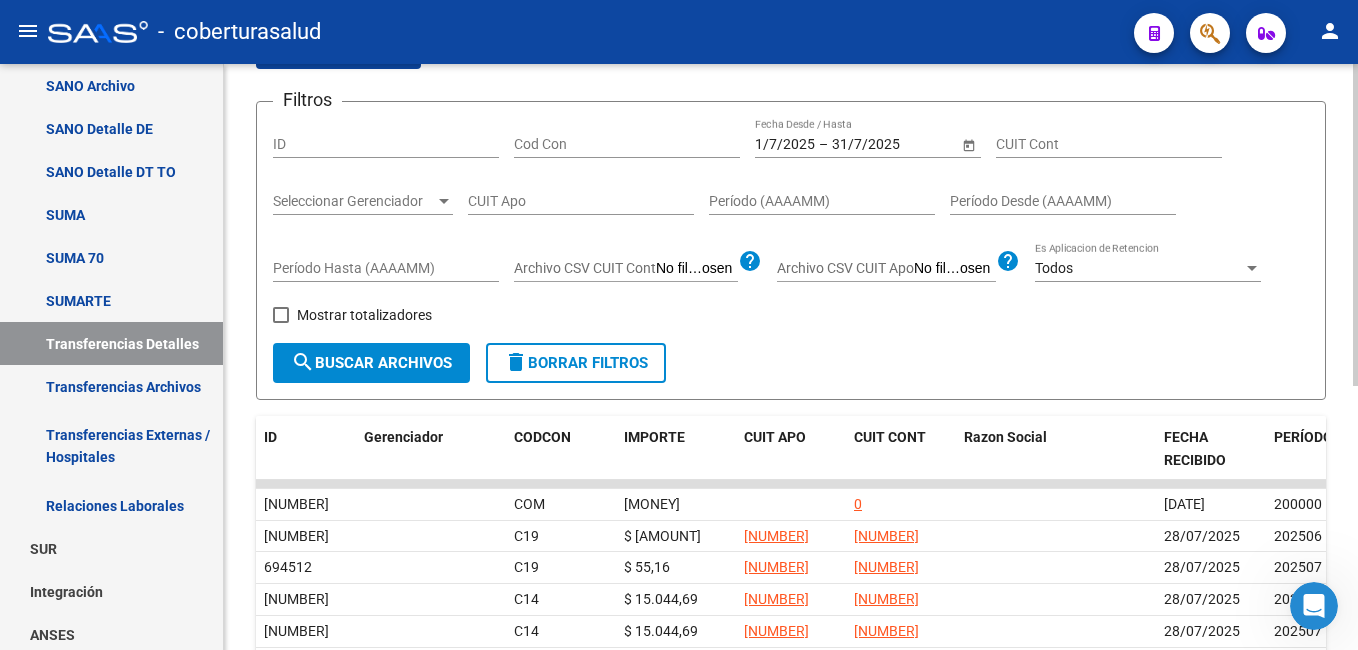 scroll, scrollTop: 0, scrollLeft: 0, axis: both 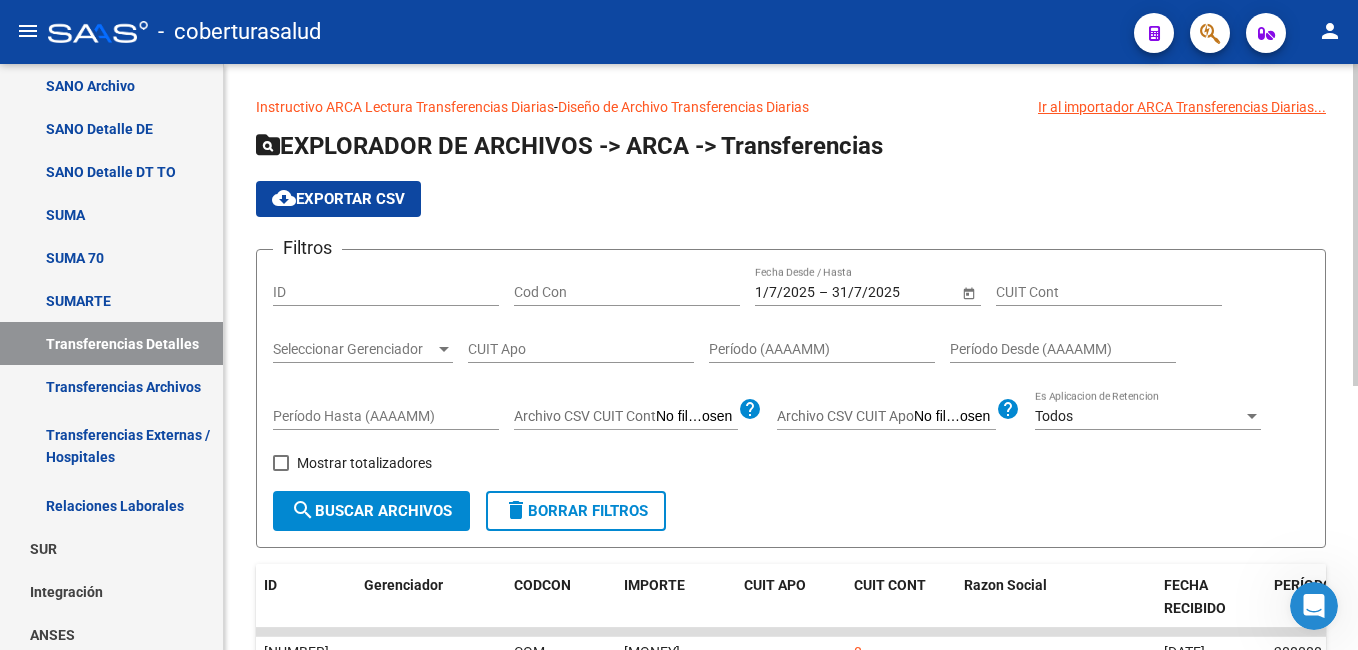 click on "cloud_download  Exportar CSV" 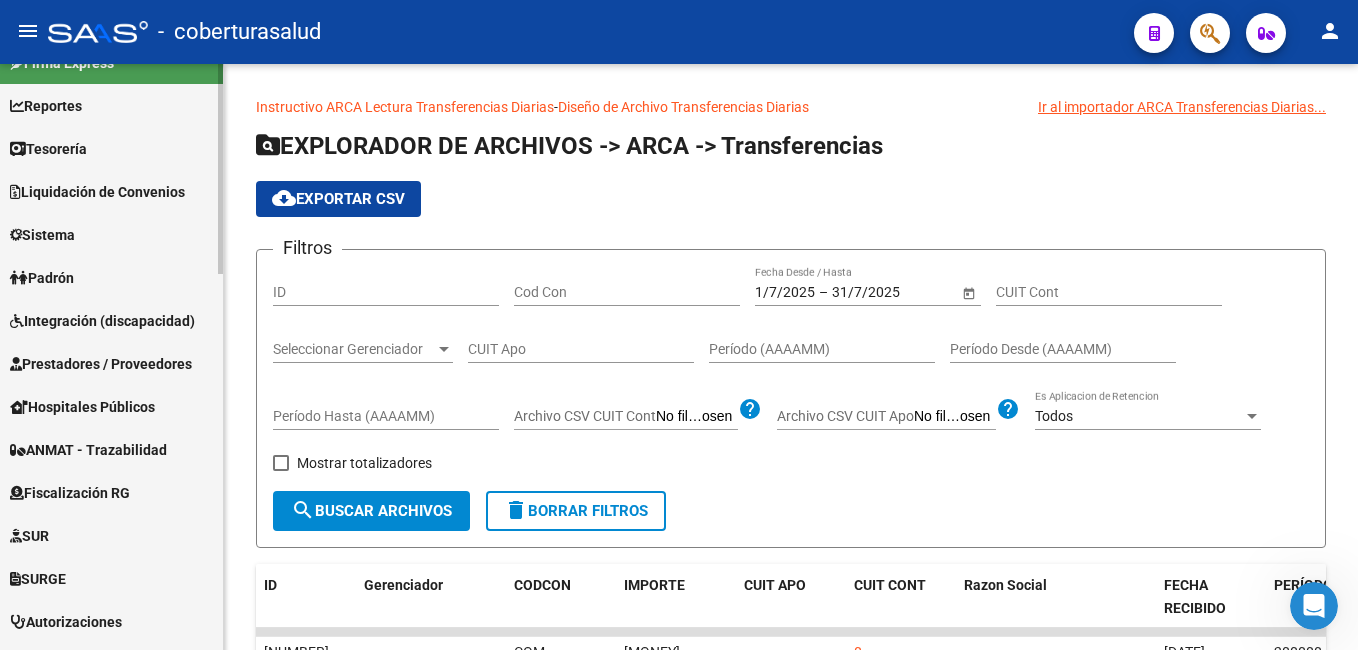 scroll, scrollTop: 0, scrollLeft: 0, axis: both 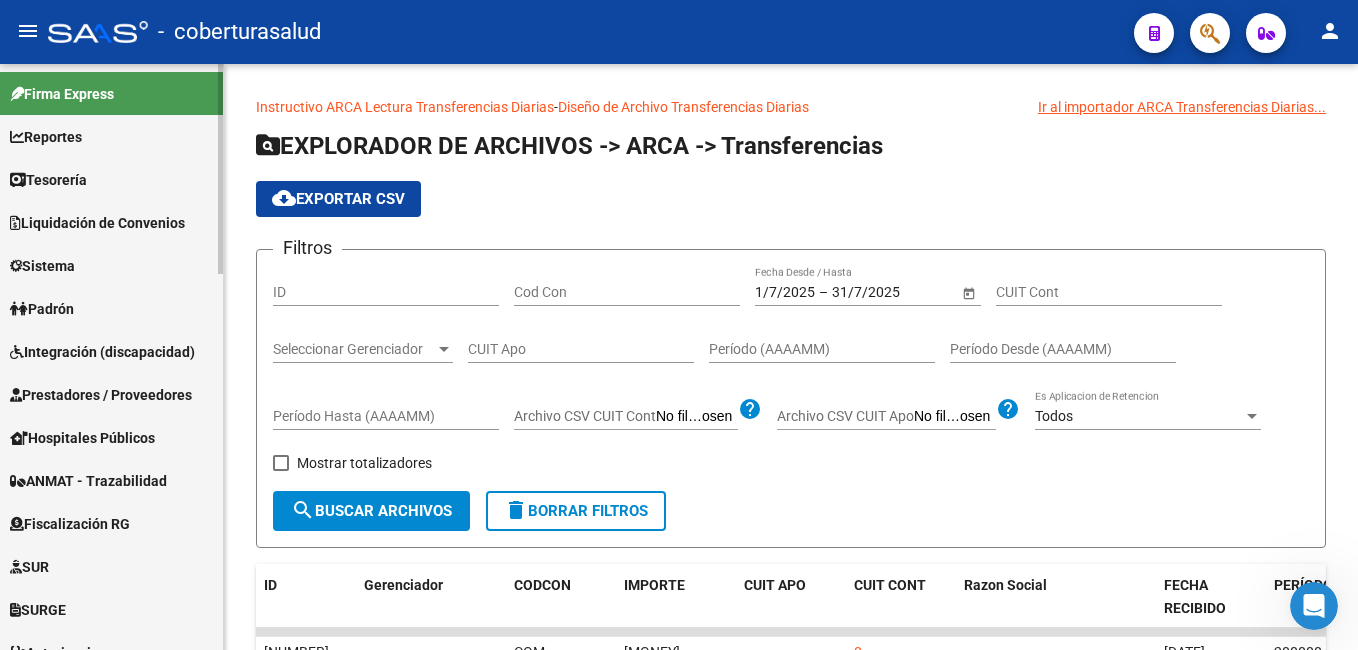 click on "Liquidación de Convenios" at bounding box center [97, 223] 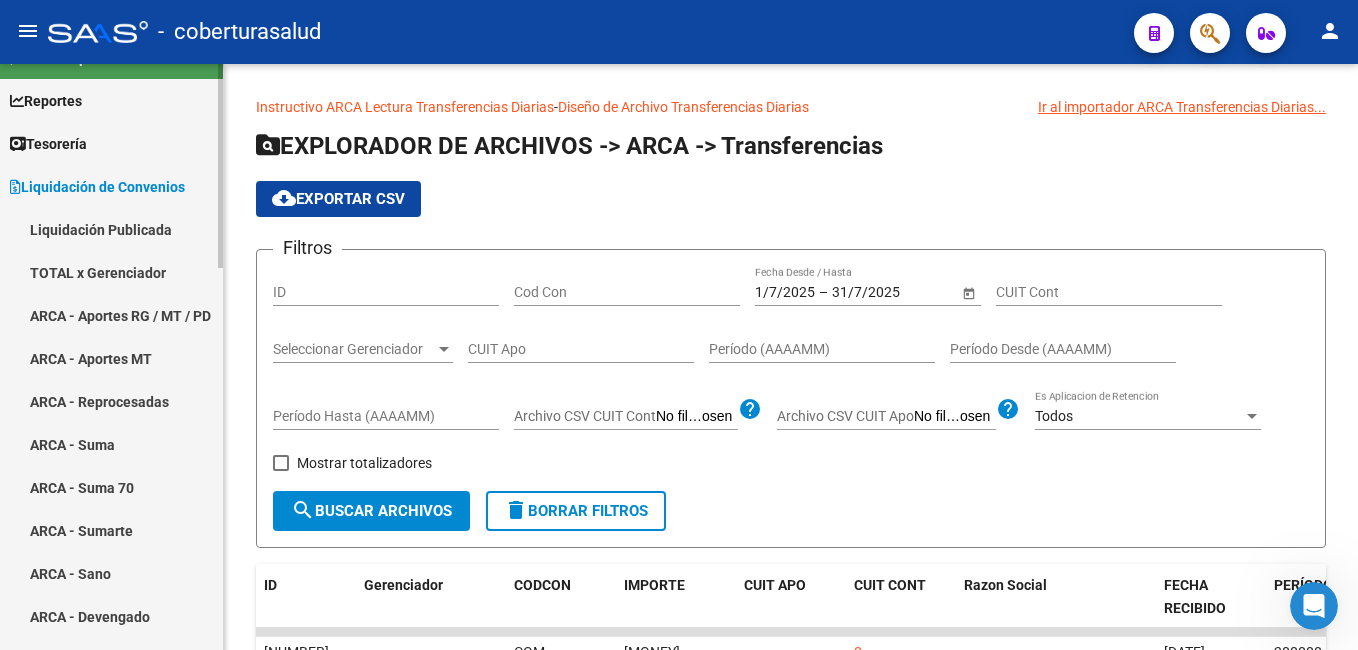 scroll, scrollTop: 0, scrollLeft: 0, axis: both 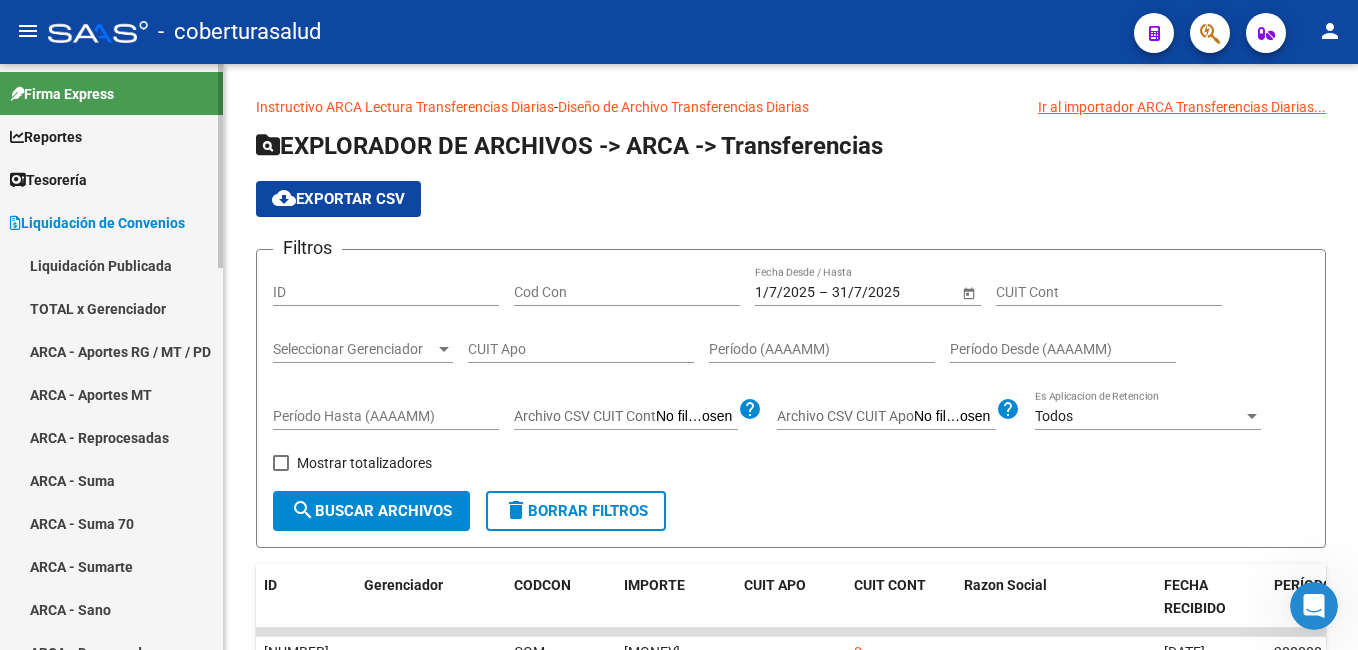 click on "ARCA - Aportes RG / MT / PD" at bounding box center [111, 351] 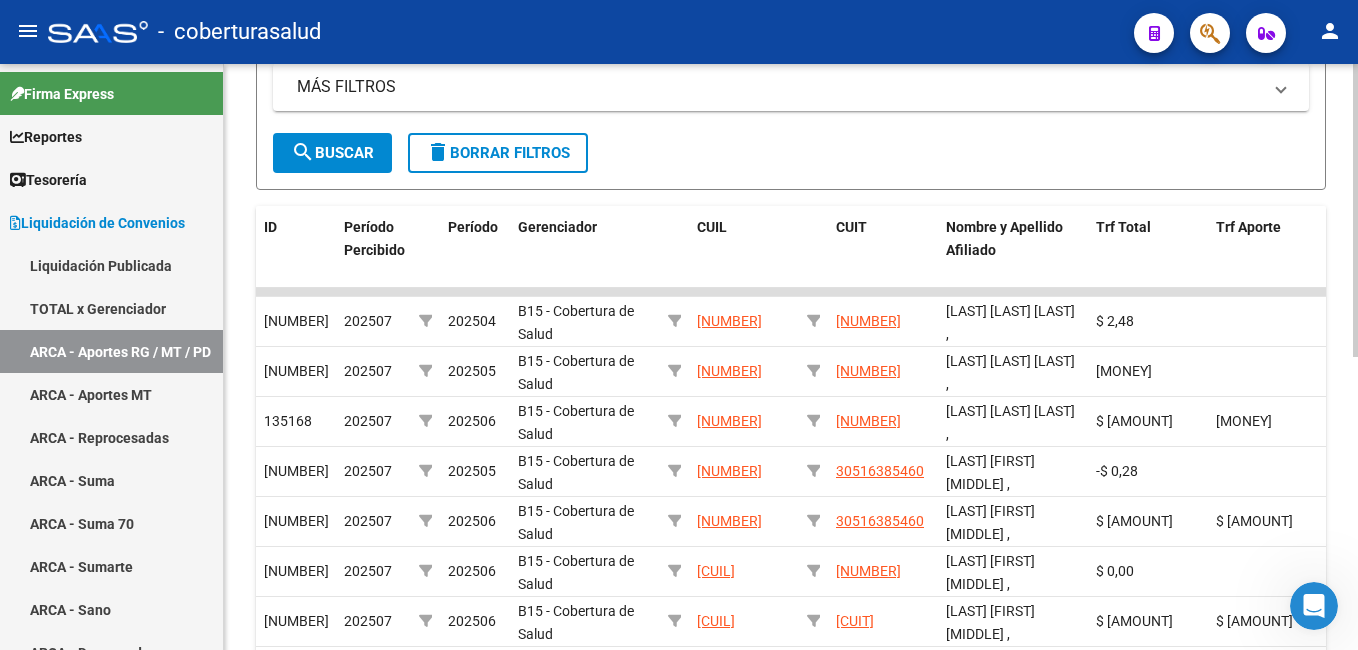 scroll, scrollTop: 0, scrollLeft: 0, axis: both 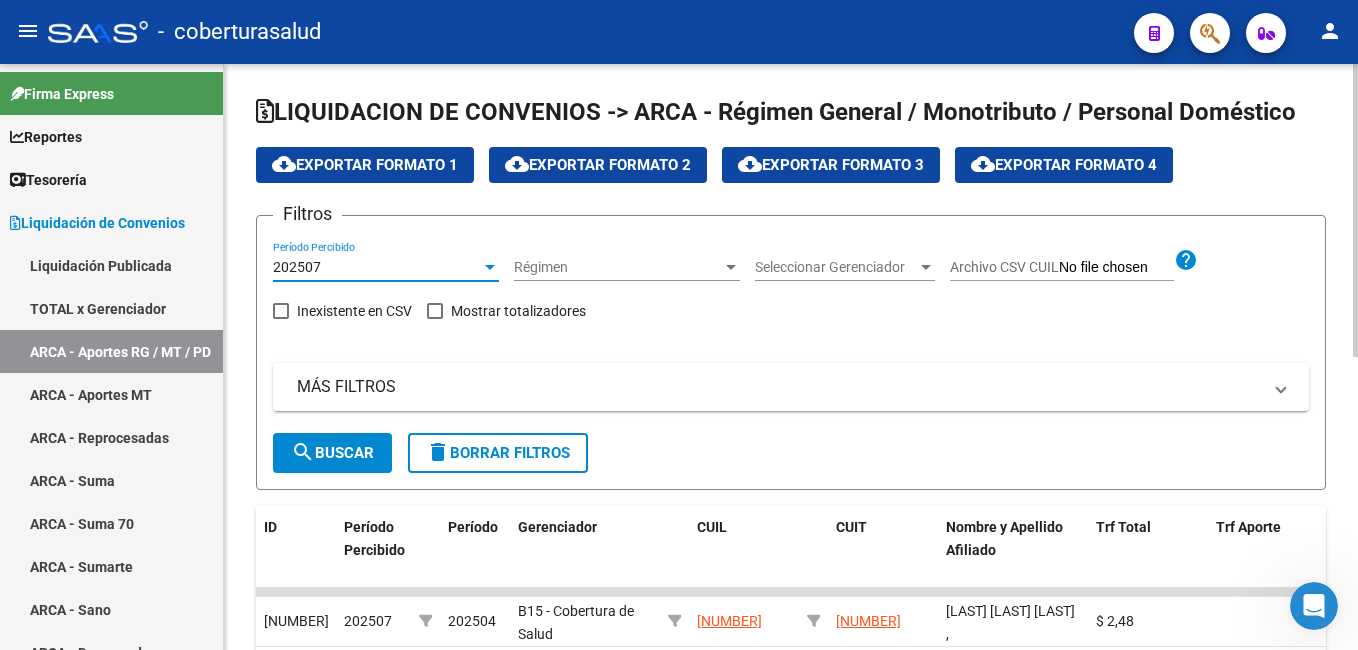 click on "202507" at bounding box center [377, 267] 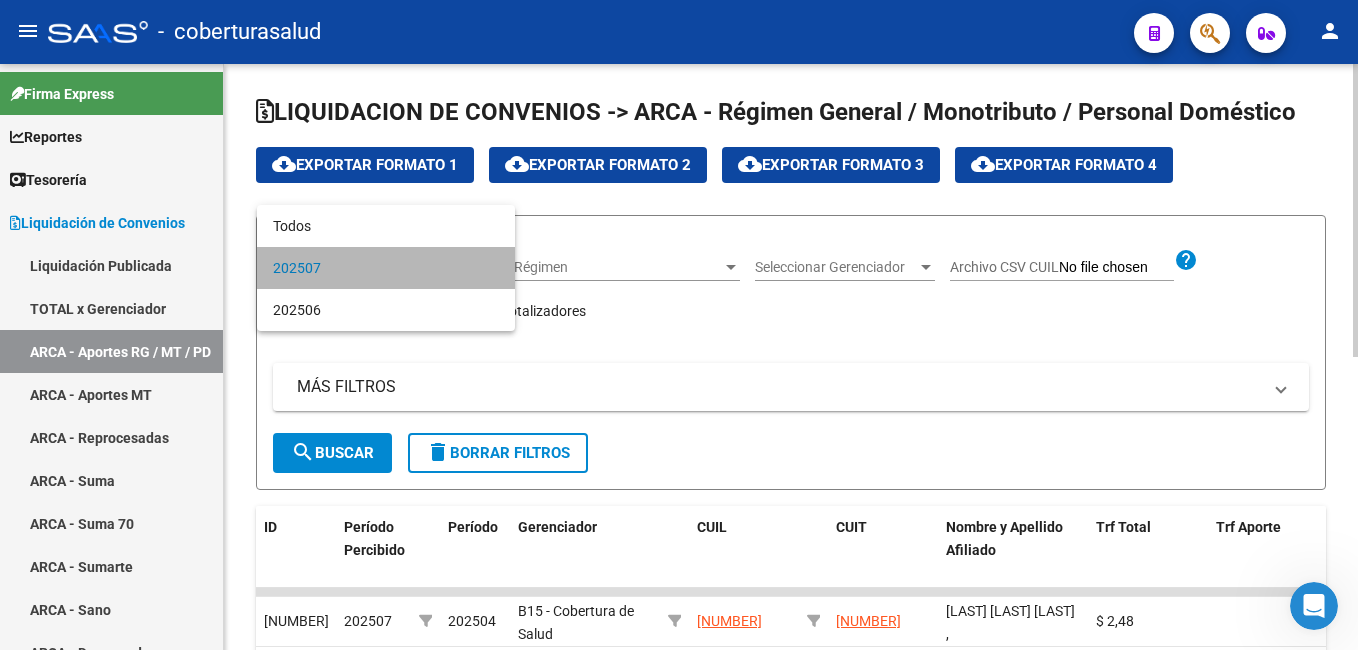 click on "202507" at bounding box center [386, 268] 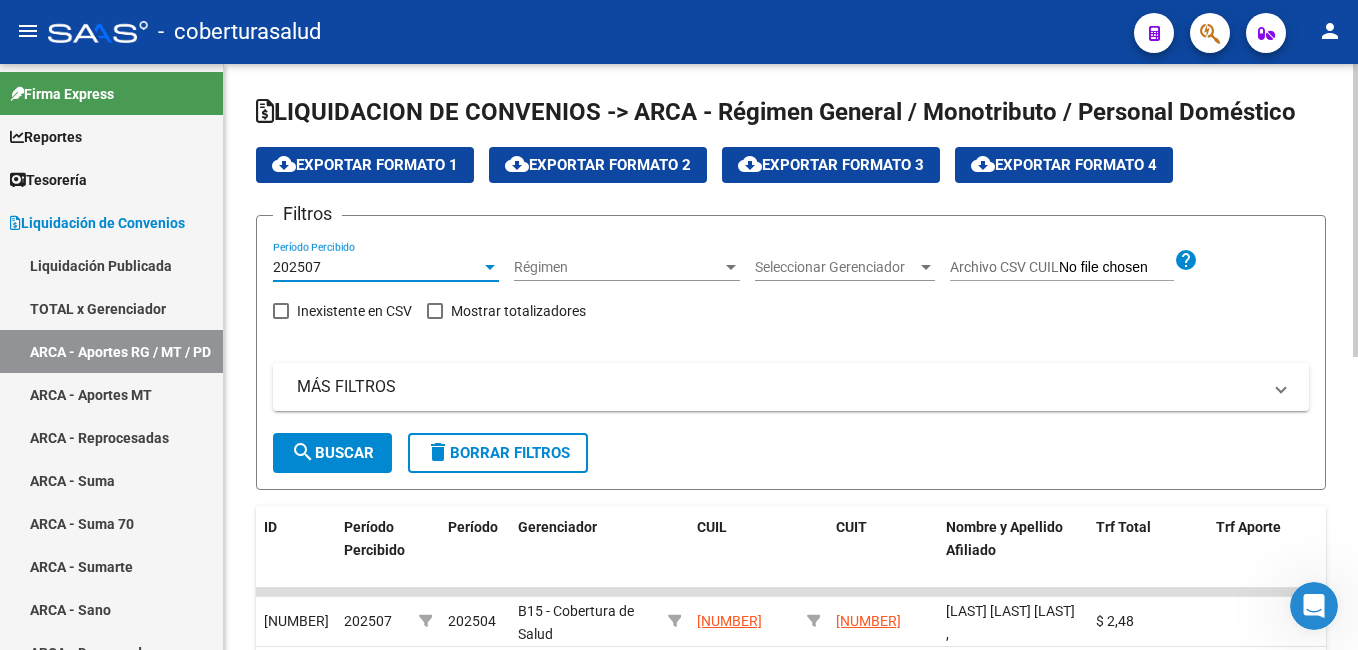 click on "cloud_download  Exportar Formato 1" 